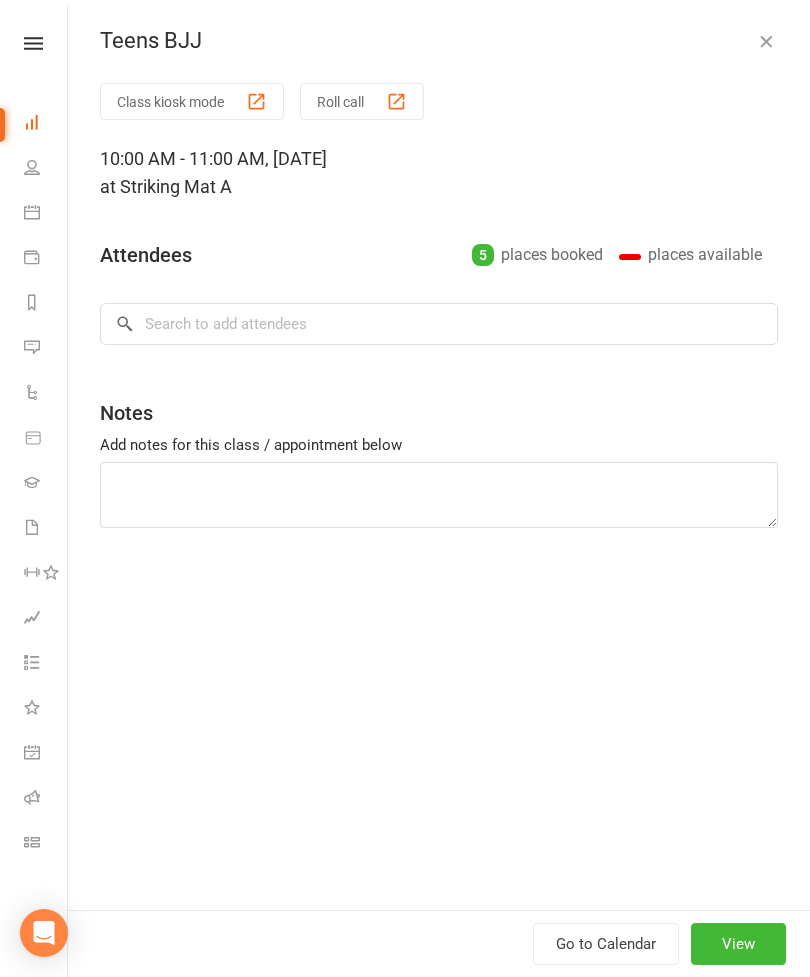 scroll, scrollTop: 0, scrollLeft: 0, axis: both 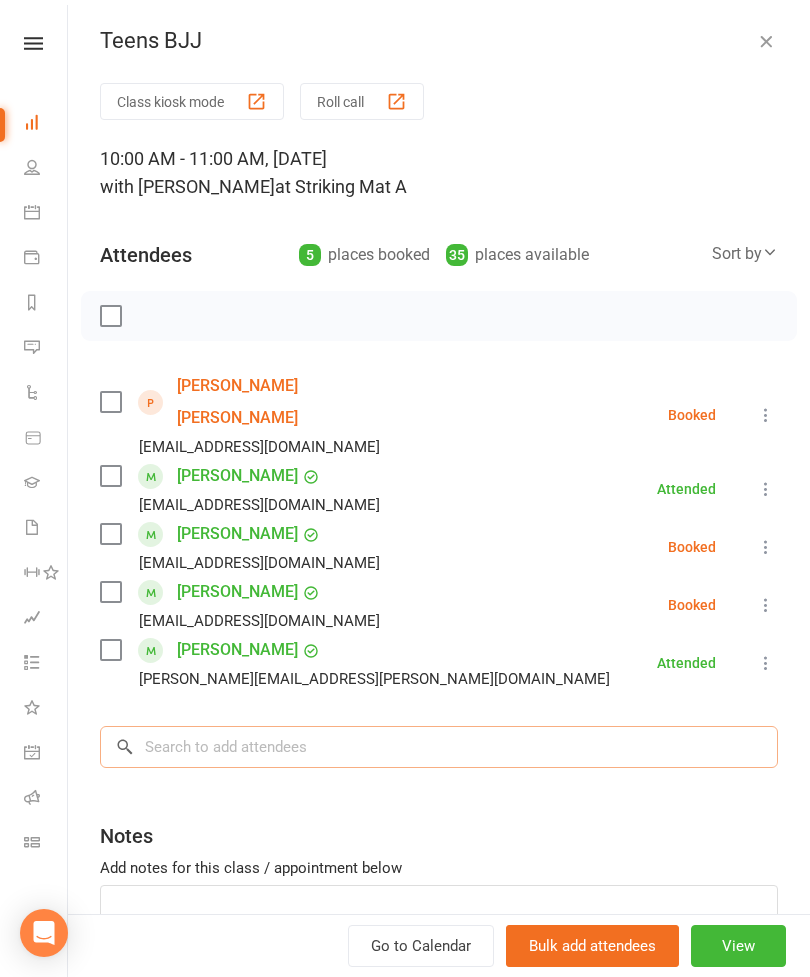 click at bounding box center (439, 747) 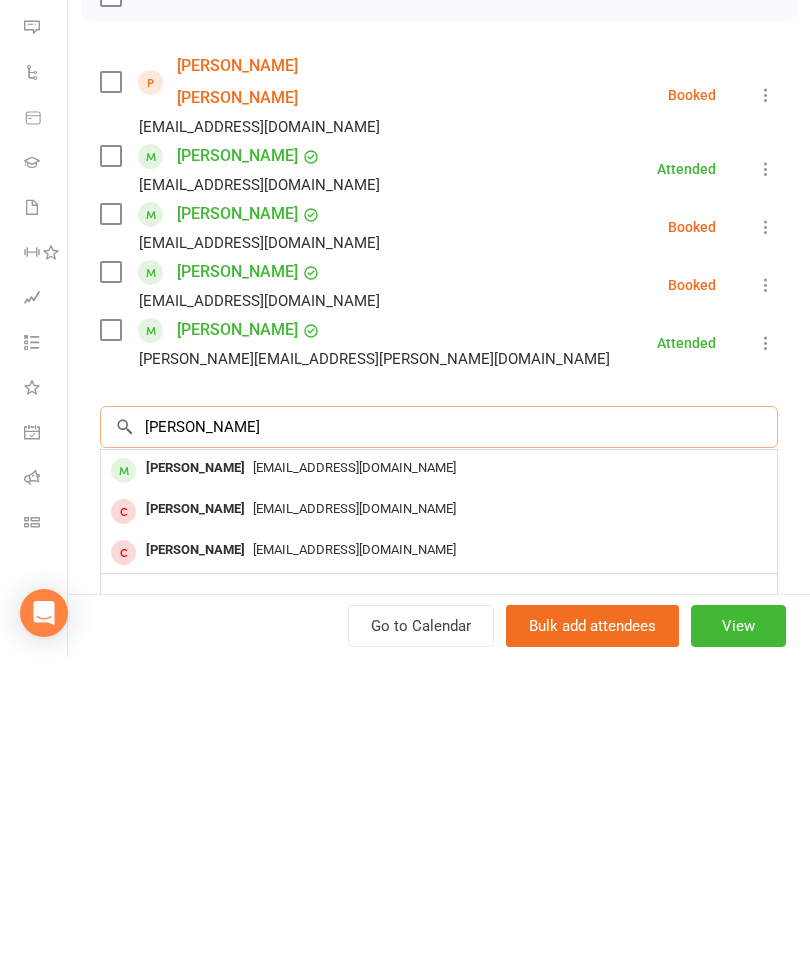 type on "[PERSON_NAME]" 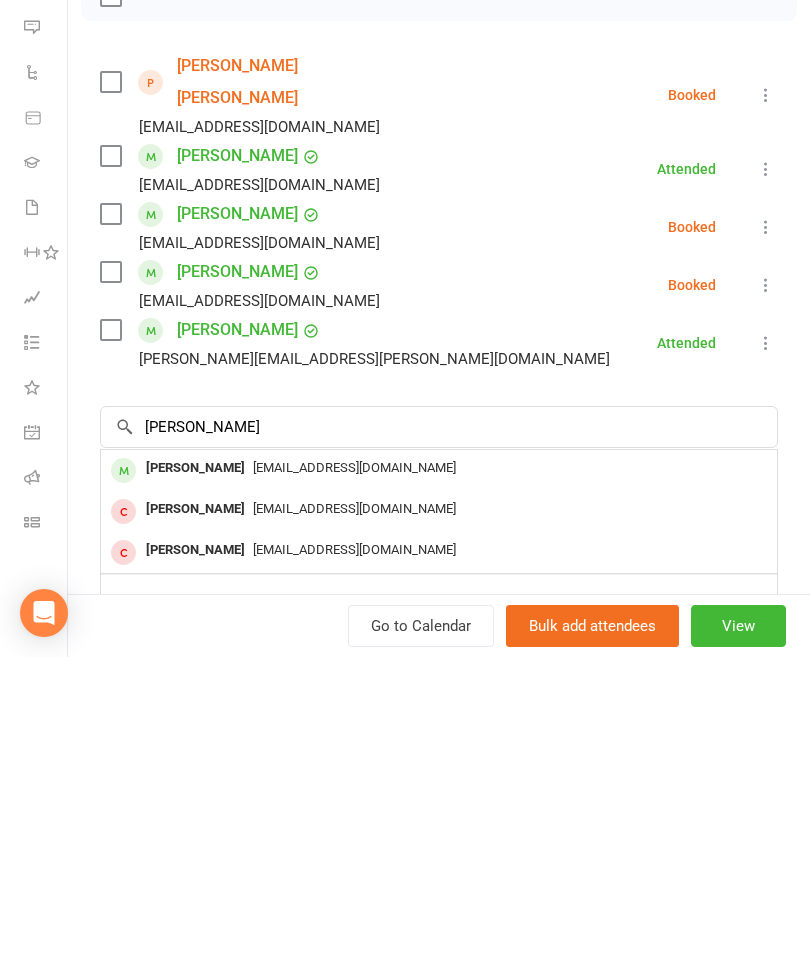 click on "[EMAIL_ADDRESS][DOMAIN_NAME]" at bounding box center [439, 788] 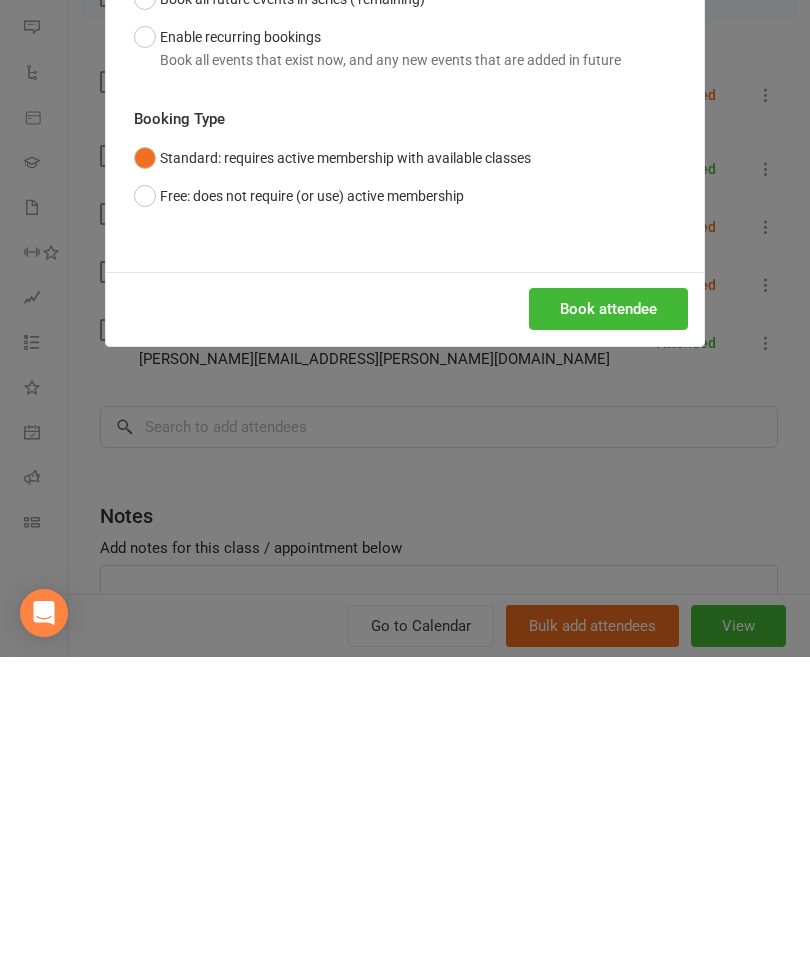 scroll, scrollTop: 387, scrollLeft: 0, axis: vertical 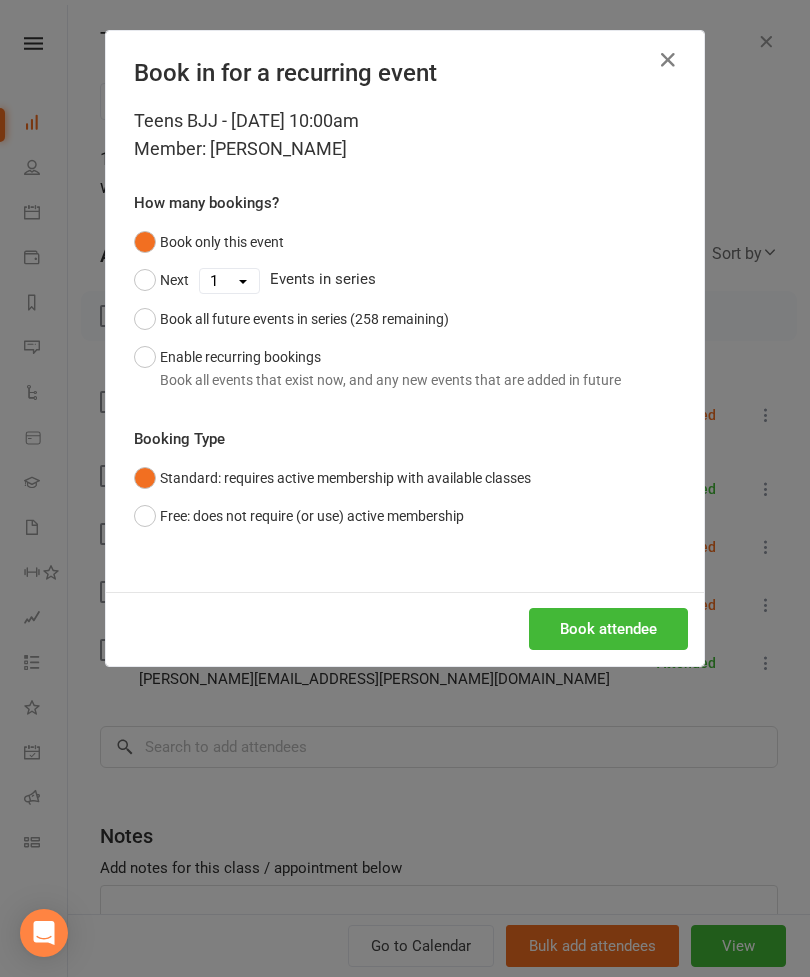 click on "Book attendee" at bounding box center [608, 629] 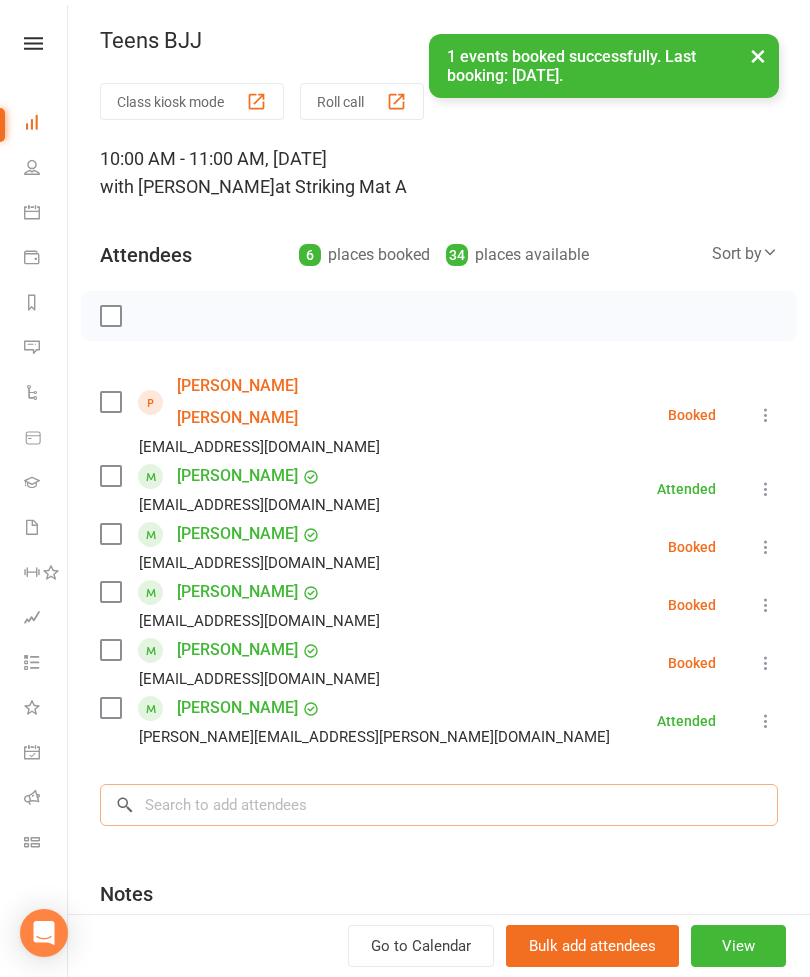 click at bounding box center [439, 805] 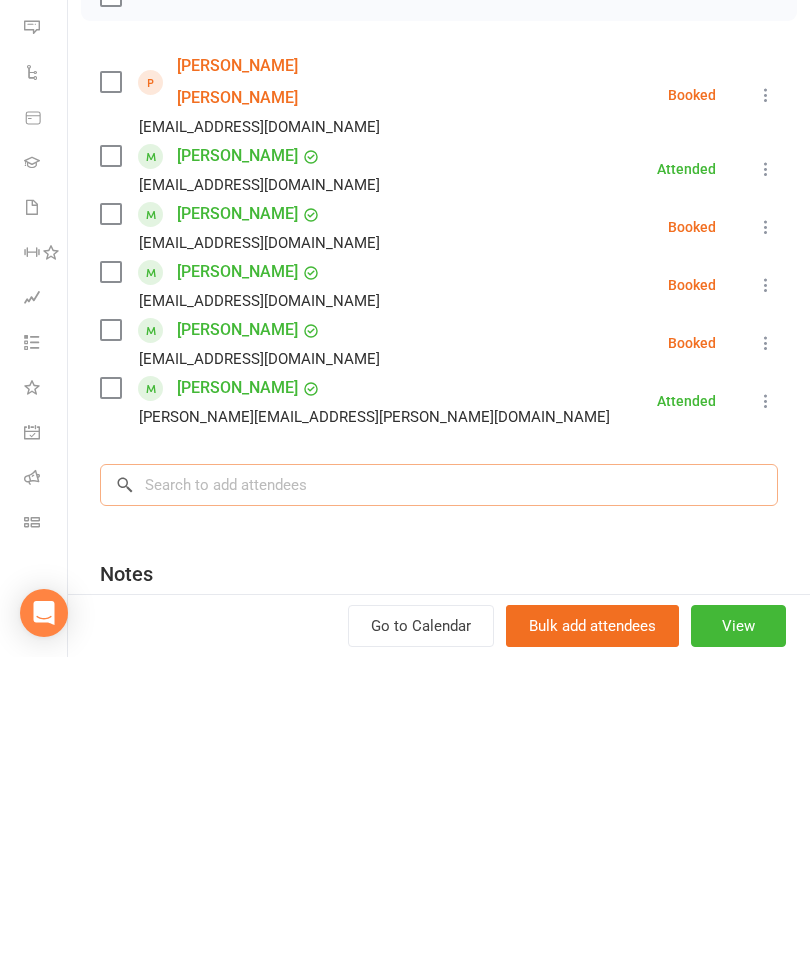 scroll, scrollTop: 512, scrollLeft: 0, axis: vertical 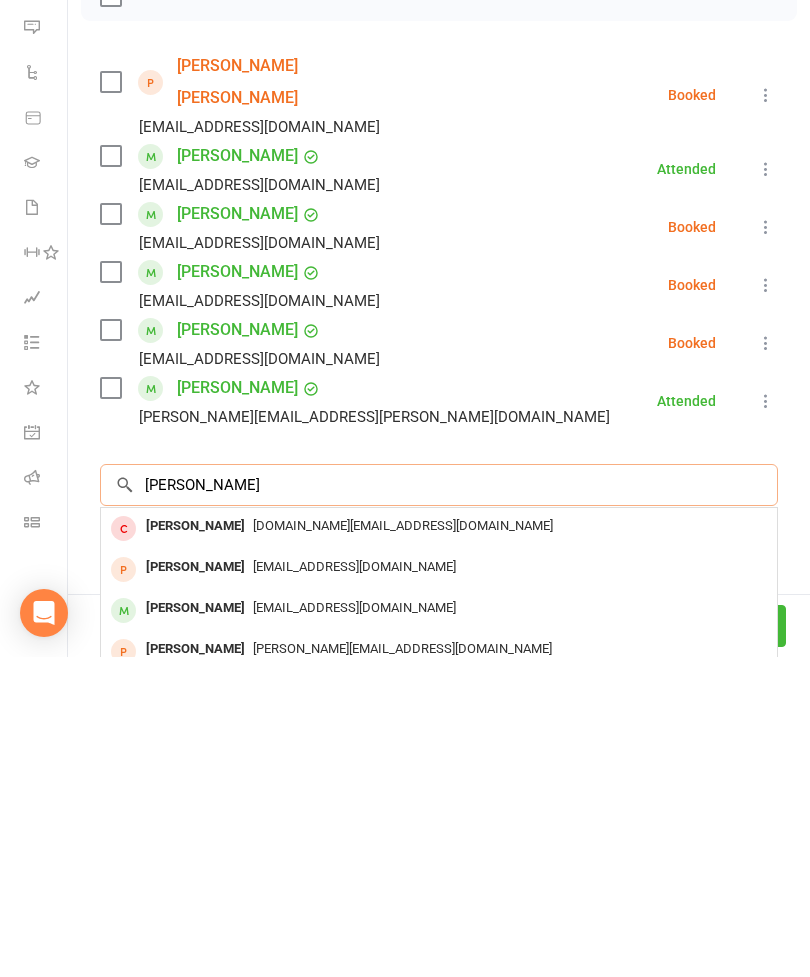 type on "[PERSON_NAME]" 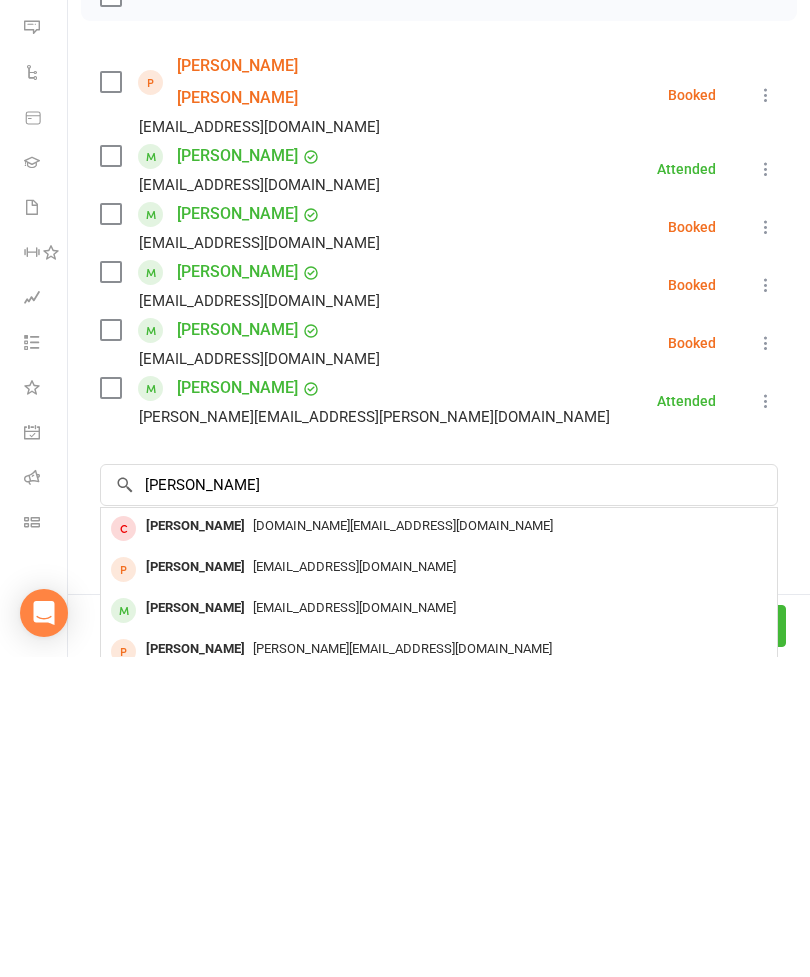 click on "[EMAIL_ADDRESS][DOMAIN_NAME]" at bounding box center [354, 927] 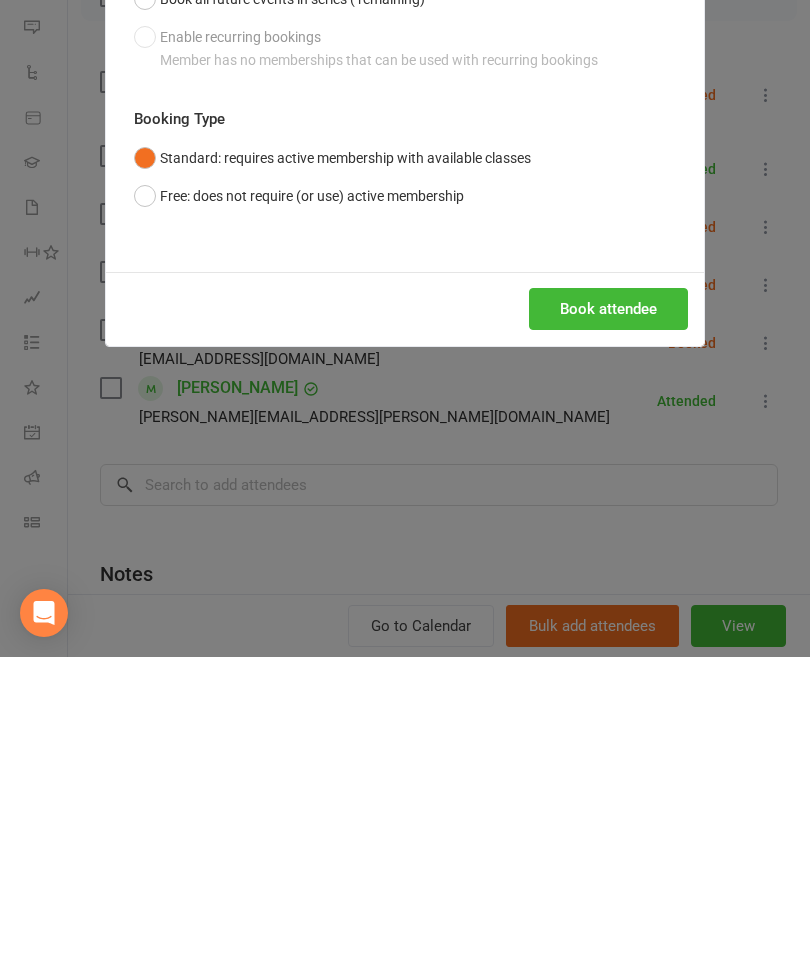 scroll, scrollTop: 832, scrollLeft: 0, axis: vertical 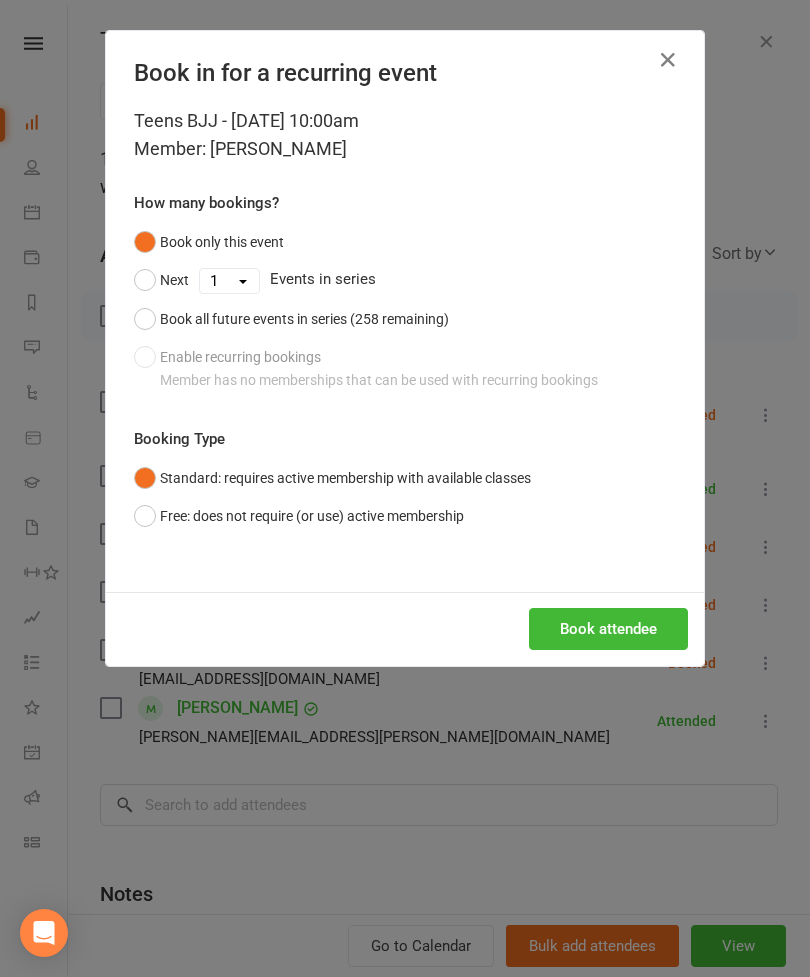 click on "Book attendee" at bounding box center [608, 629] 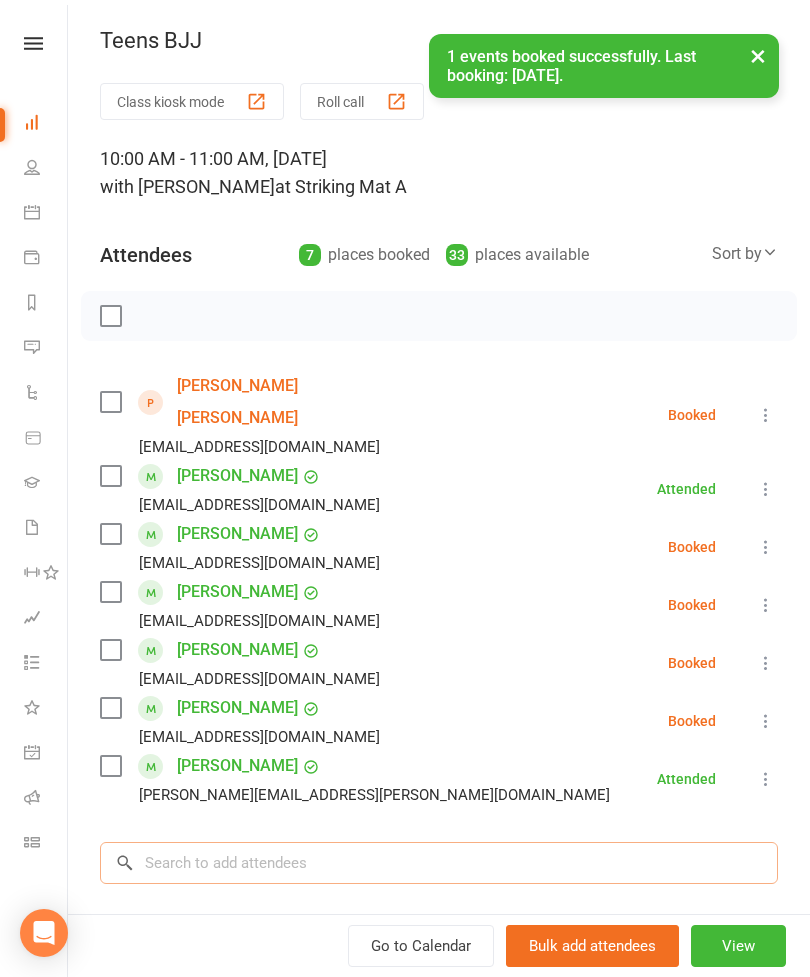 click at bounding box center (439, 863) 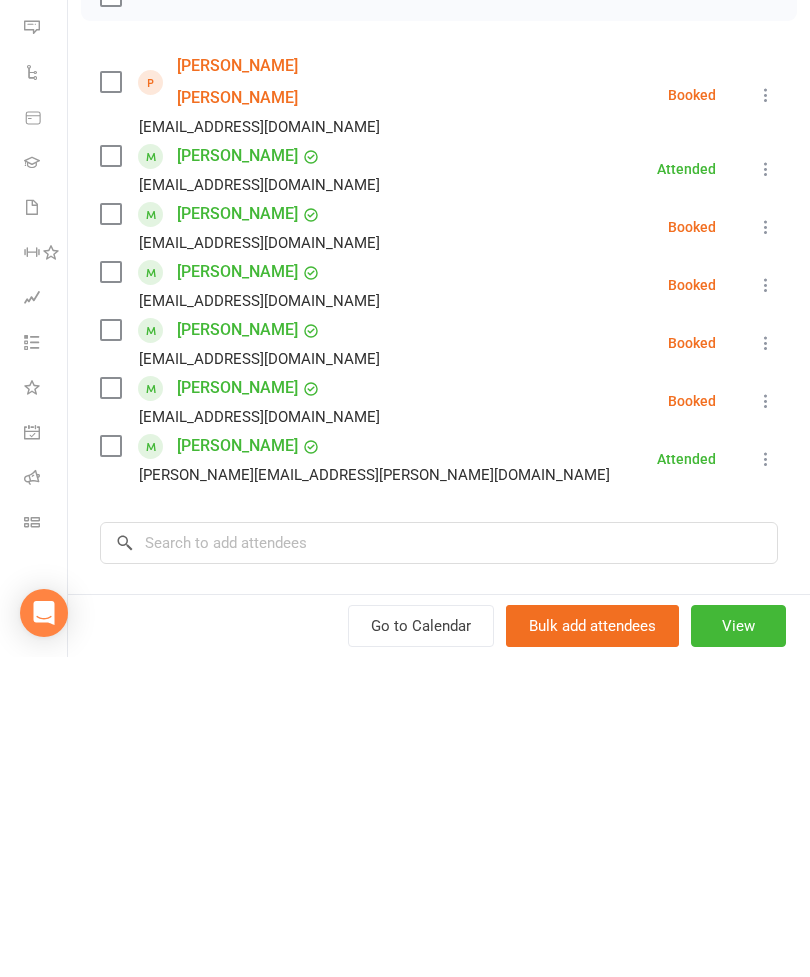 click at bounding box center [110, 534] 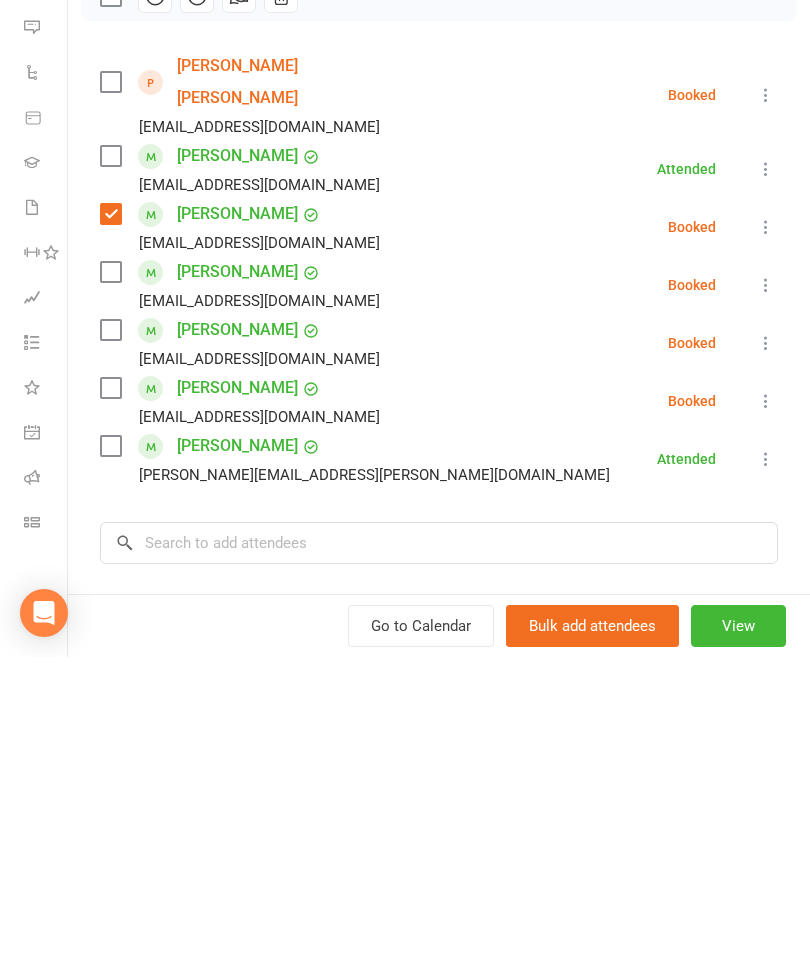 scroll, scrollTop: 1335, scrollLeft: 0, axis: vertical 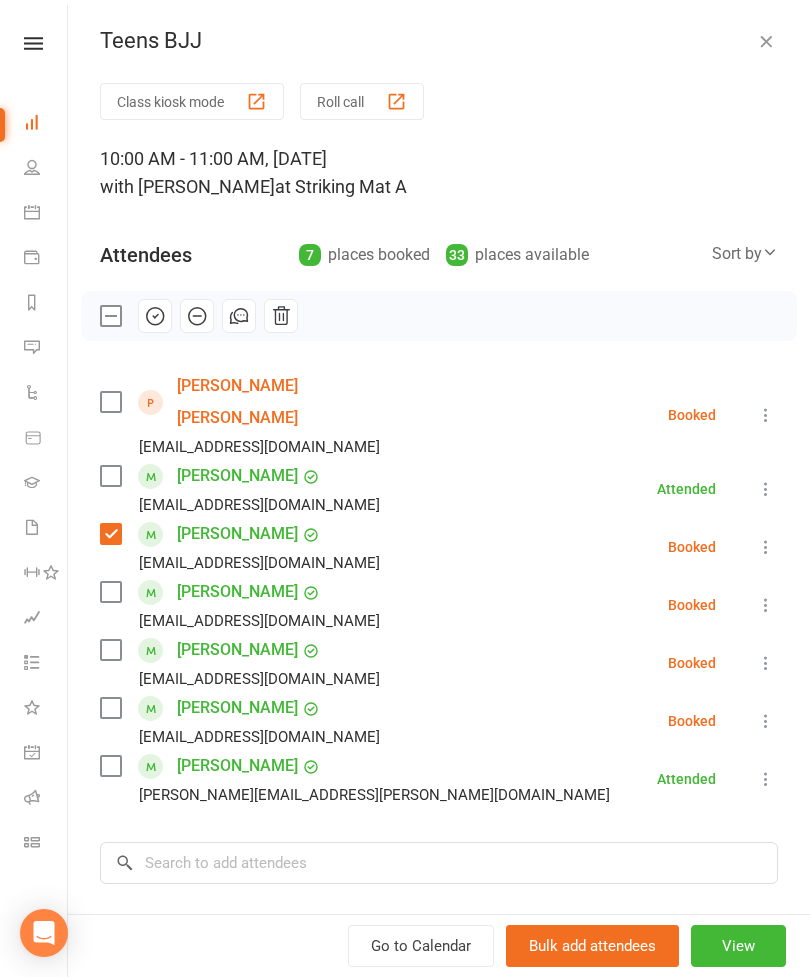 click at bounding box center [110, 592] 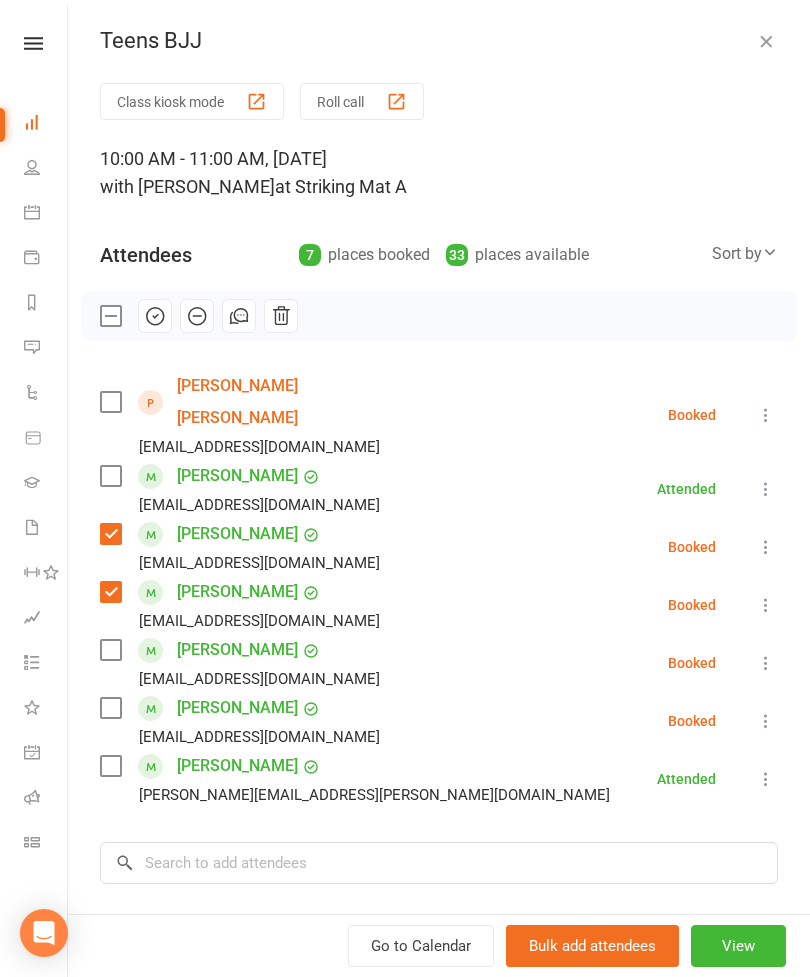 click on "[PERSON_NAME]  [PERSON_NAME][EMAIL_ADDRESS][DOMAIN_NAME]" at bounding box center [244, 663] 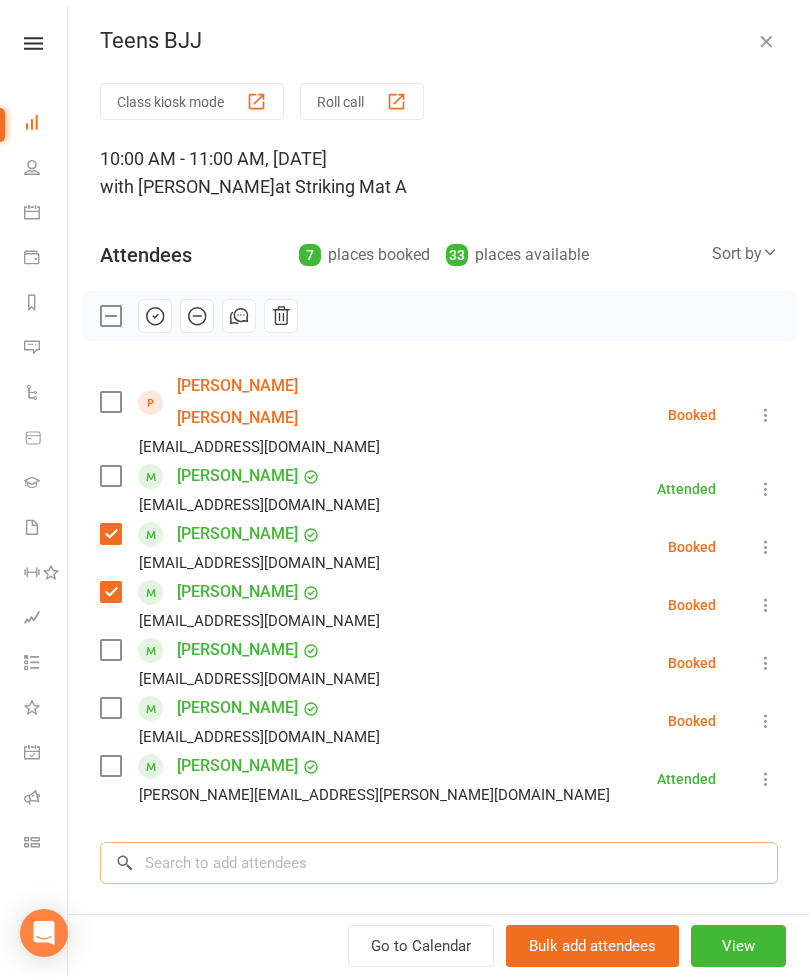 click at bounding box center [439, 863] 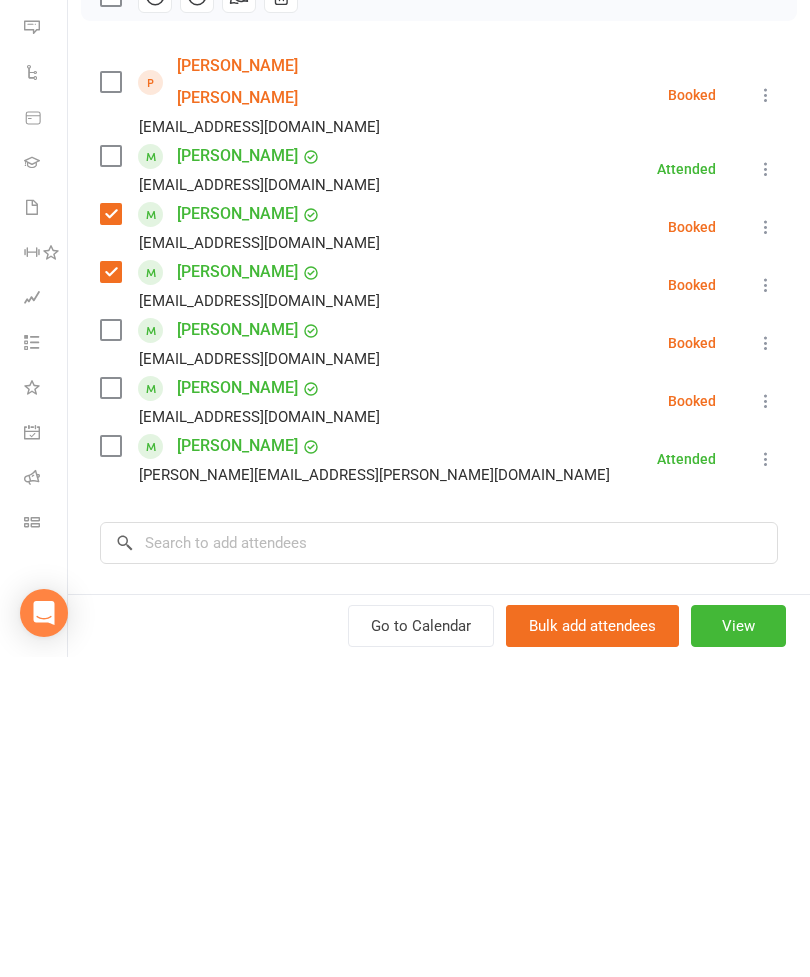 click at bounding box center (110, 650) 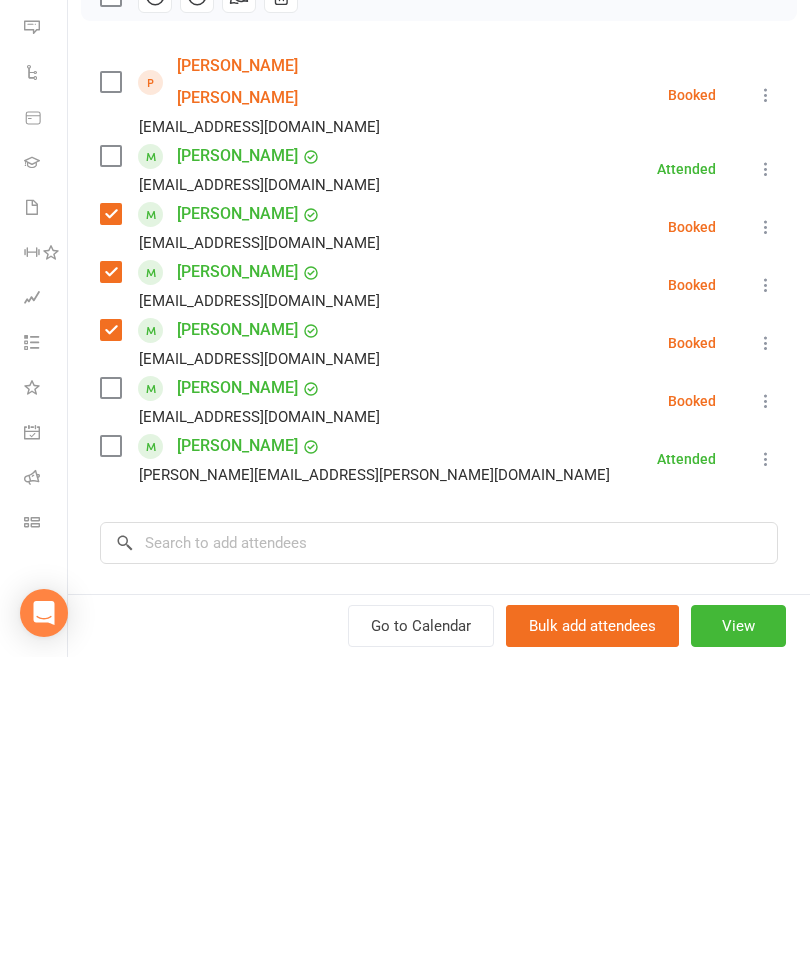 scroll, scrollTop: 1838, scrollLeft: 0, axis: vertical 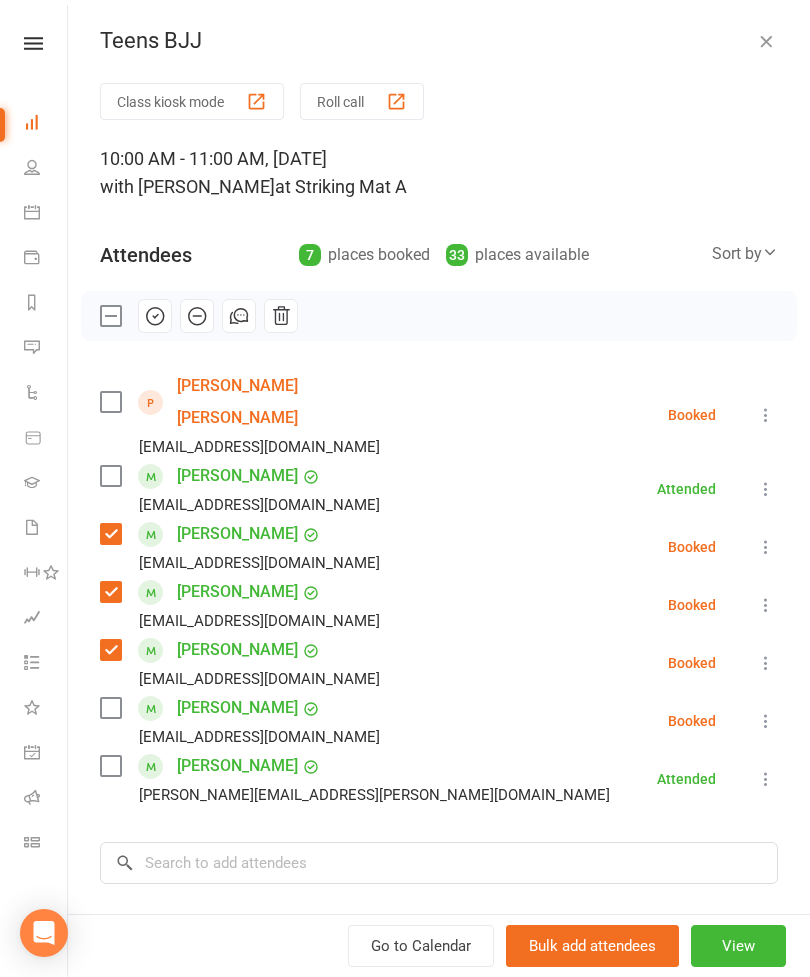 click on "[EMAIL_ADDRESS][DOMAIN_NAME]" at bounding box center [244, 679] 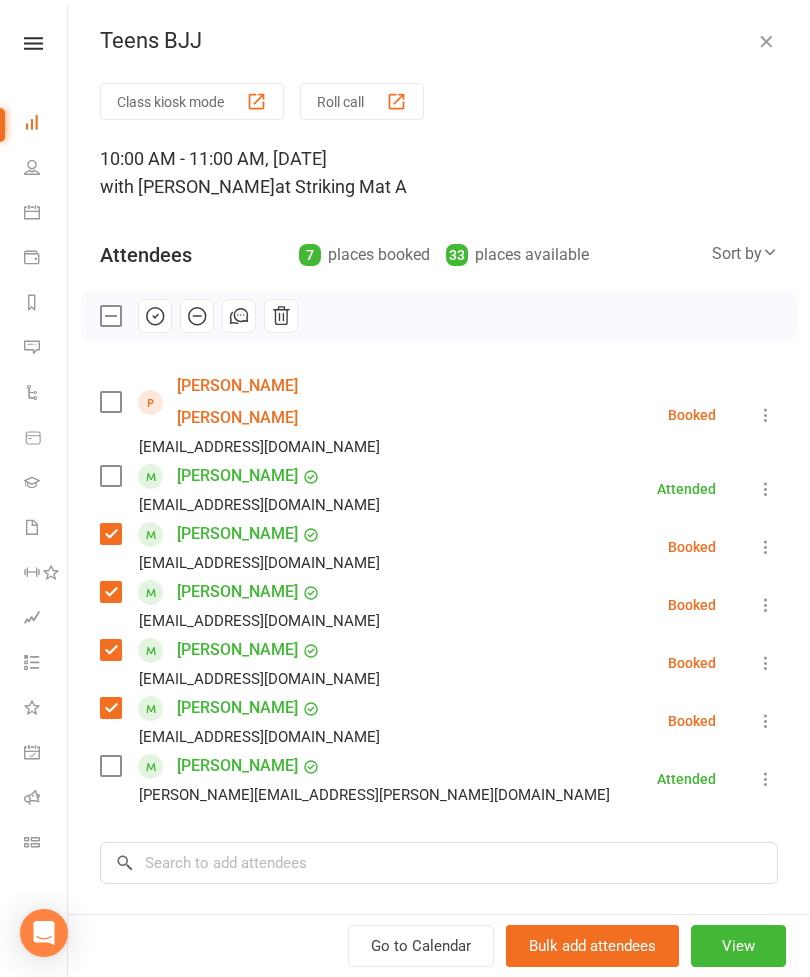 click on "Ethan Suen  [EMAIL_ADDRESS][PERSON_NAME][DOMAIN_NAME]" at bounding box center (359, 779) 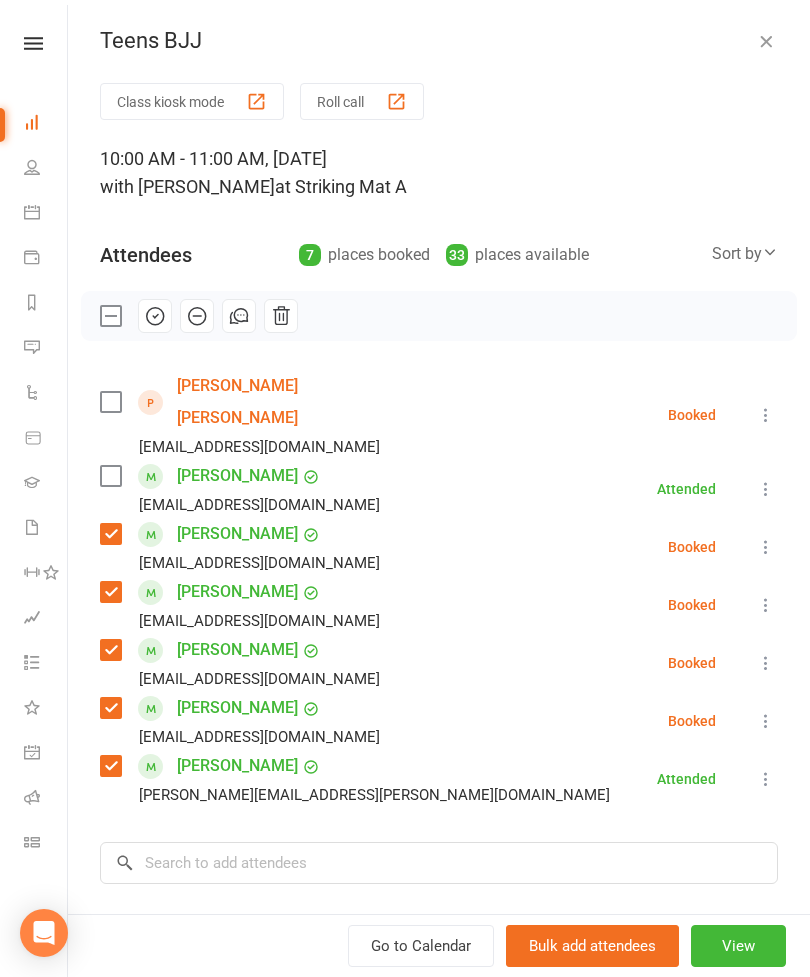 click on "Rome [PERSON_NAME]  [EMAIL_ADDRESS][DOMAIN_NAME]" at bounding box center (244, 489) 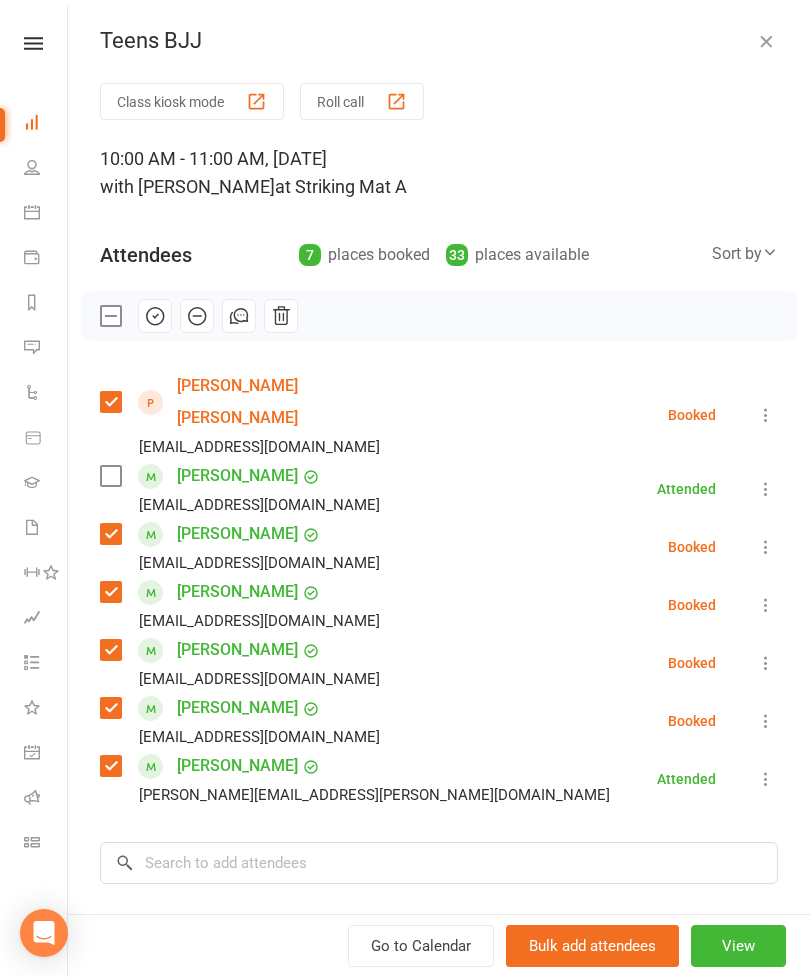 click on "Rome [PERSON_NAME]  [EMAIL_ADDRESS][DOMAIN_NAME]" at bounding box center [244, 489] 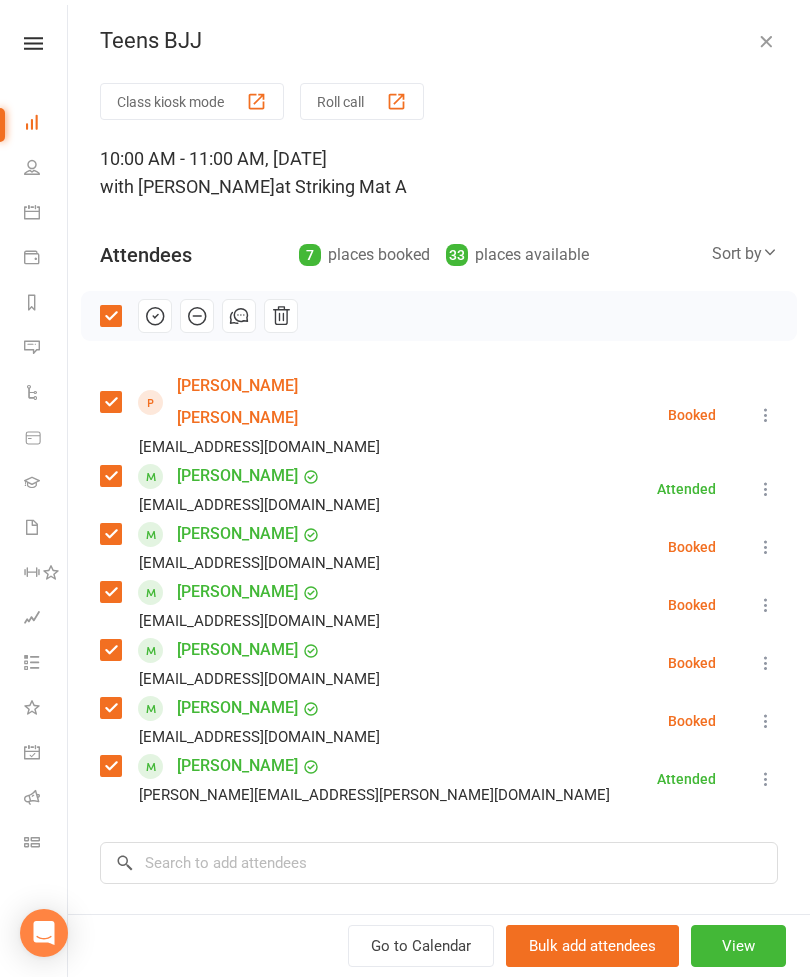 click on "Attendees  7  places booked 33  places available Sort by  Last name  First name  Booking created" at bounding box center (439, 250) 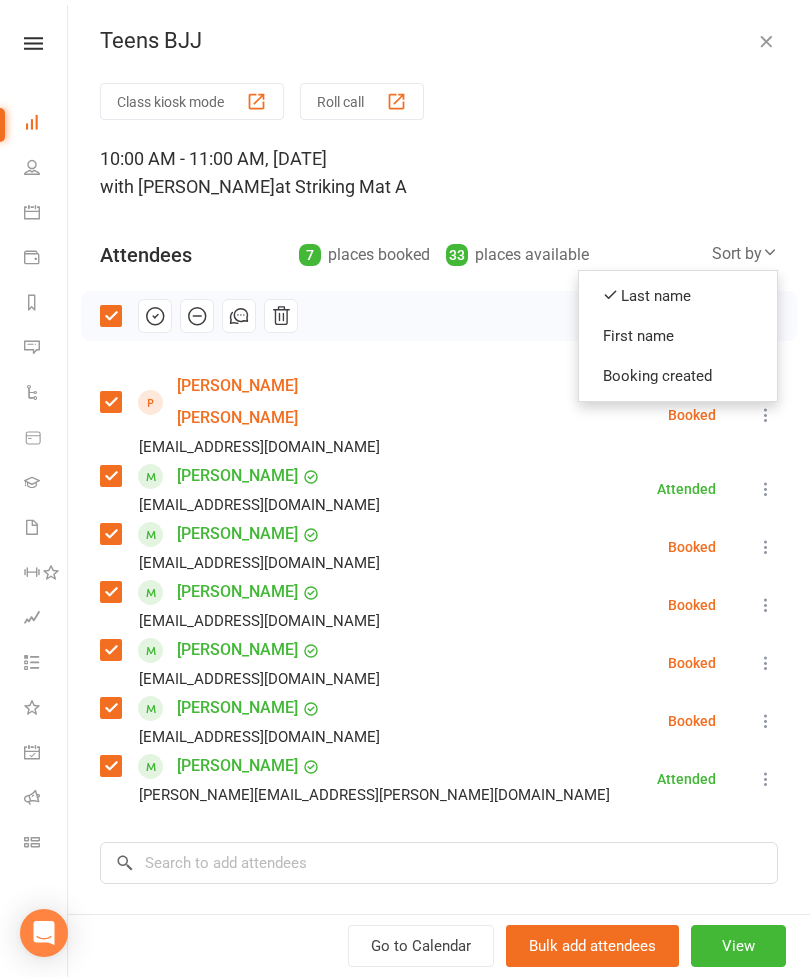 click on "First name" at bounding box center [678, 336] 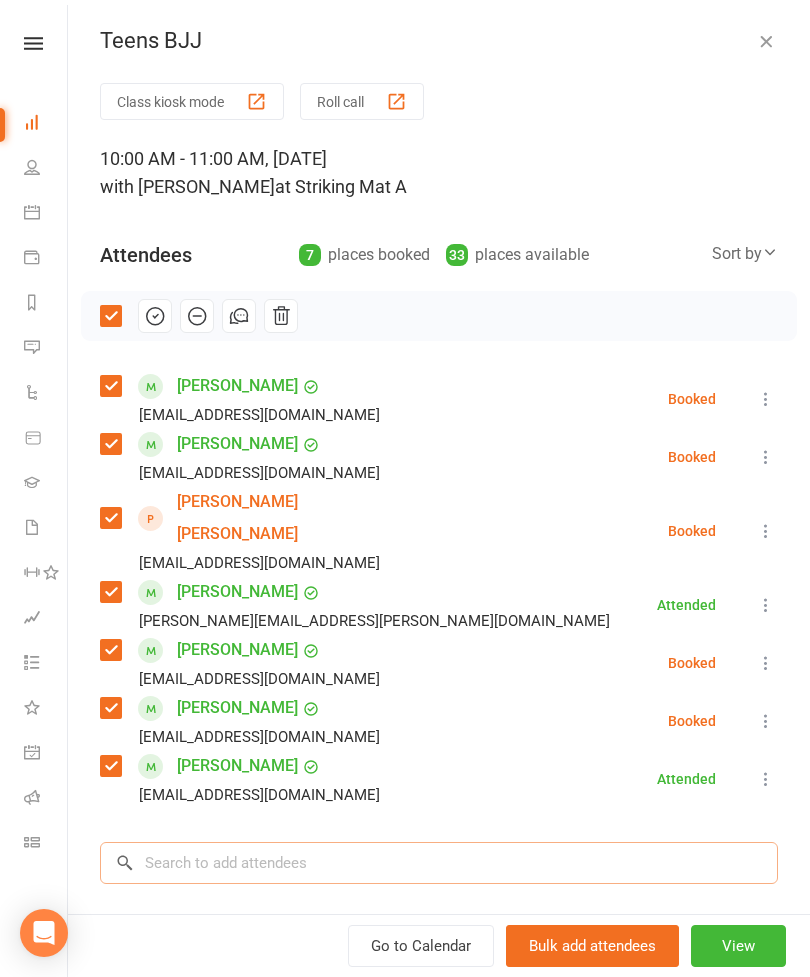 click at bounding box center [439, 863] 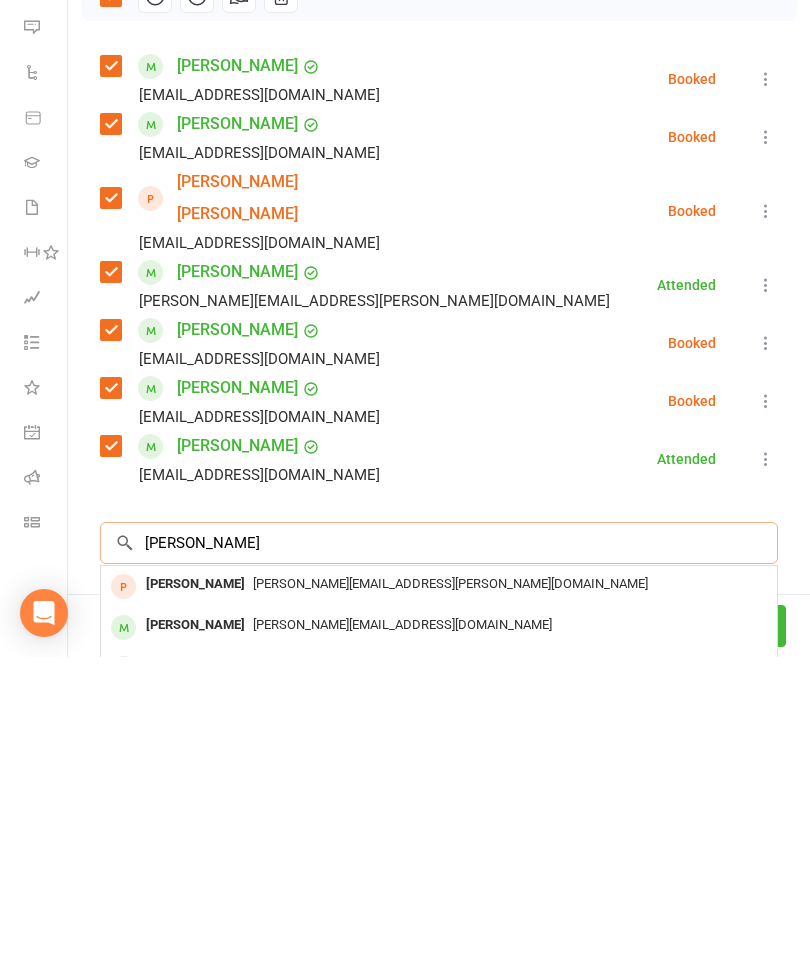 type on "[PERSON_NAME]" 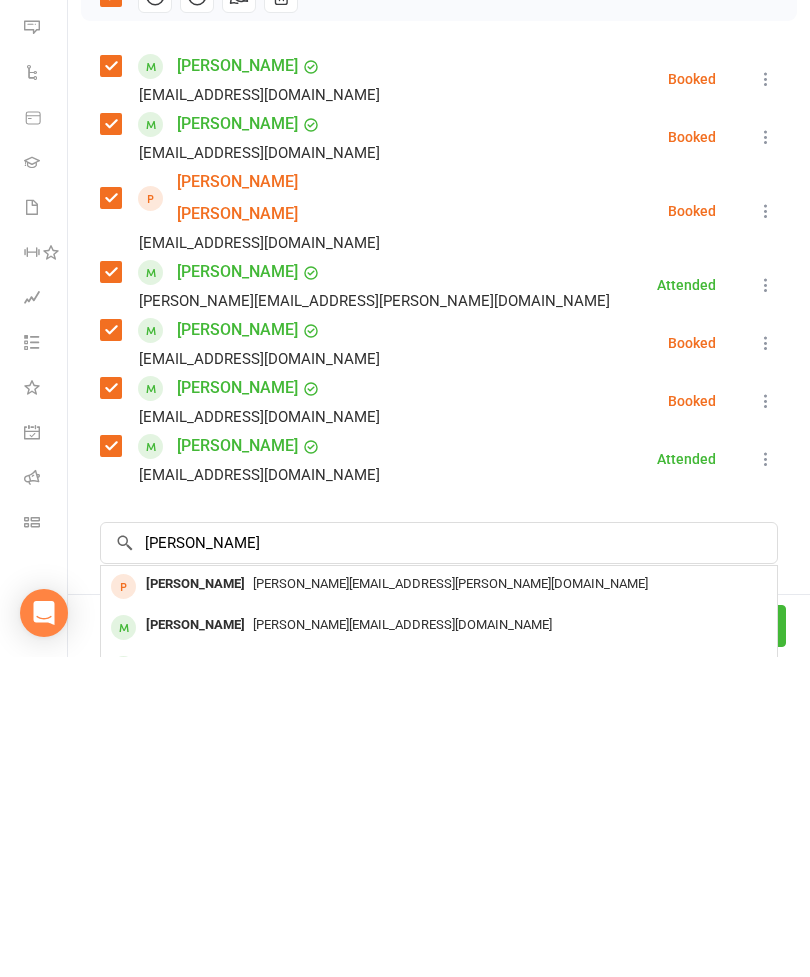 click on "[PERSON_NAME]" at bounding box center [195, 986] 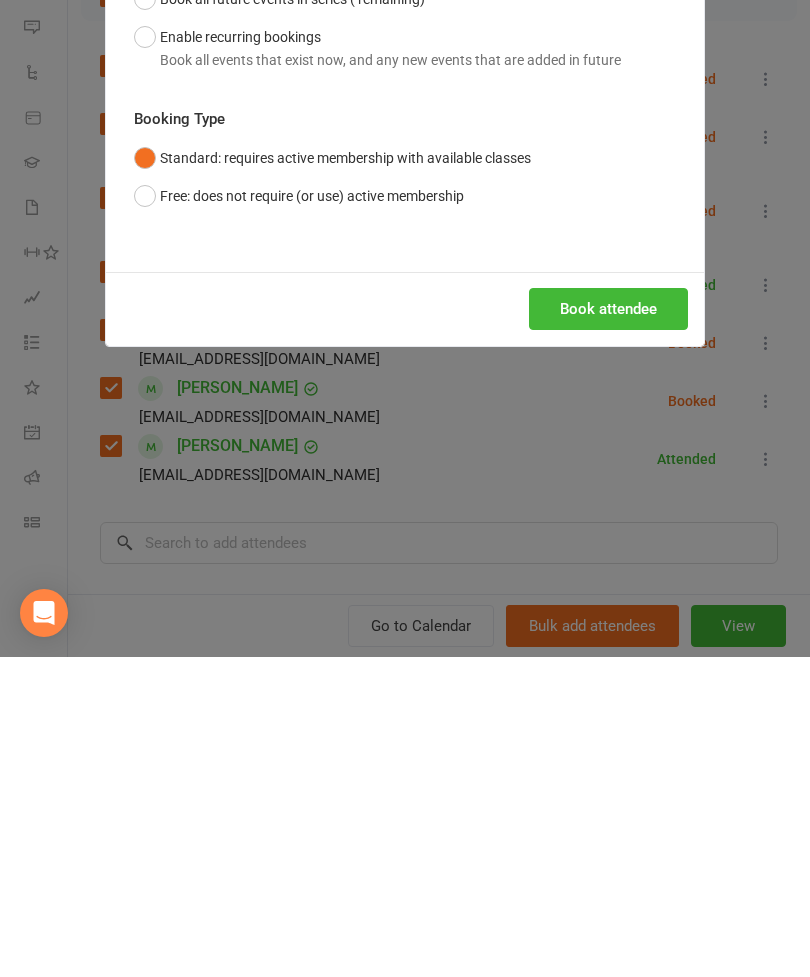 scroll, scrollTop: 2255, scrollLeft: 0, axis: vertical 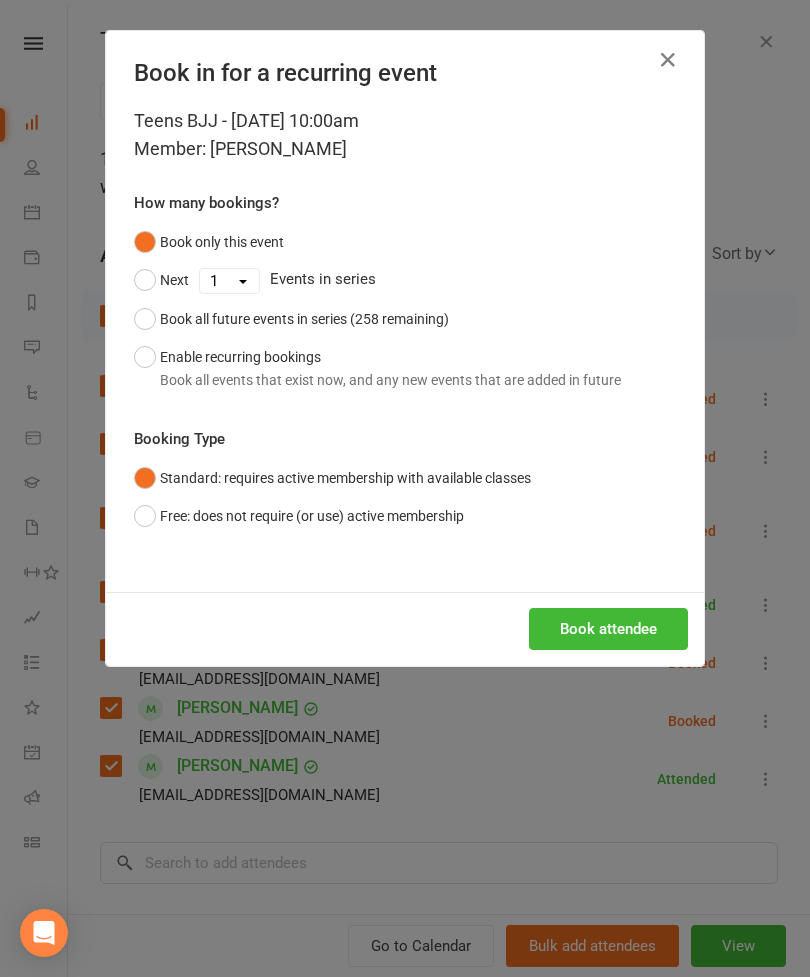 click on "Book attendee" at bounding box center (608, 629) 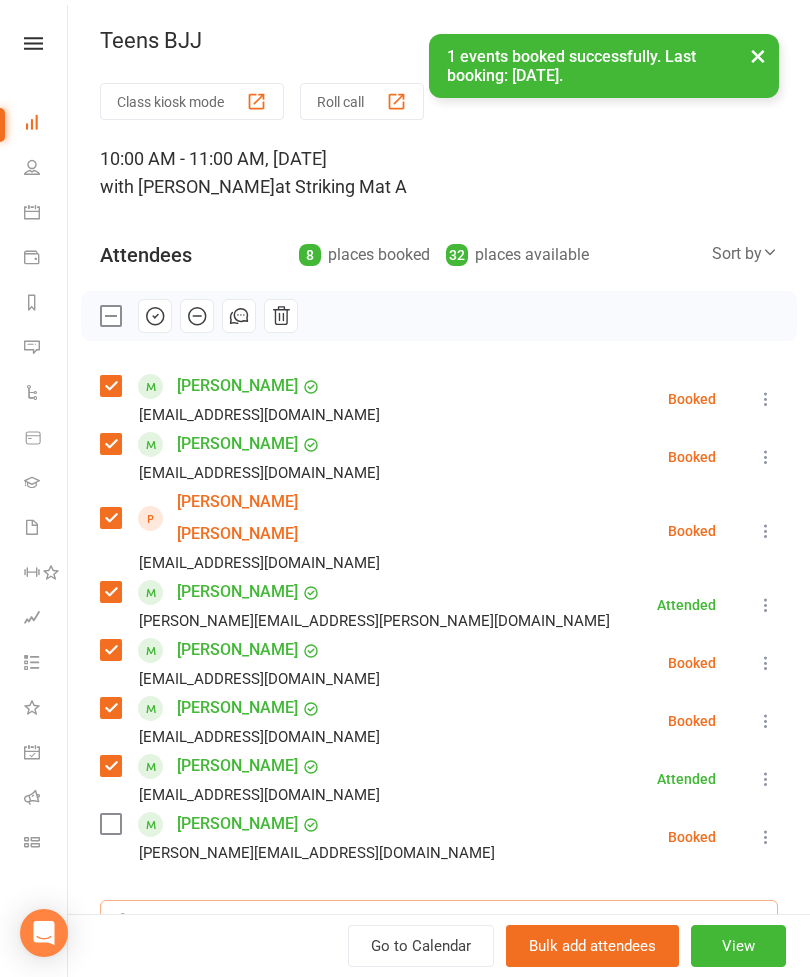 click at bounding box center [439, 921] 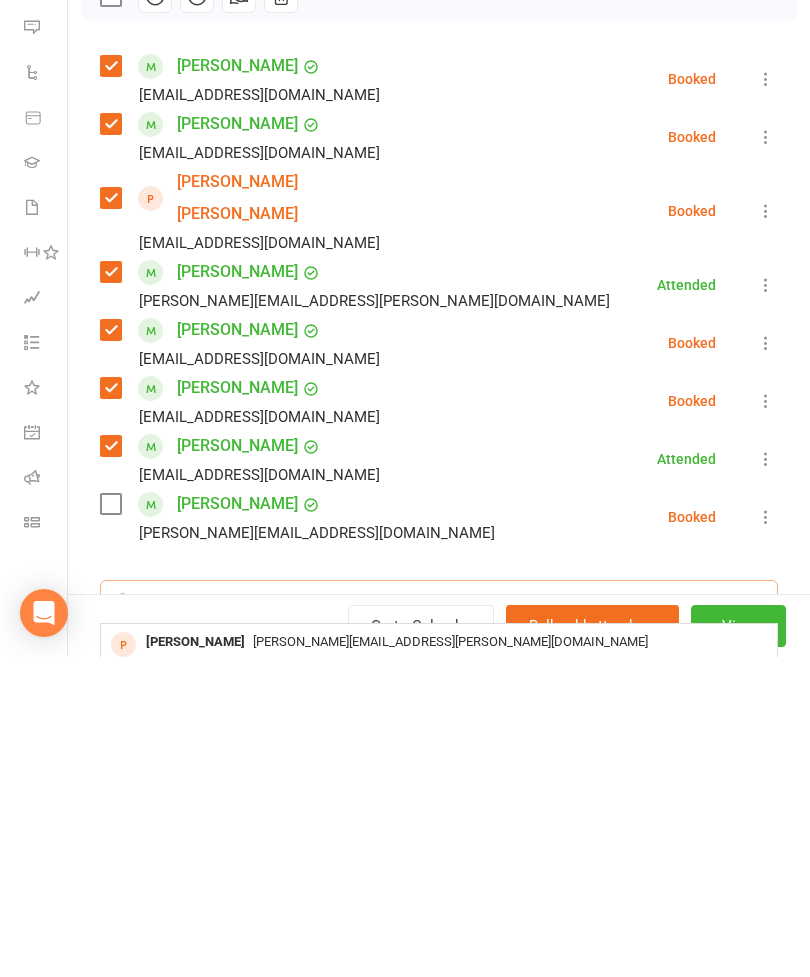 scroll, scrollTop: 2255, scrollLeft: 0, axis: vertical 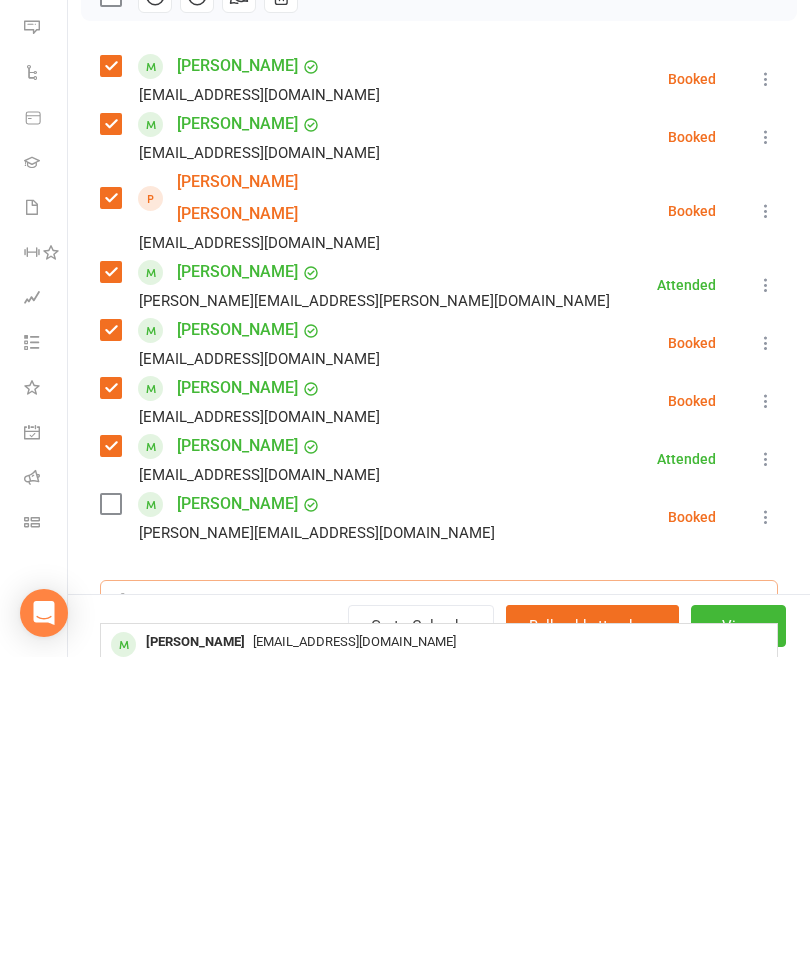 type on "Aria" 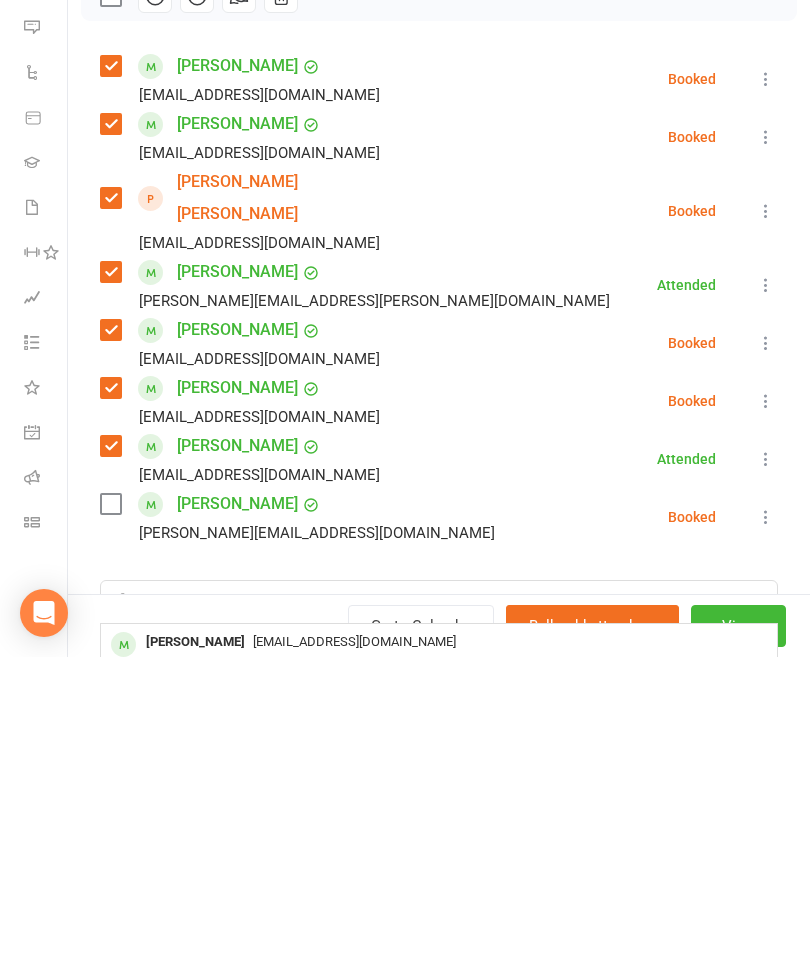 click on "[PERSON_NAME]" at bounding box center (195, 962) 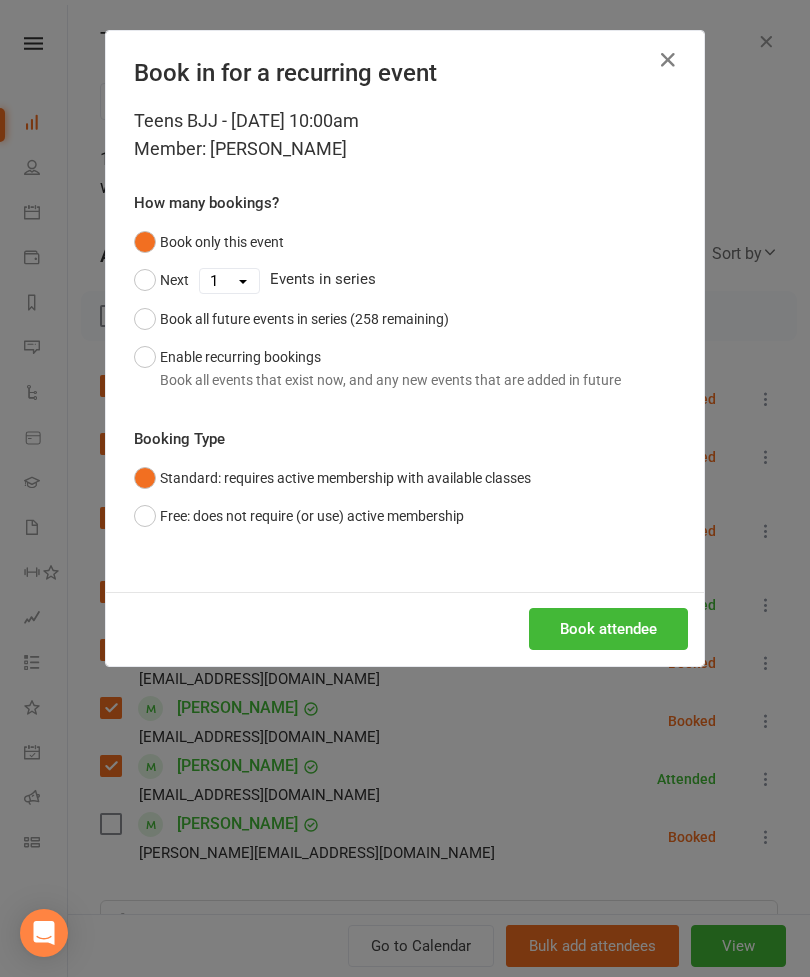 click on "Book attendee" at bounding box center (608, 629) 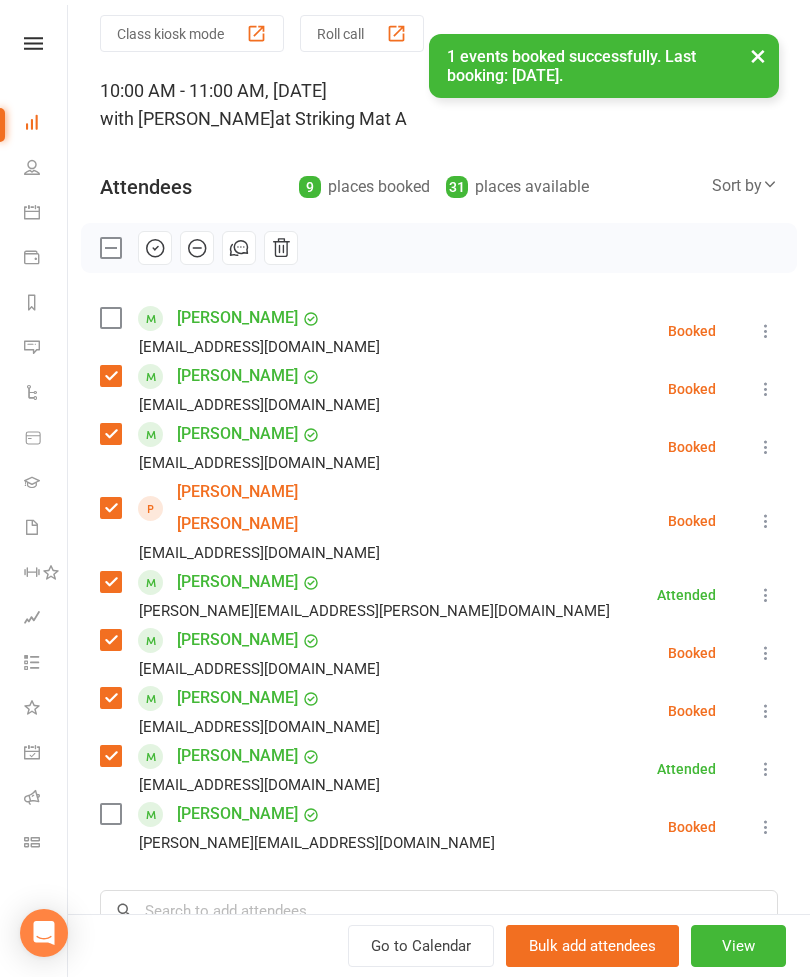 scroll, scrollTop: 70, scrollLeft: 0, axis: vertical 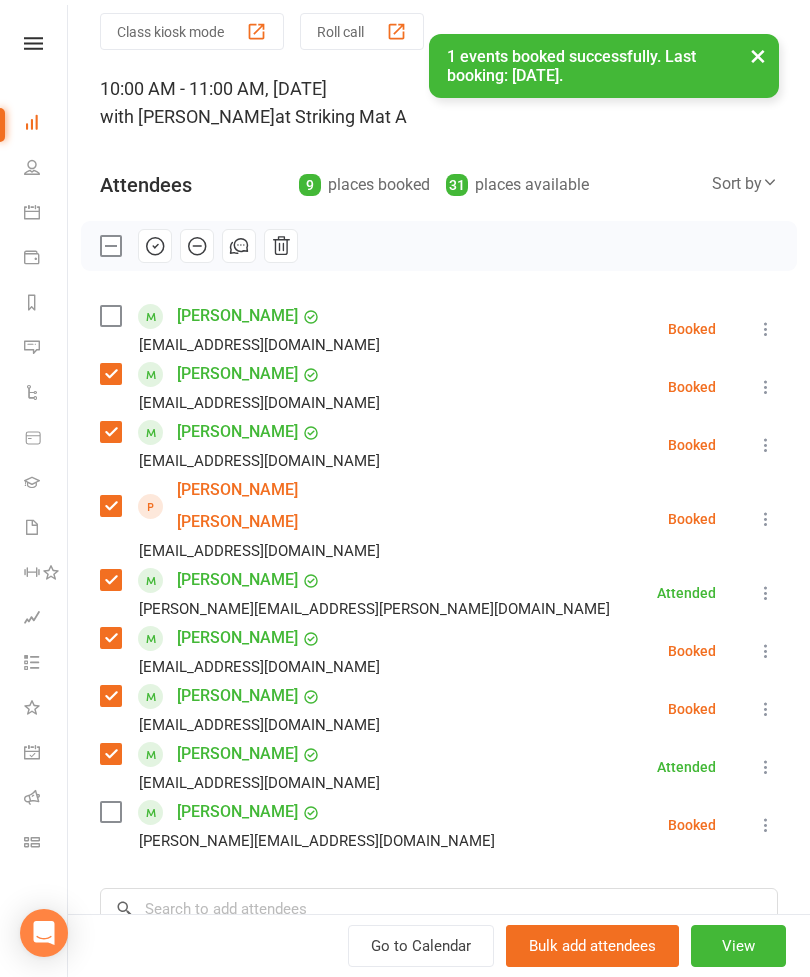 click at bounding box center [110, 316] 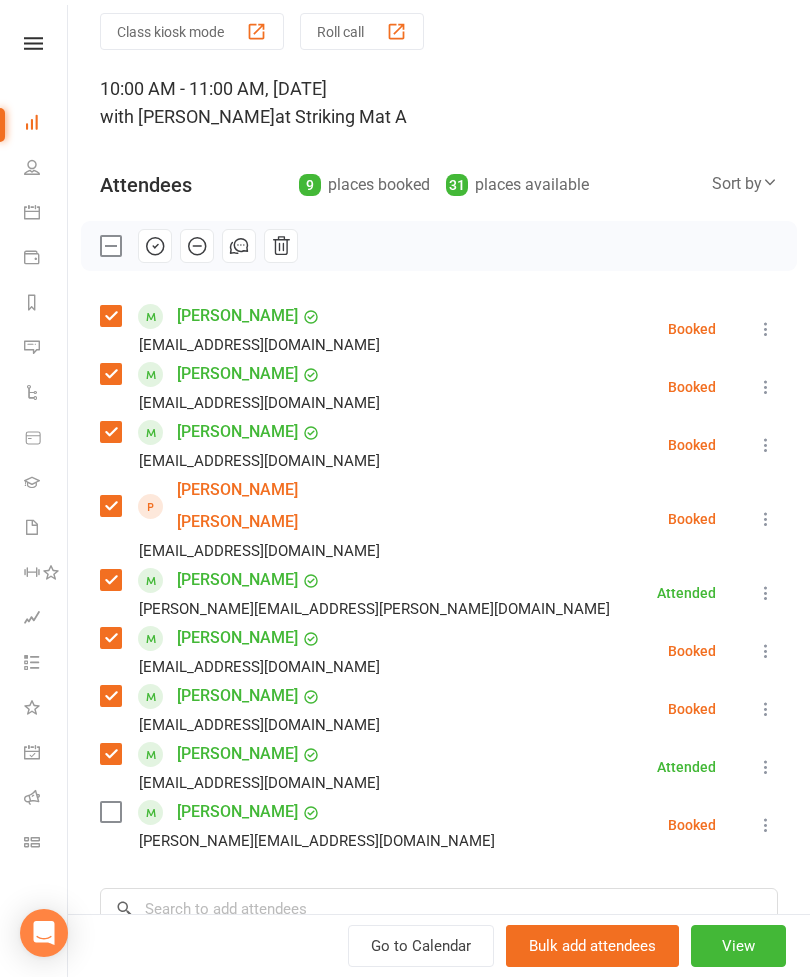 click at bounding box center (110, 812) 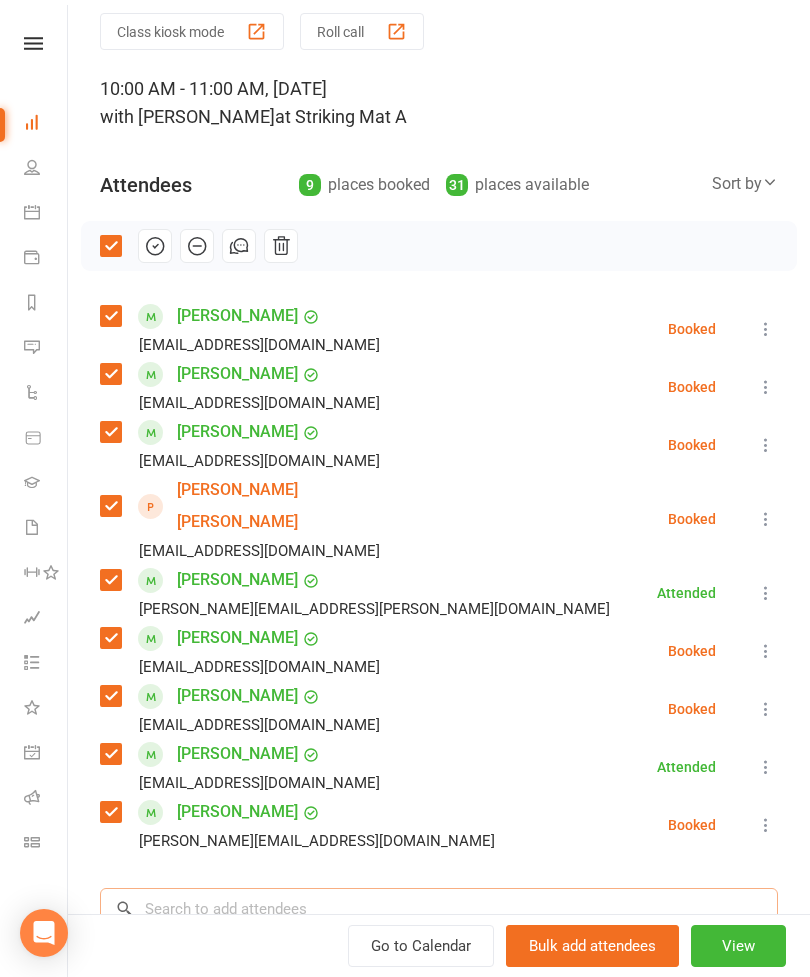 click at bounding box center (439, 909) 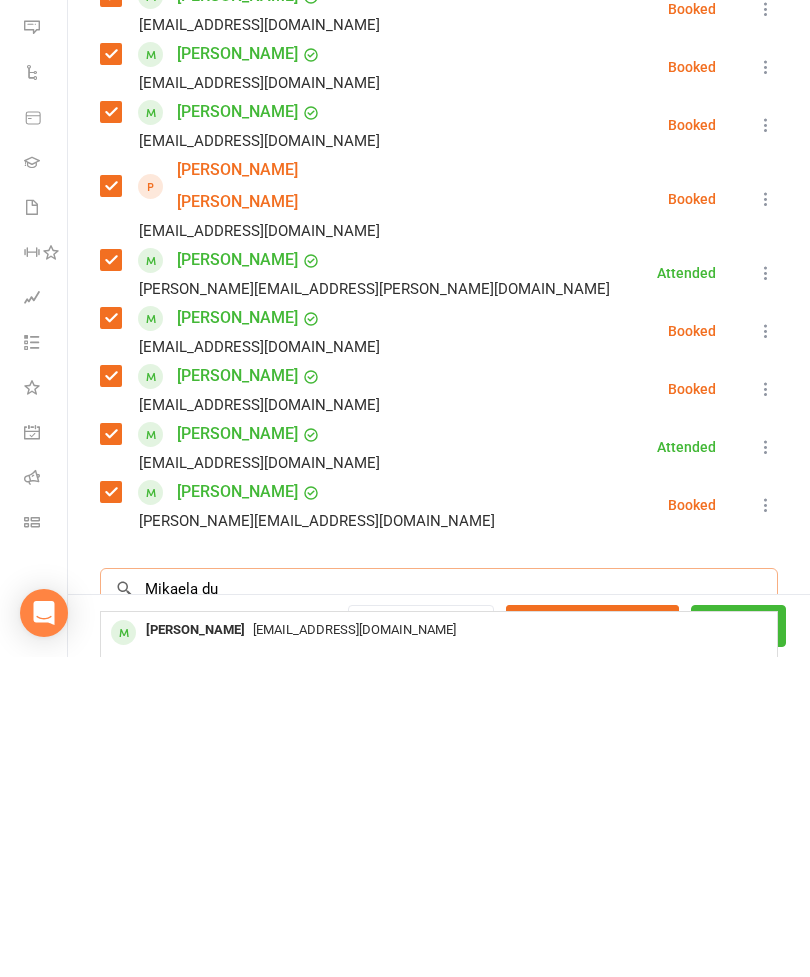 type on "Mikaela du" 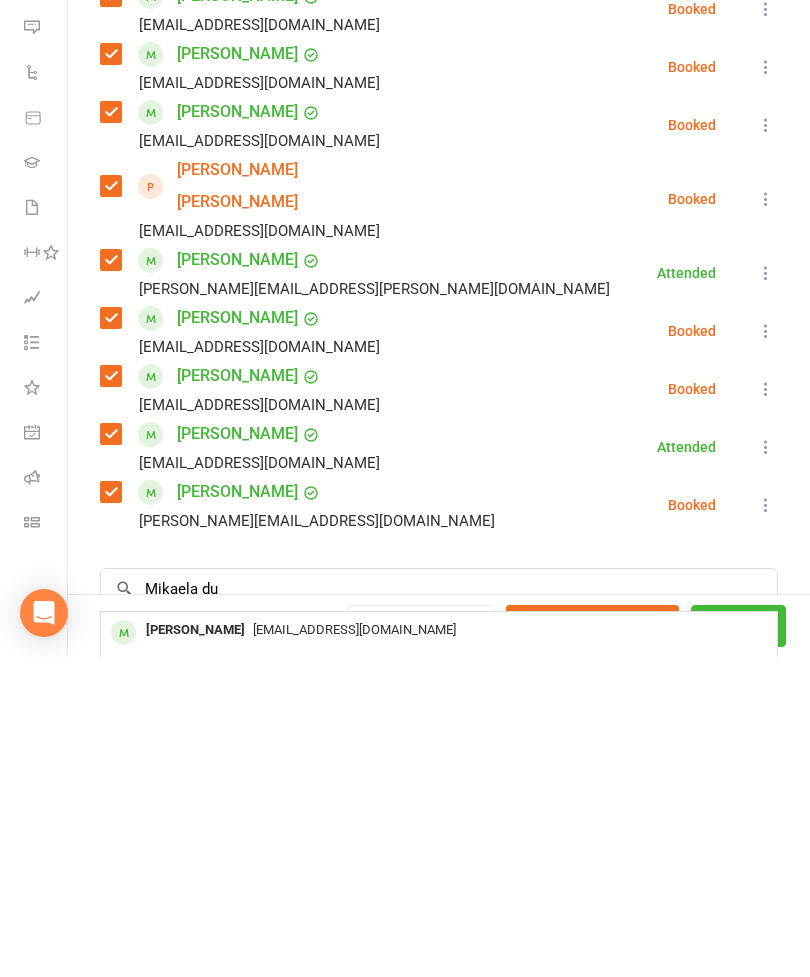 click on "[PERSON_NAME]" at bounding box center (195, 950) 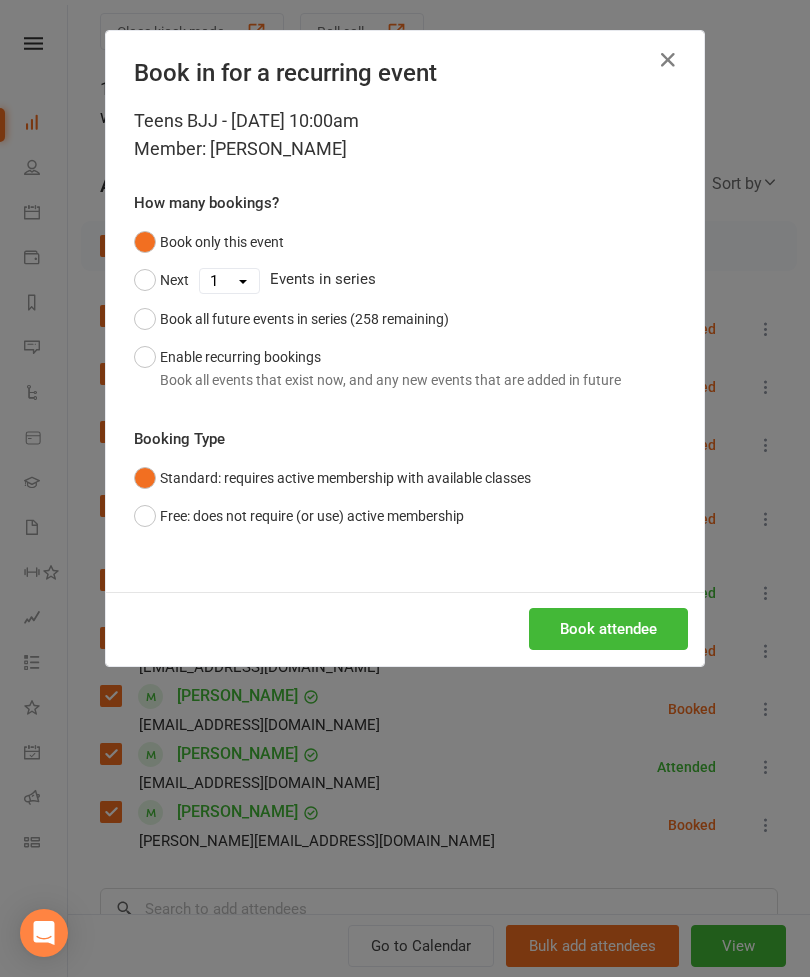 click on "Book attendee" at bounding box center (608, 629) 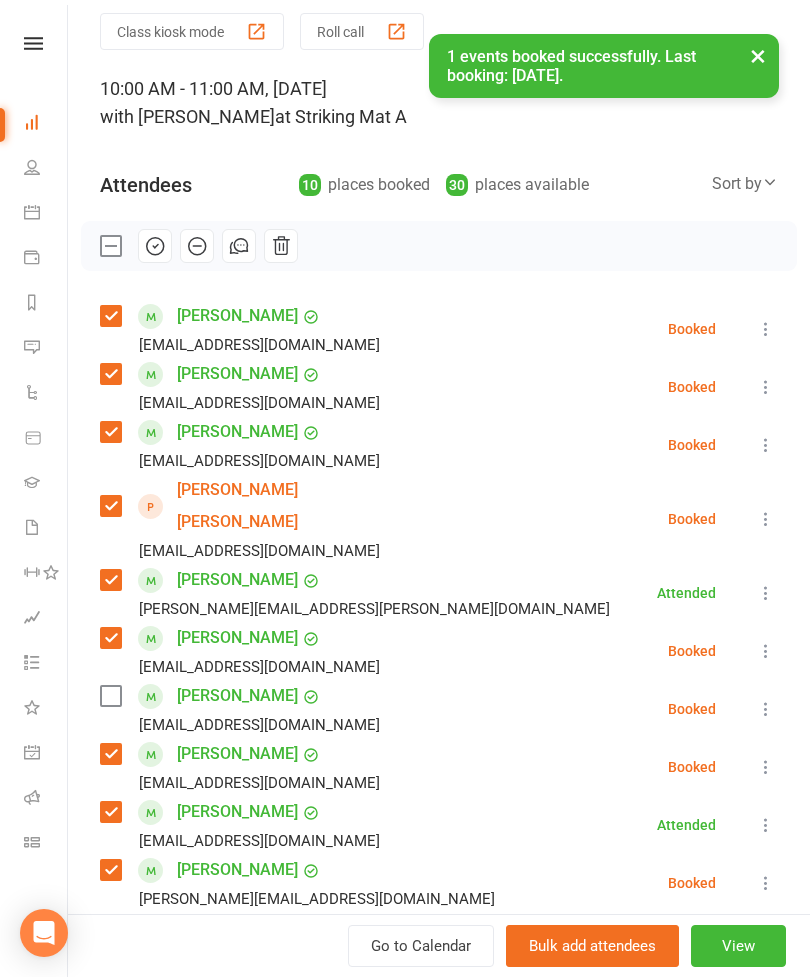 click at bounding box center [110, 696] 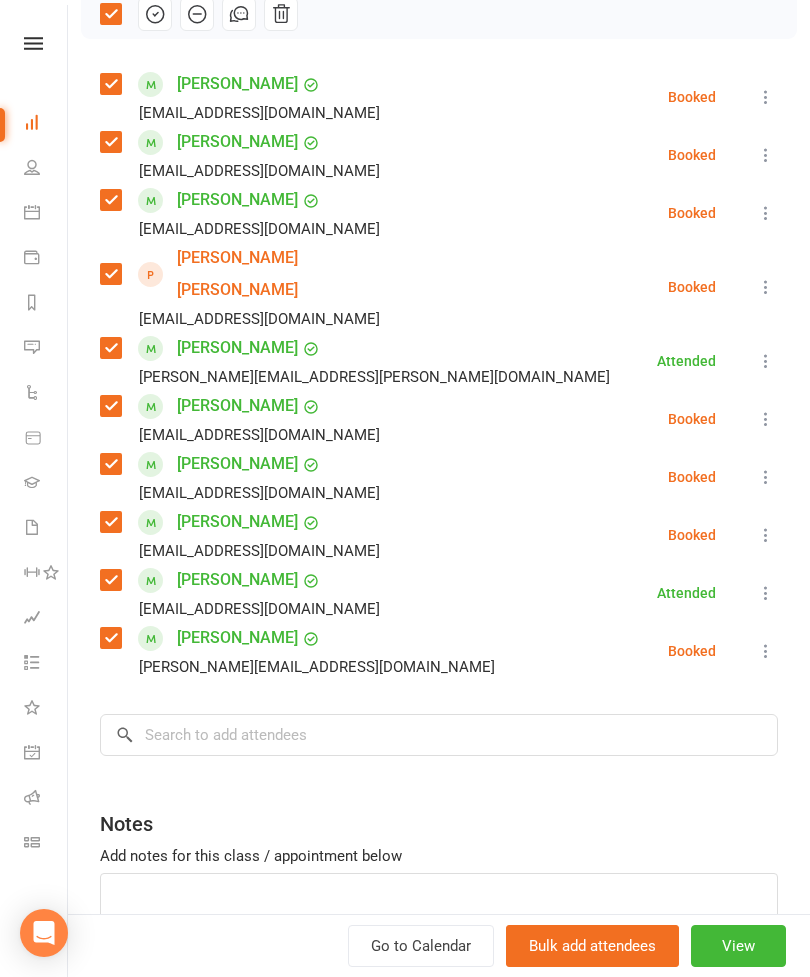 scroll, scrollTop: 302, scrollLeft: 0, axis: vertical 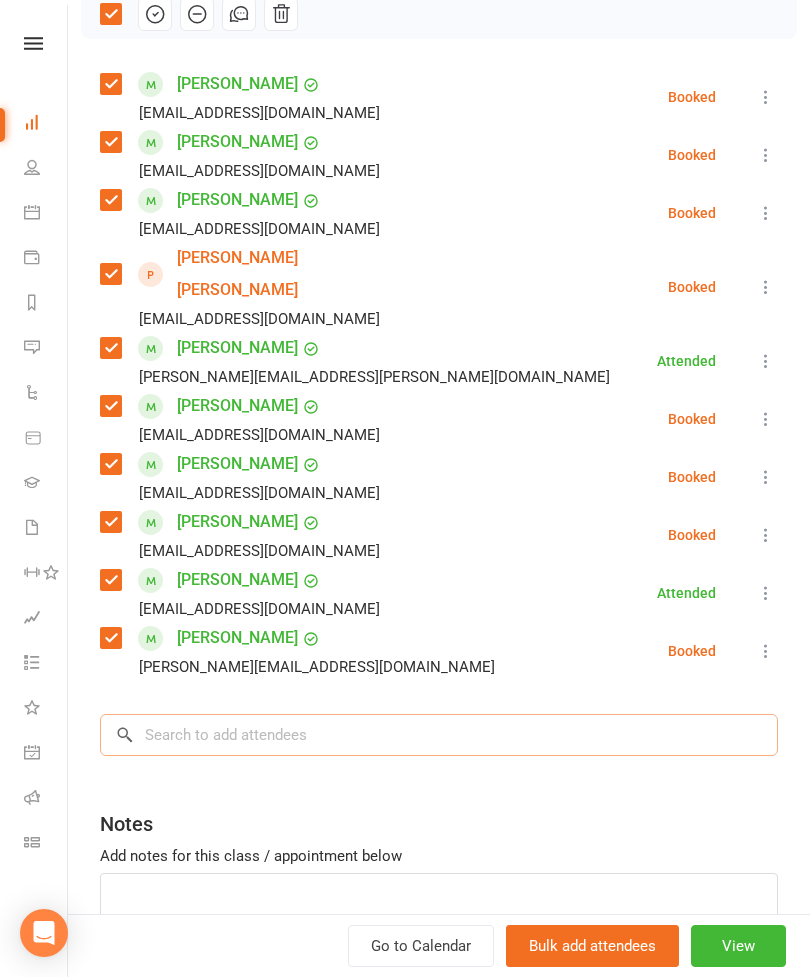 click at bounding box center (439, 735) 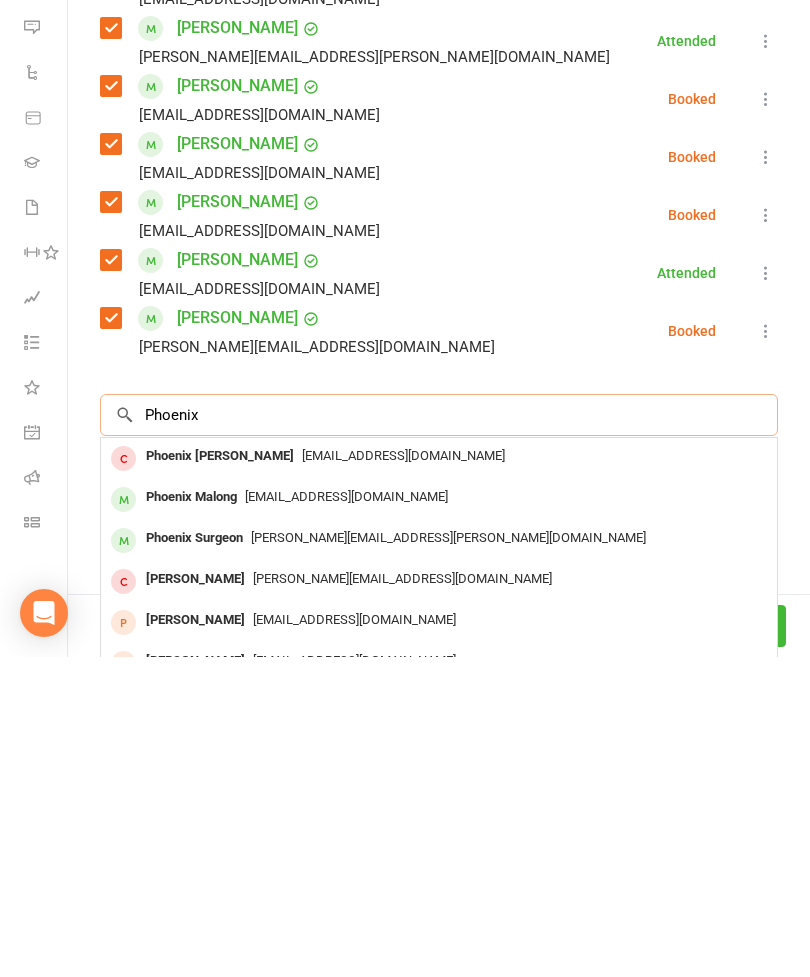 type on "Phoenix" 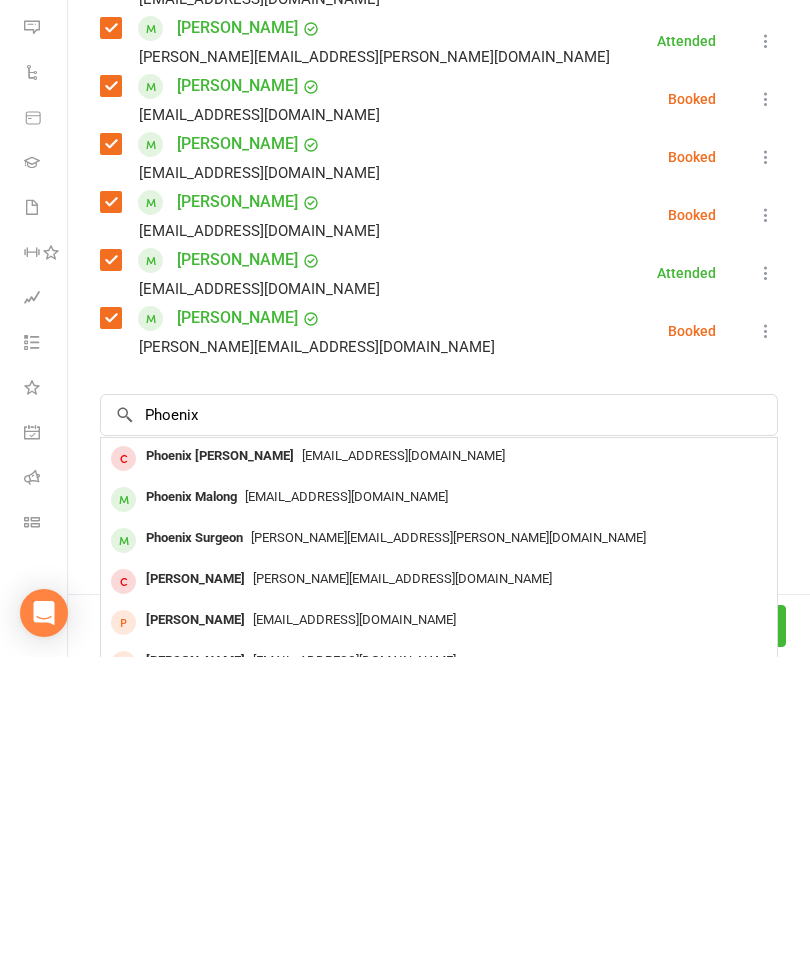 click on "Phoenix Malong" at bounding box center [191, 817] 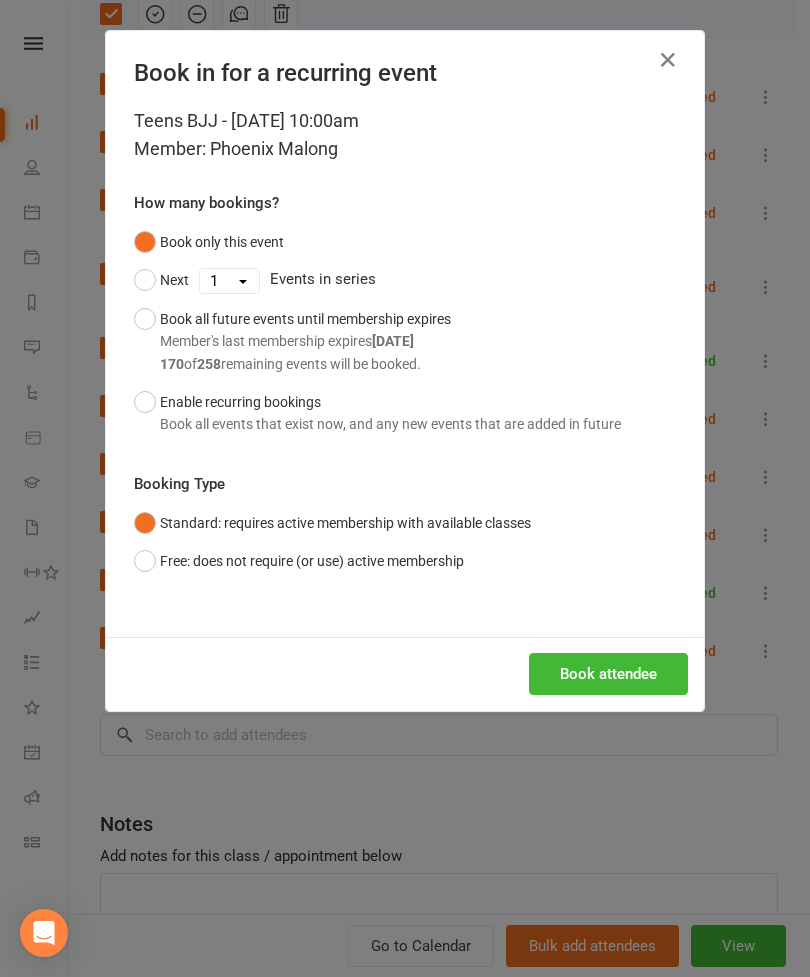 click on "Book attendee" at bounding box center (608, 674) 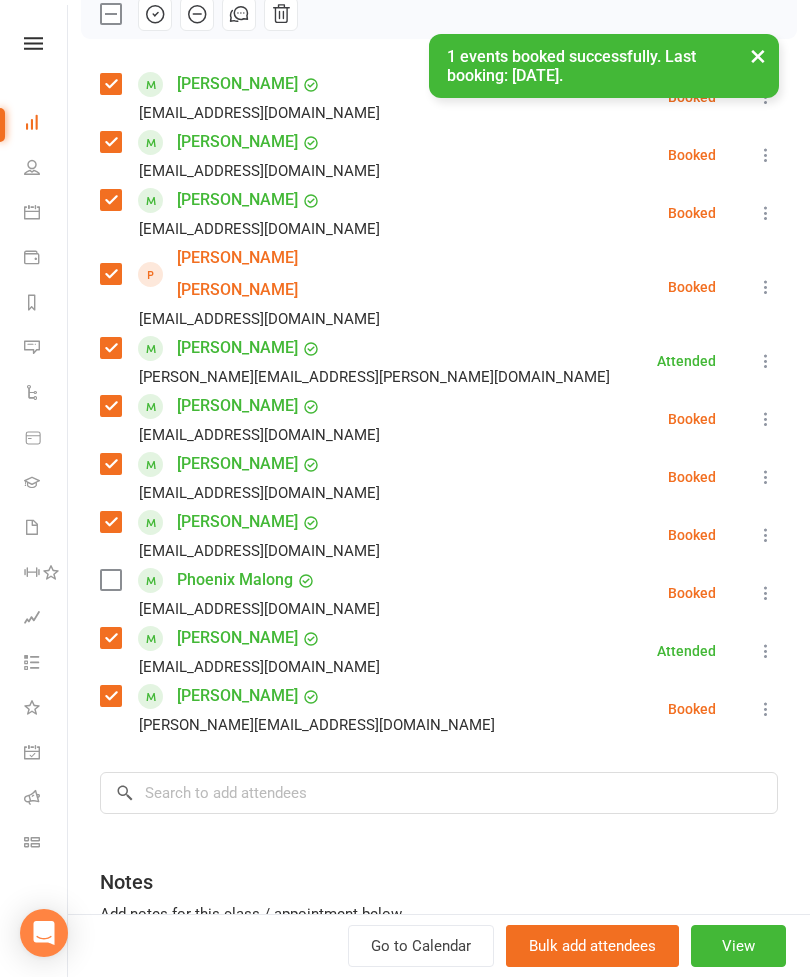 click at bounding box center (110, 580) 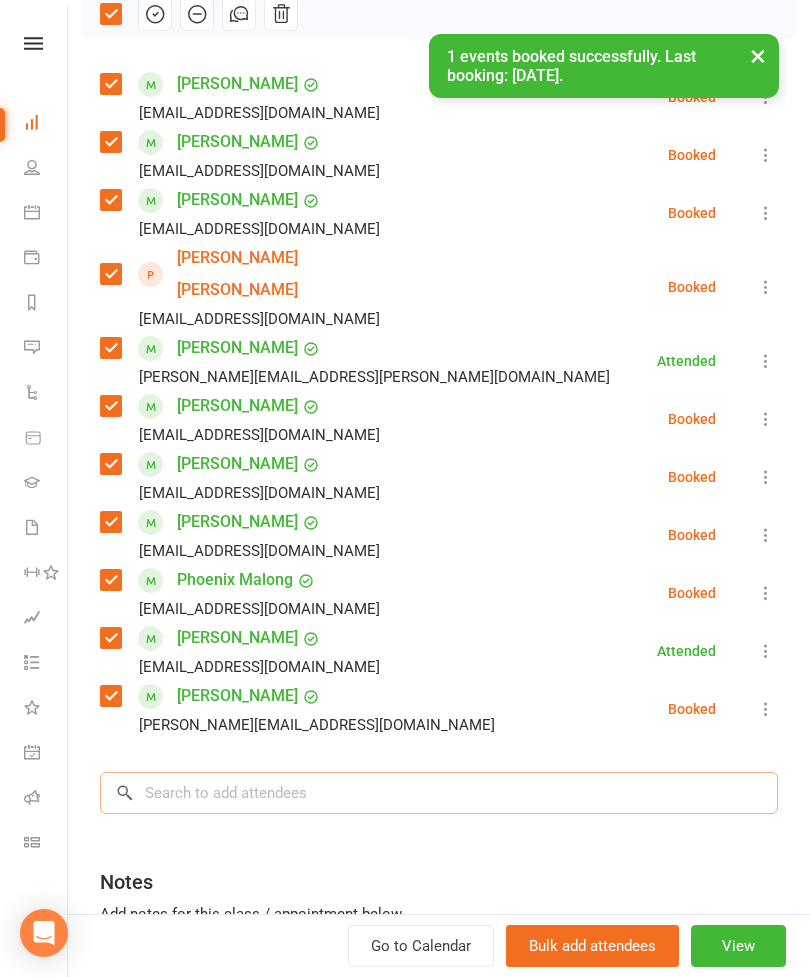 click at bounding box center (439, 793) 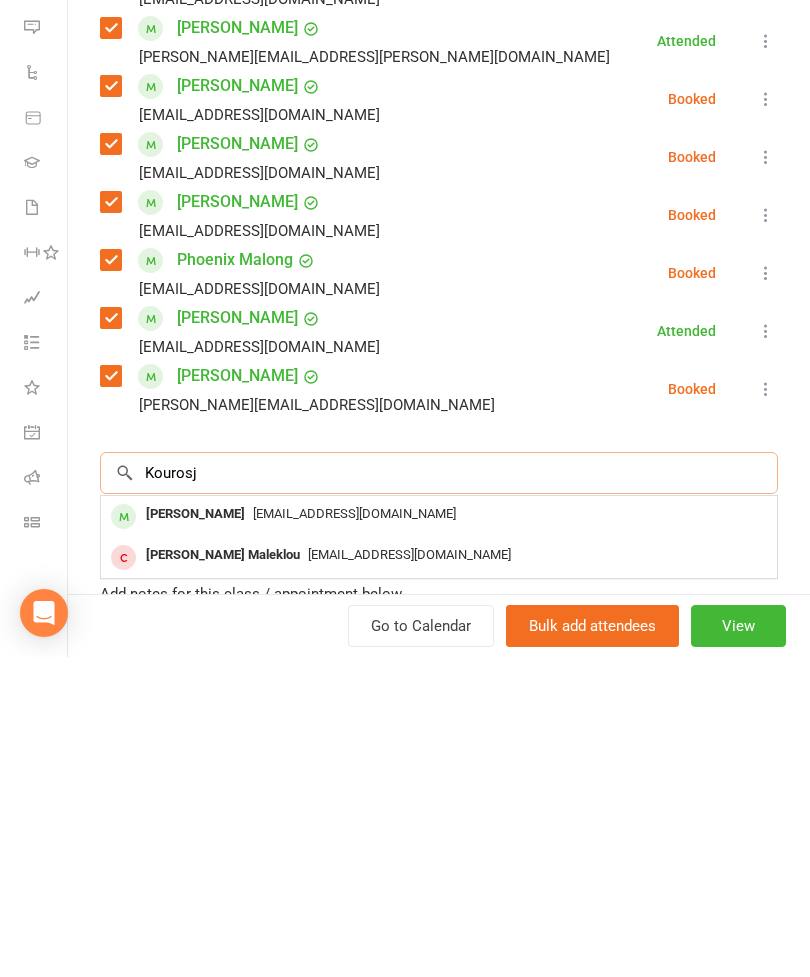 type on "Kourosj" 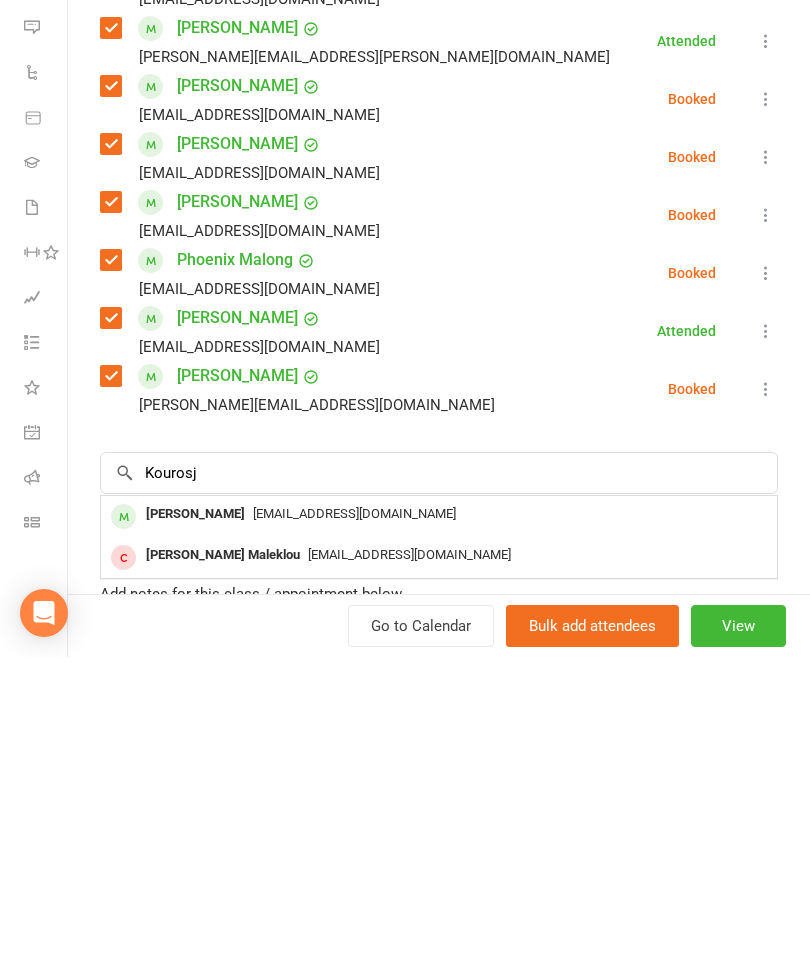 click on "[PERSON_NAME]" at bounding box center [195, 834] 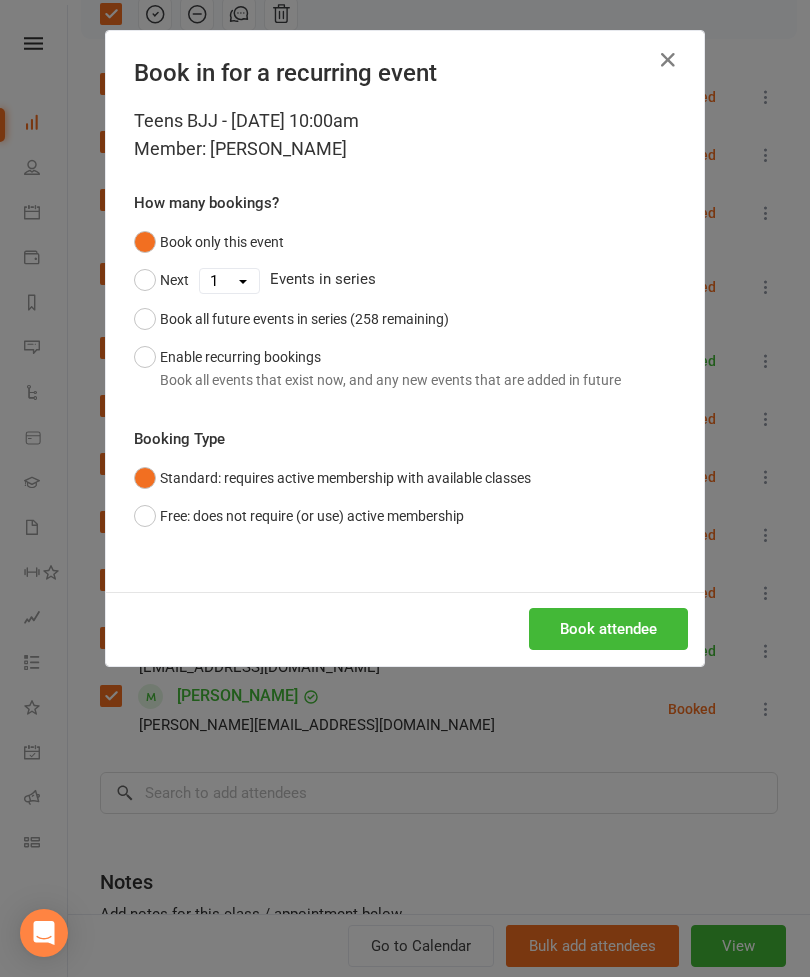 click on "Book attendee" at bounding box center [608, 629] 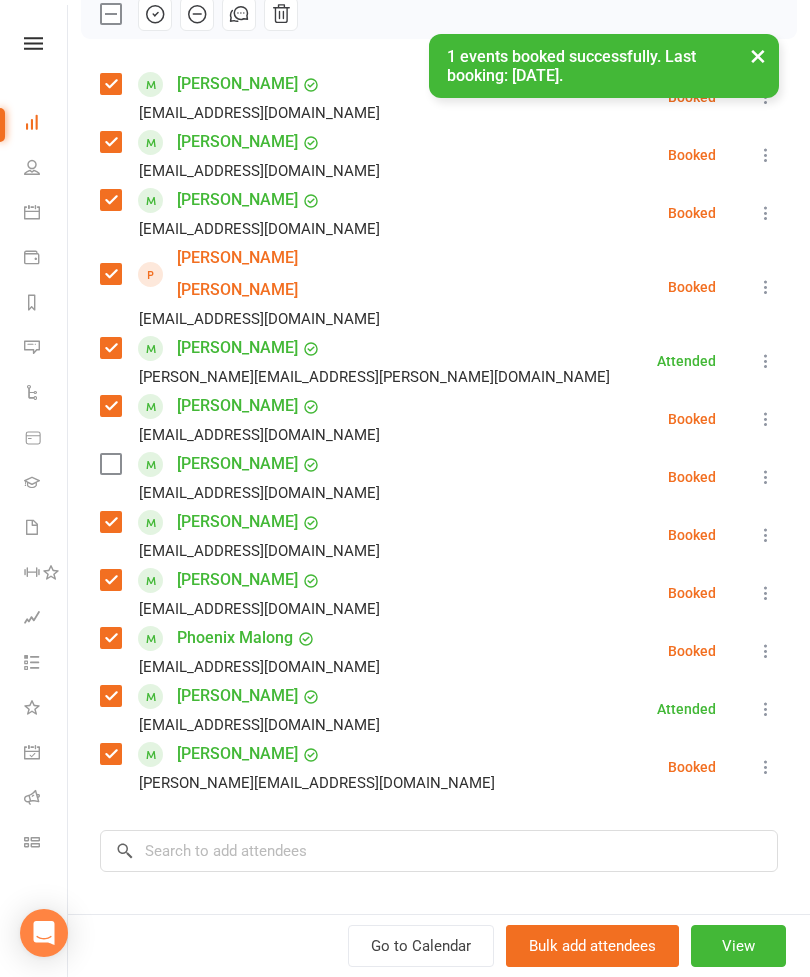 click at bounding box center [110, 464] 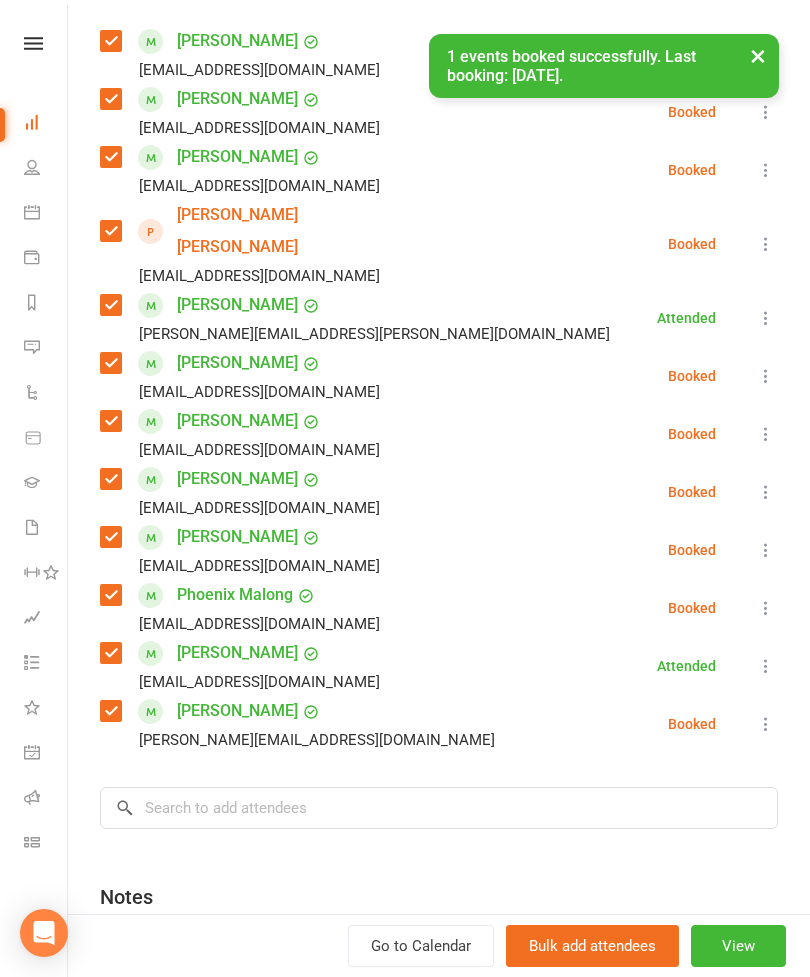 scroll, scrollTop: 347, scrollLeft: 0, axis: vertical 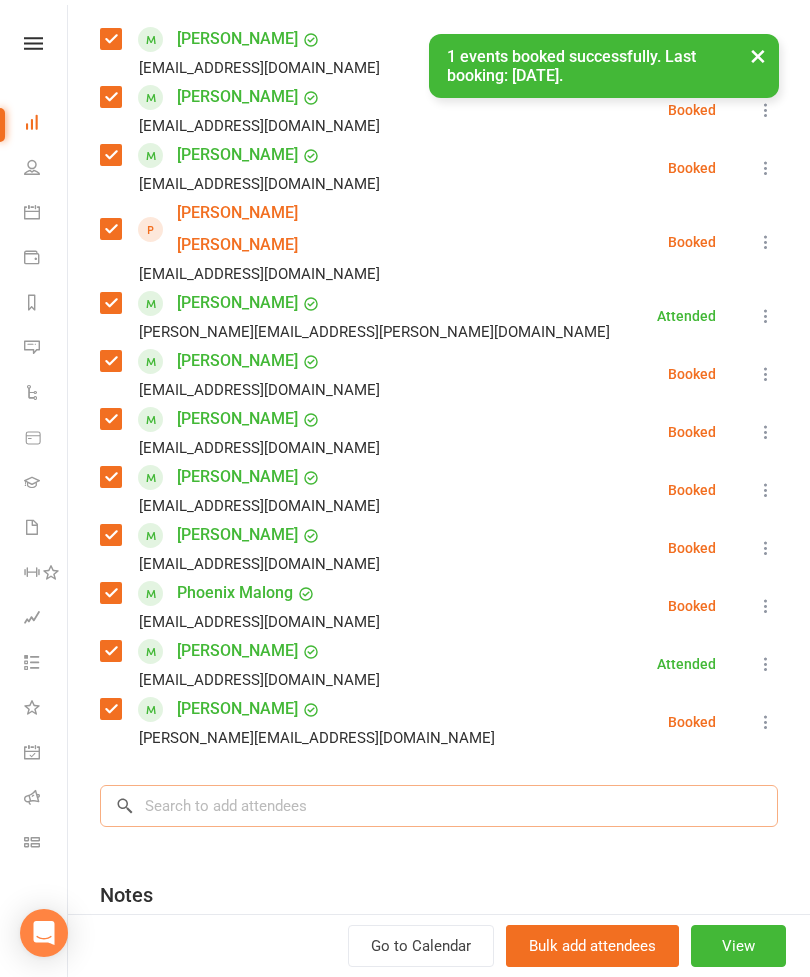 click at bounding box center (439, 806) 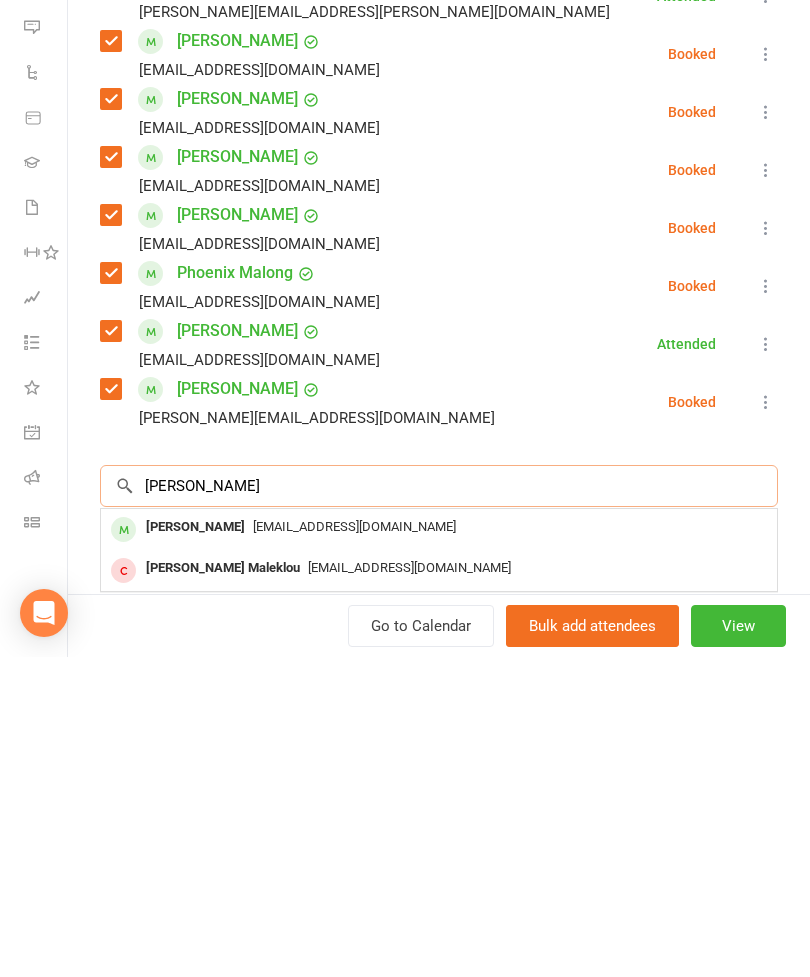 scroll, scrollTop: 2255, scrollLeft: 0, axis: vertical 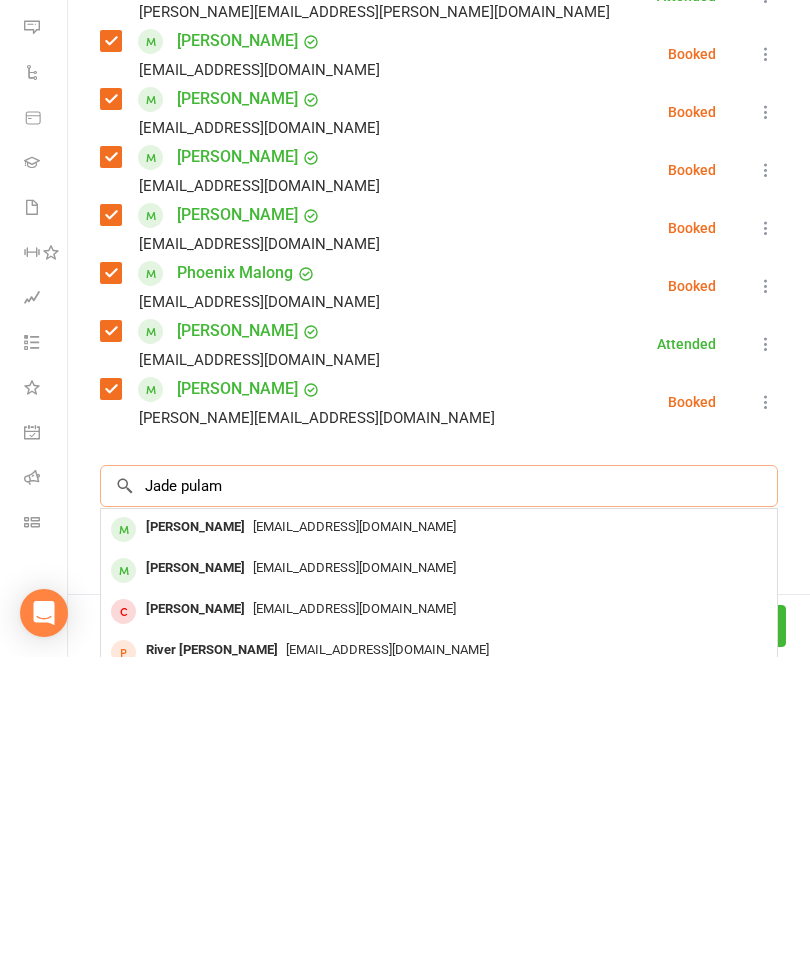type on "Jade pulam" 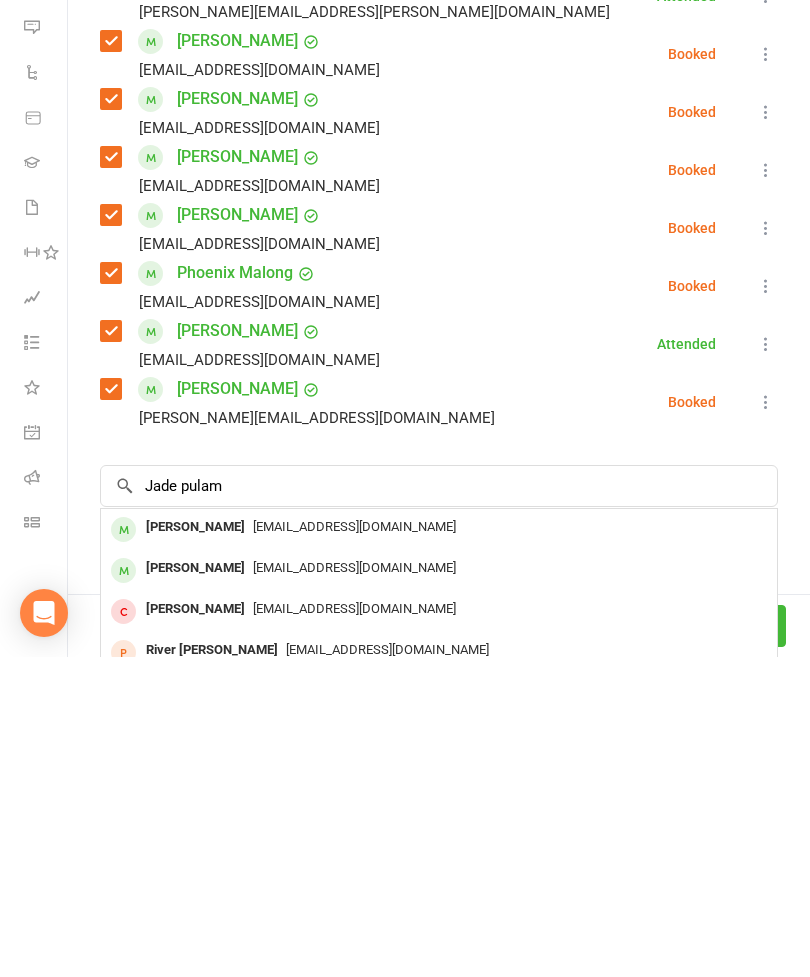 click on "[EMAIL_ADDRESS][DOMAIN_NAME]" at bounding box center (439, 847) 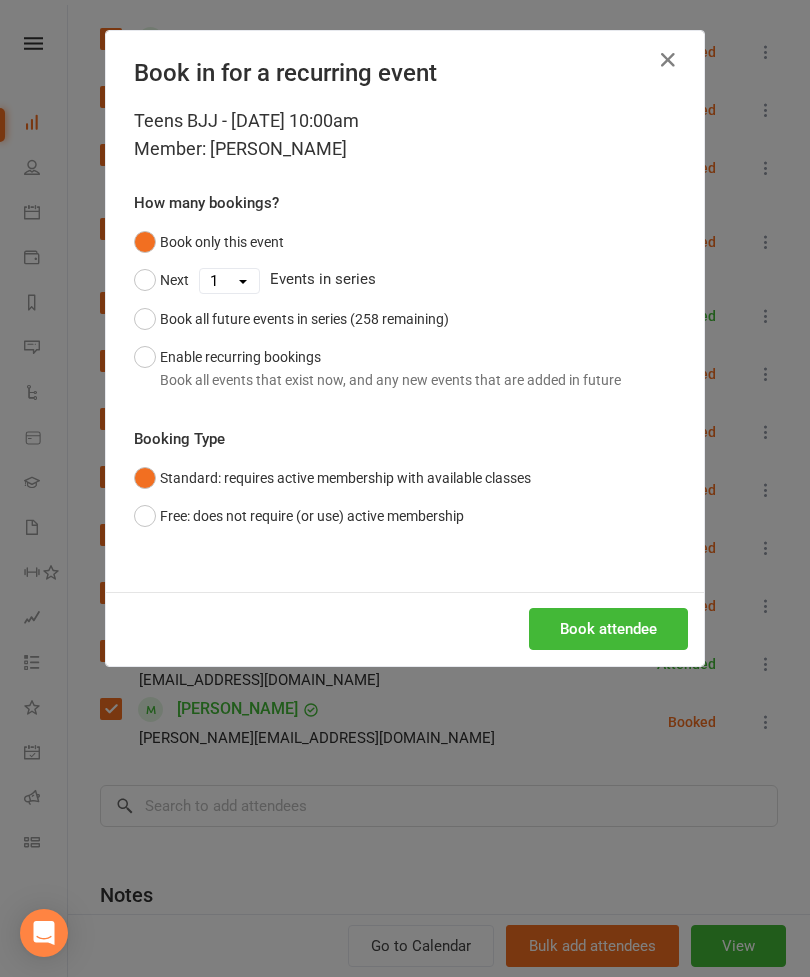 click on "Book attendee" at bounding box center (608, 629) 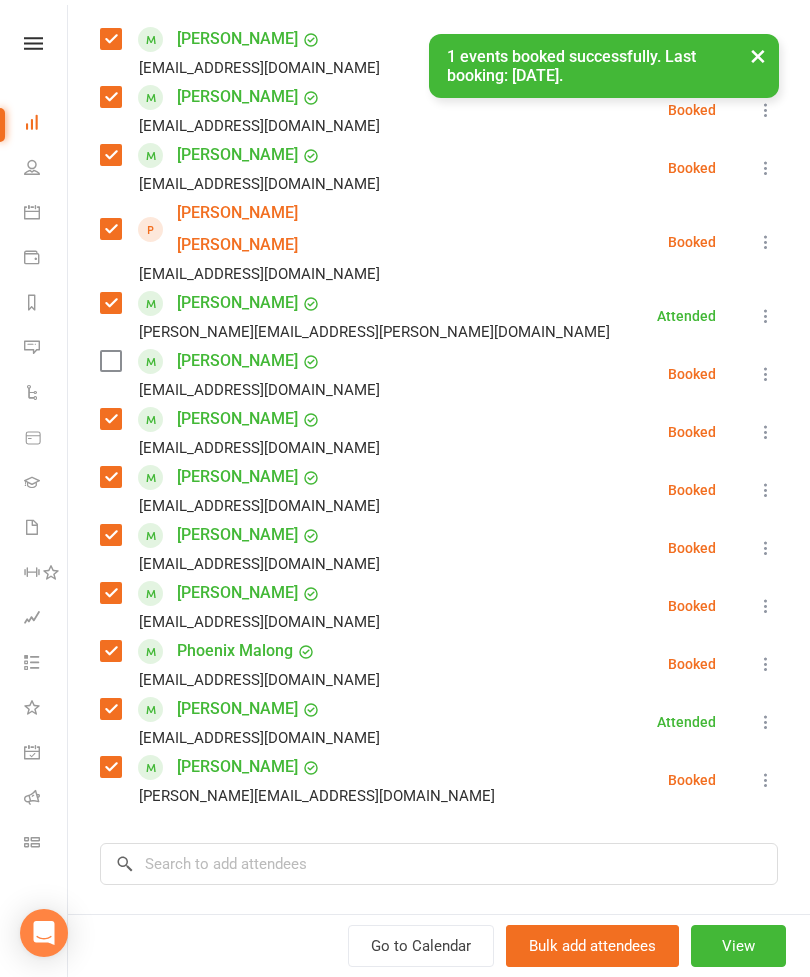 click at bounding box center [110, 361] 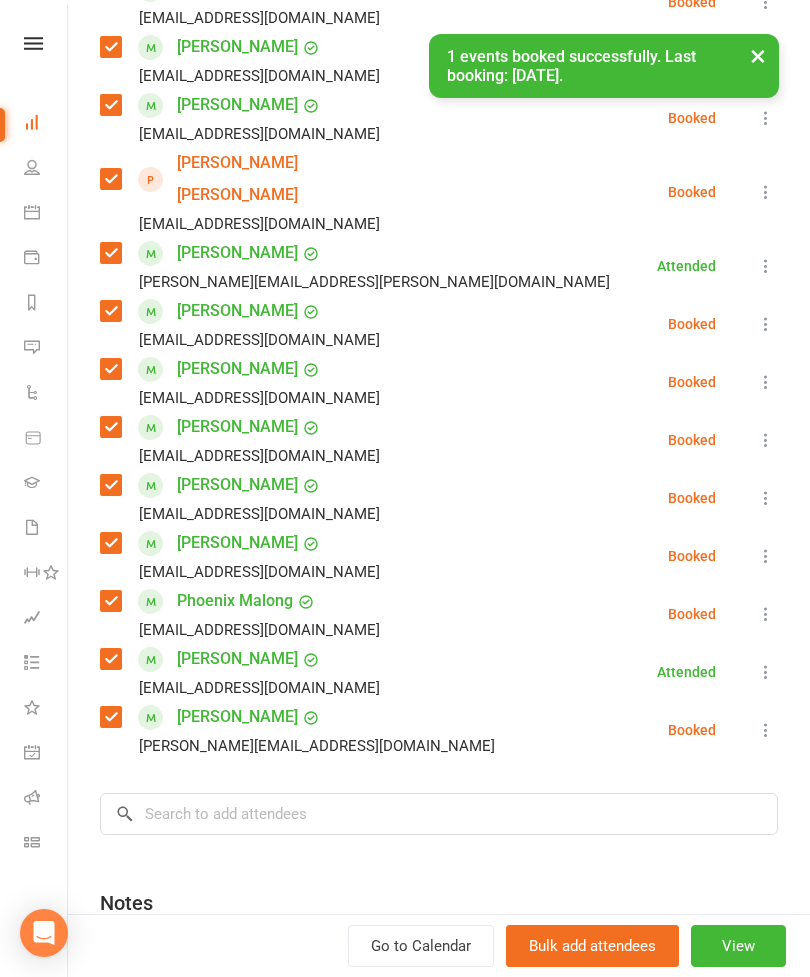 scroll, scrollTop: 400, scrollLeft: 0, axis: vertical 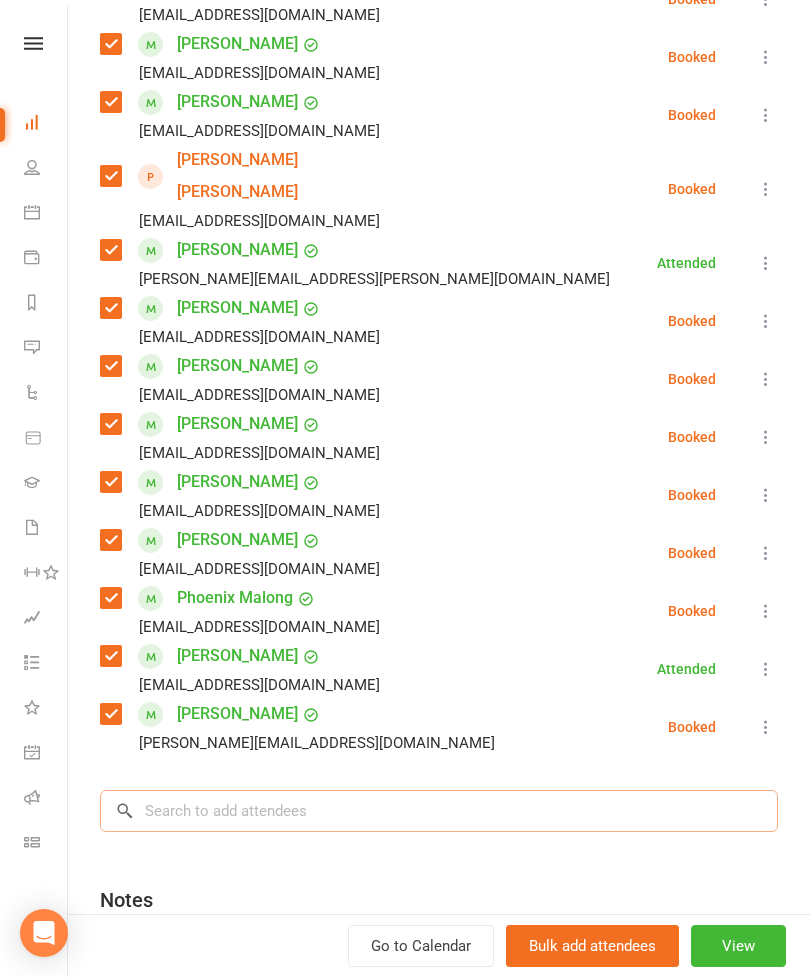 click at bounding box center [439, 811] 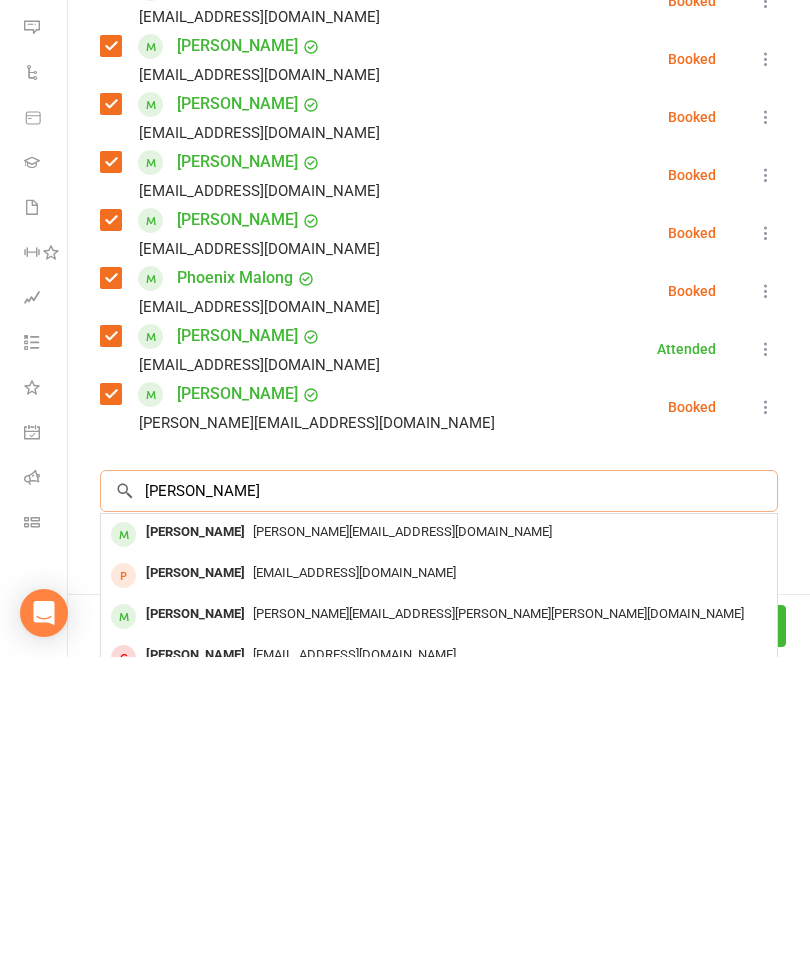 type on "[PERSON_NAME]" 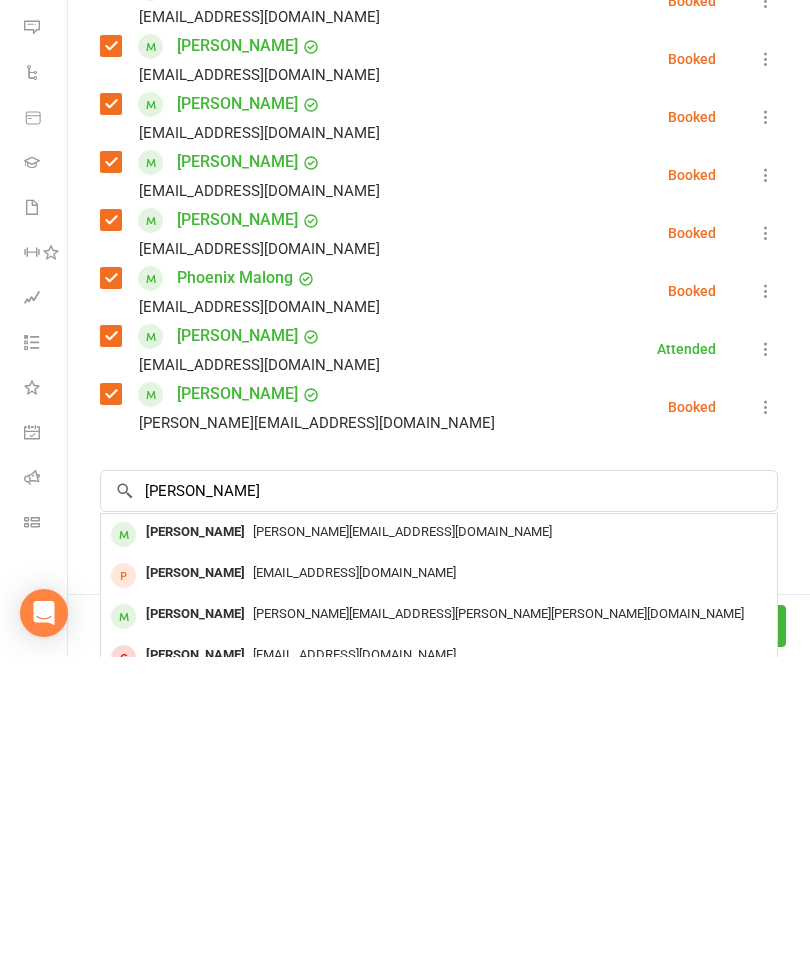 click on "[PERSON_NAME][EMAIL_ADDRESS][PERSON_NAME][PERSON_NAME][DOMAIN_NAME]" at bounding box center [439, 934] 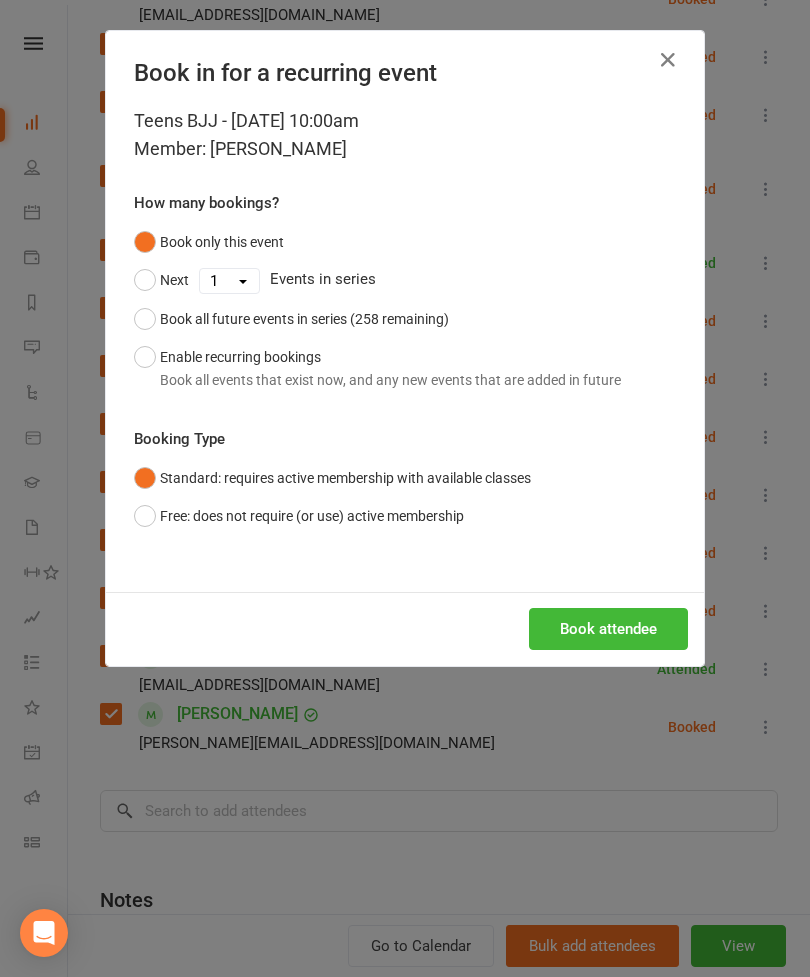 click on "Book attendee" at bounding box center [608, 629] 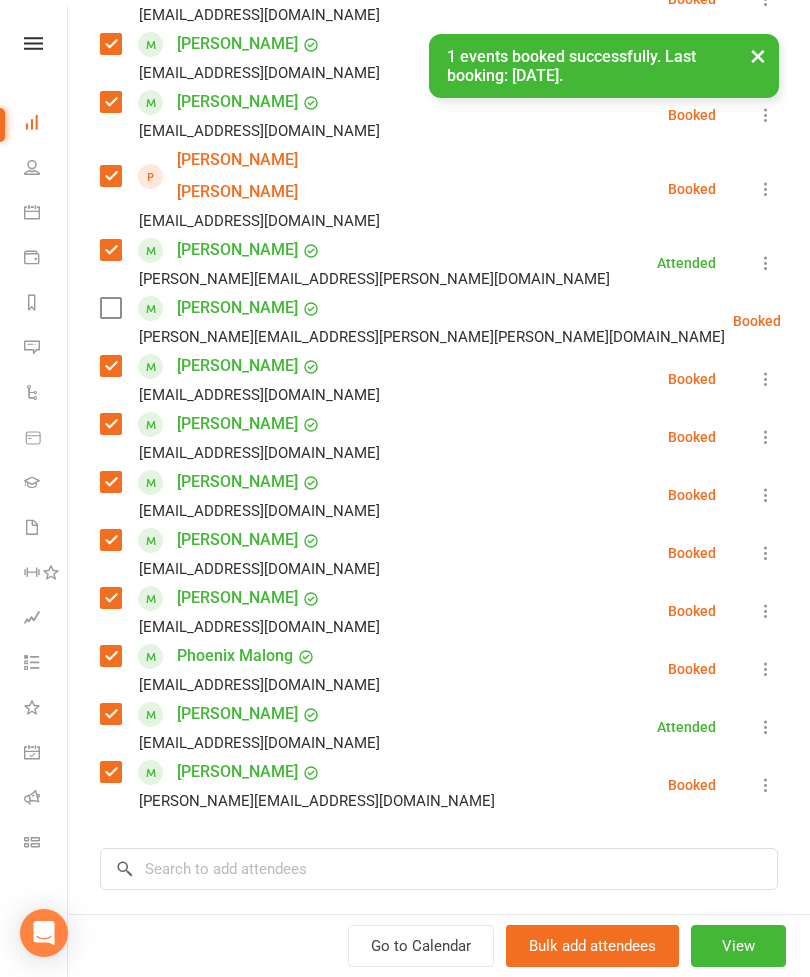 scroll, scrollTop: 351, scrollLeft: 0, axis: vertical 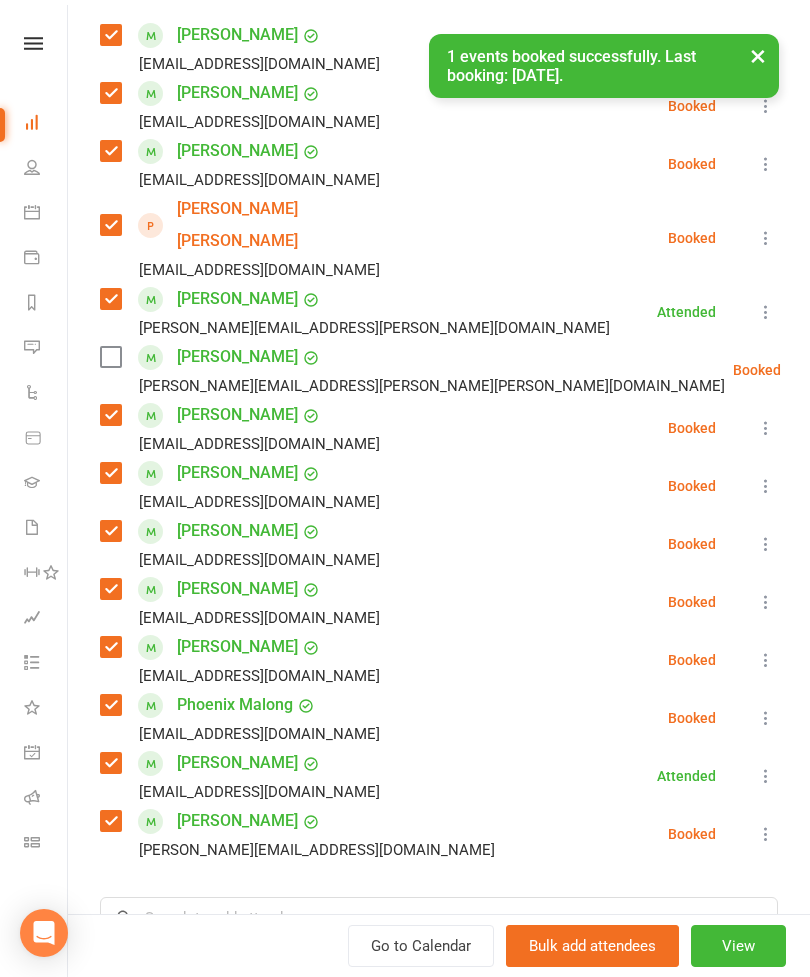 click at bounding box center (110, 357) 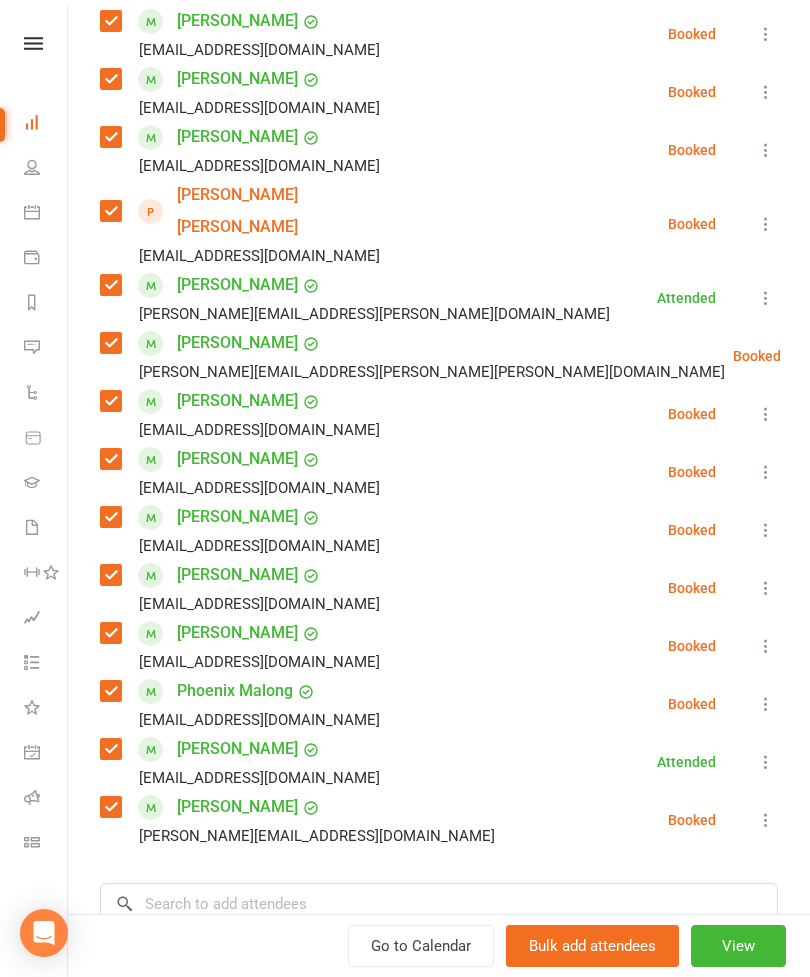 scroll, scrollTop: 368, scrollLeft: 0, axis: vertical 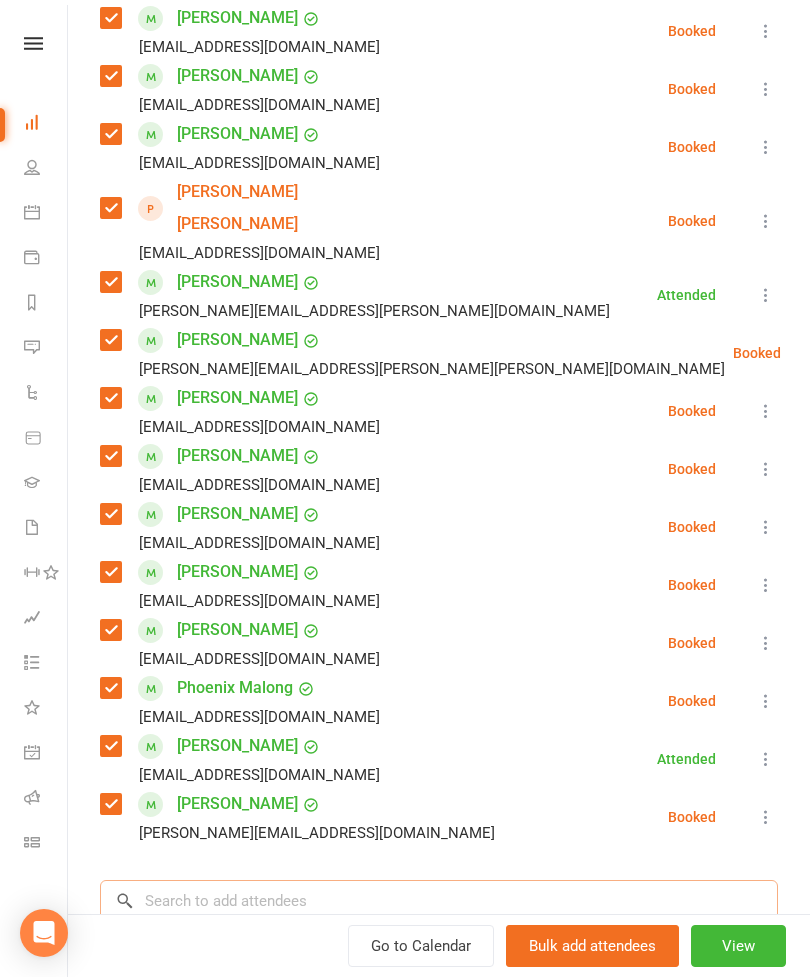 click at bounding box center [439, 901] 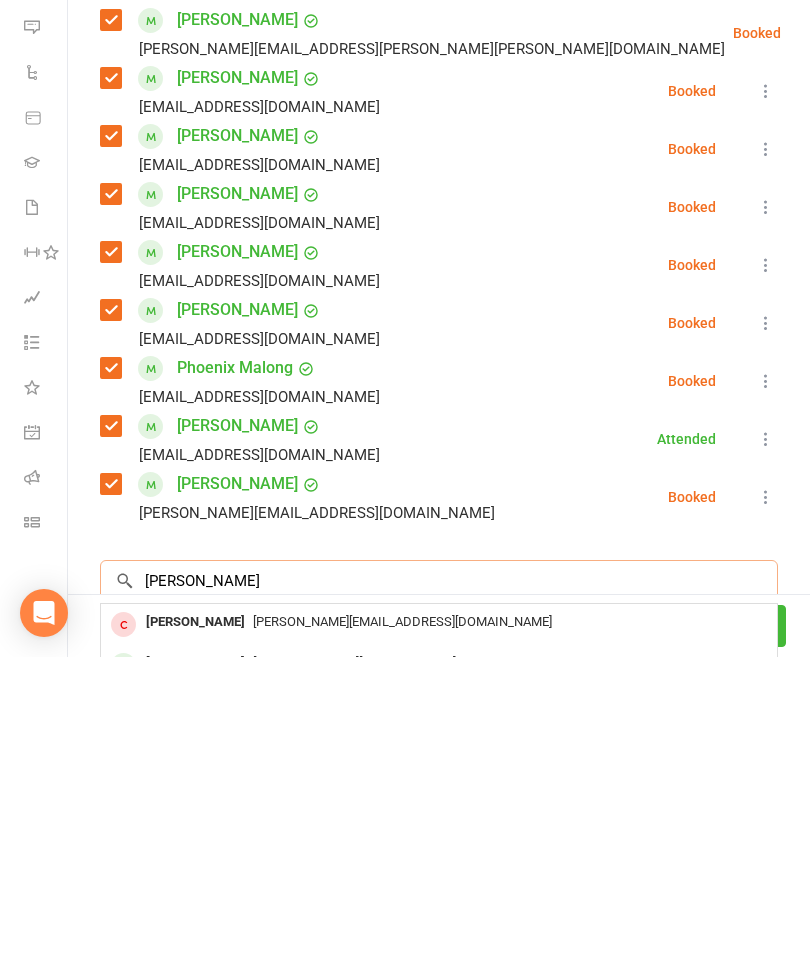 type on "[PERSON_NAME]" 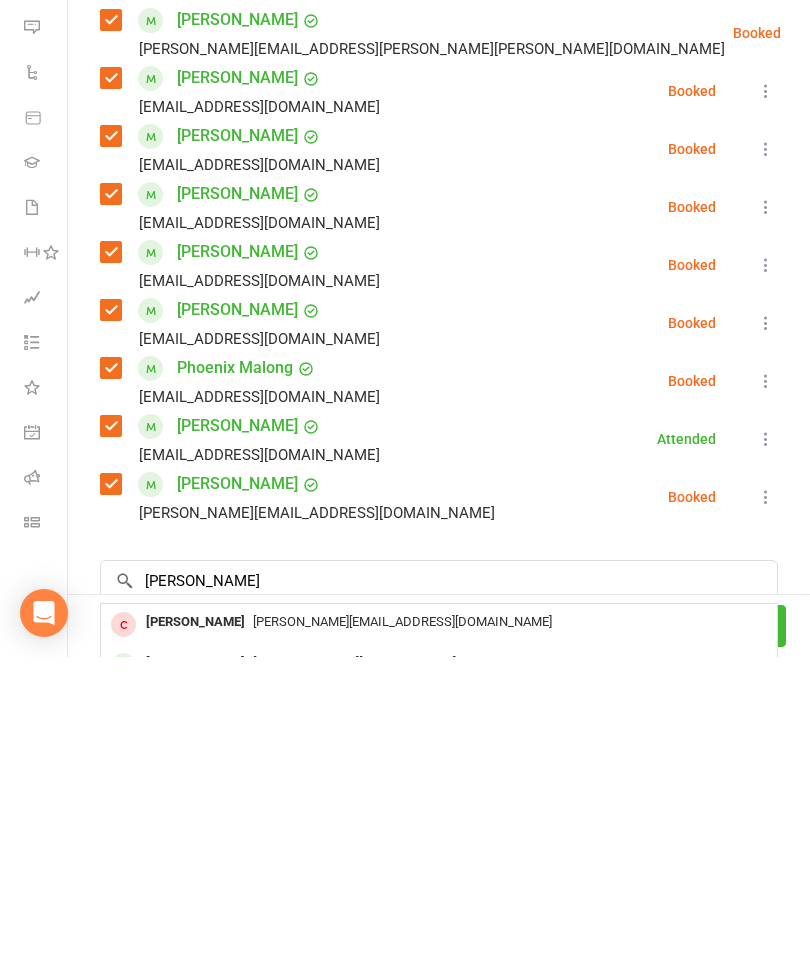 click on "[EMAIL_ADDRESS][DOMAIN_NAME]" at bounding box center (439, 983) 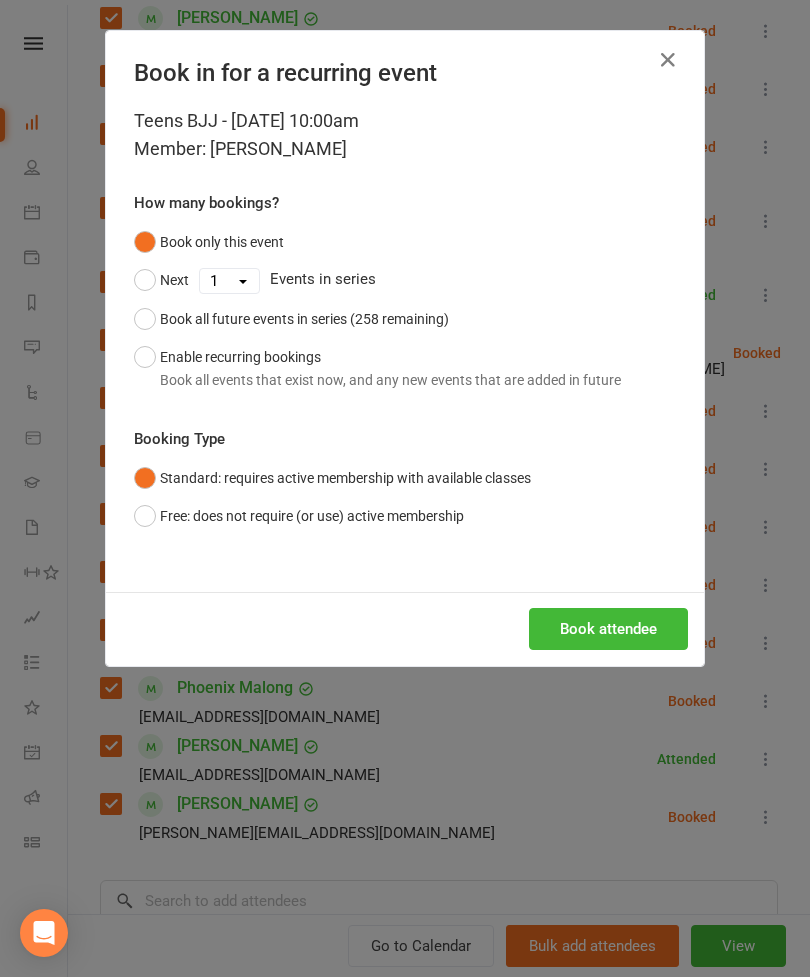 click on "Book attendee" at bounding box center (608, 629) 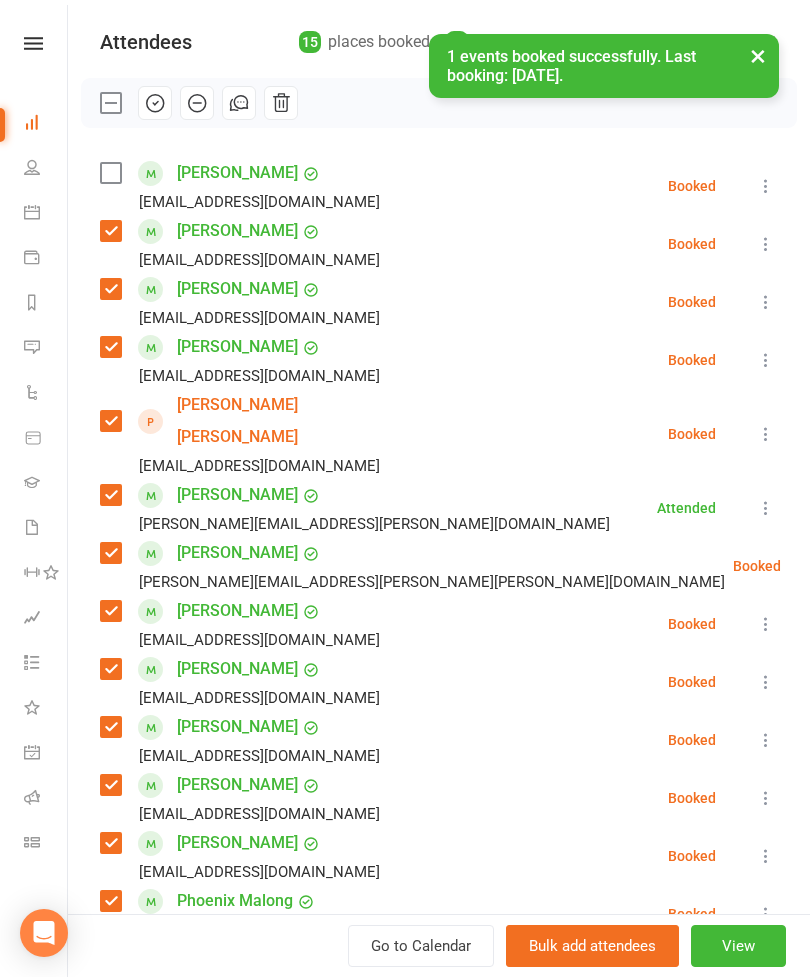 scroll, scrollTop: 156, scrollLeft: 0, axis: vertical 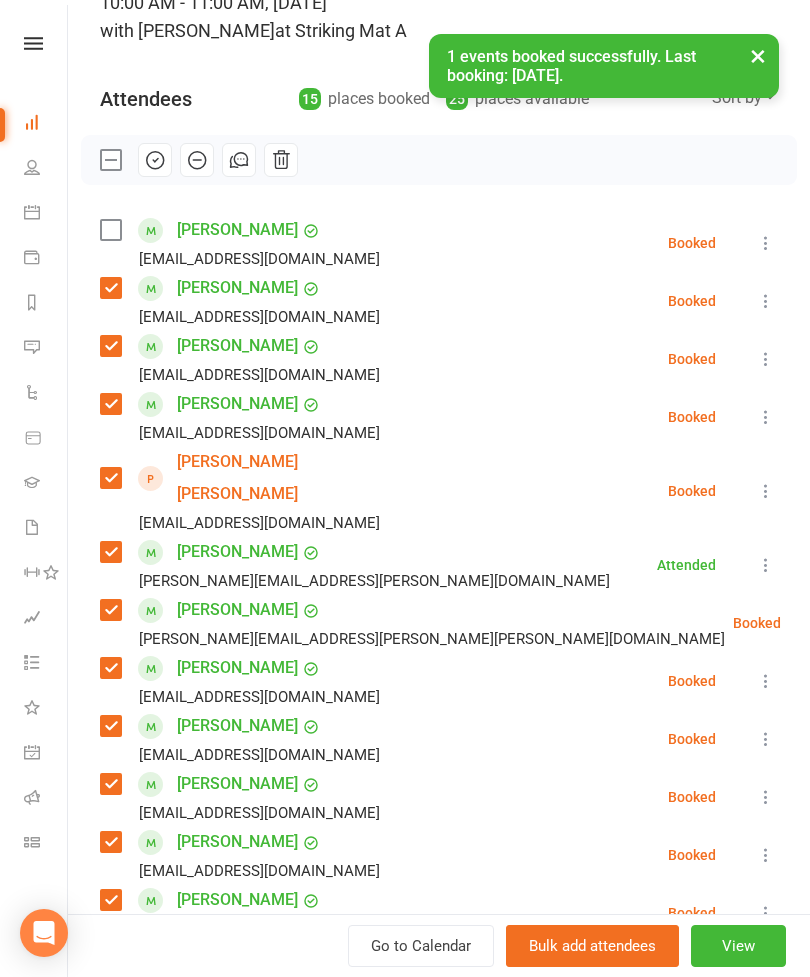 click at bounding box center [110, 160] 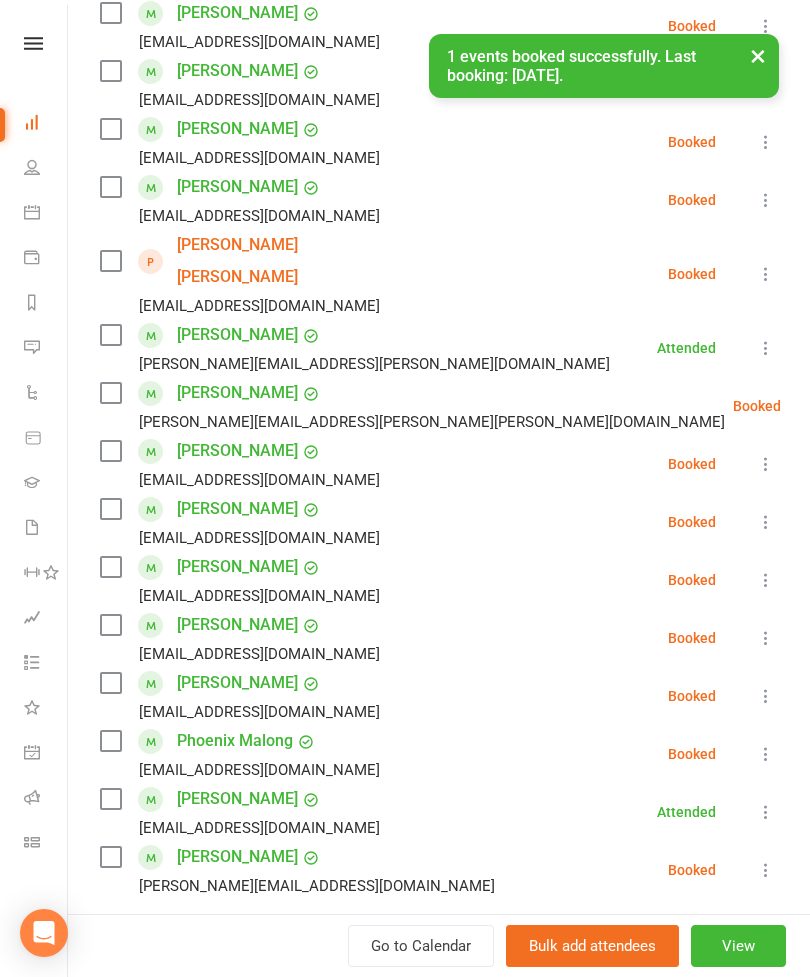 scroll, scrollTop: 375, scrollLeft: 0, axis: vertical 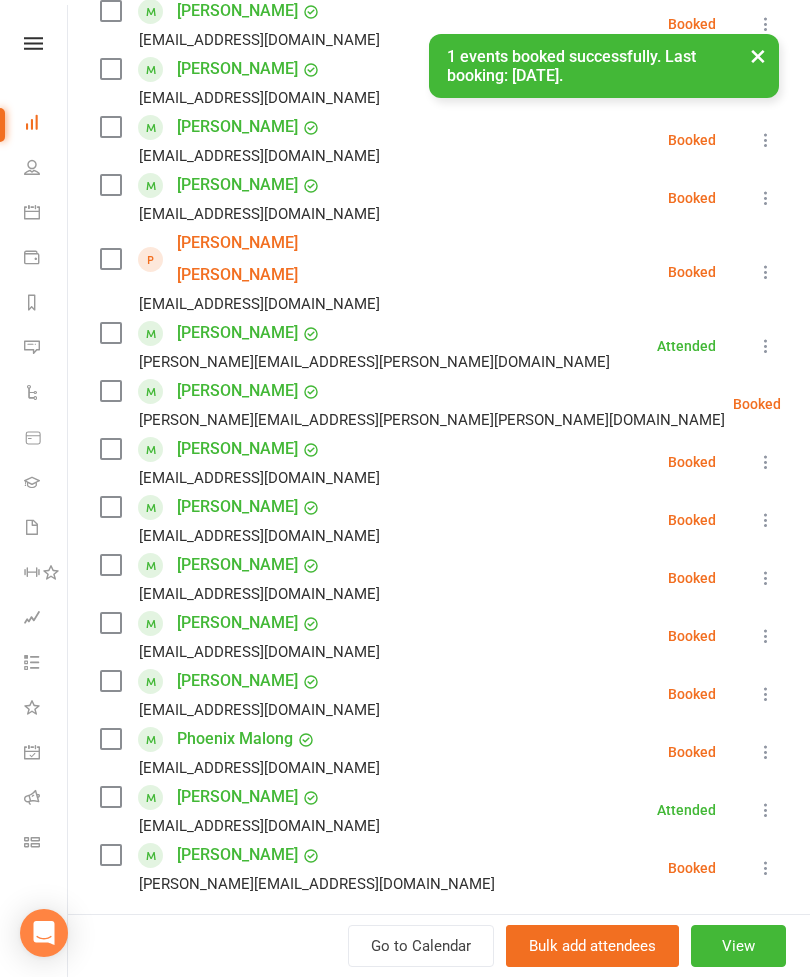click at bounding box center (110, 565) 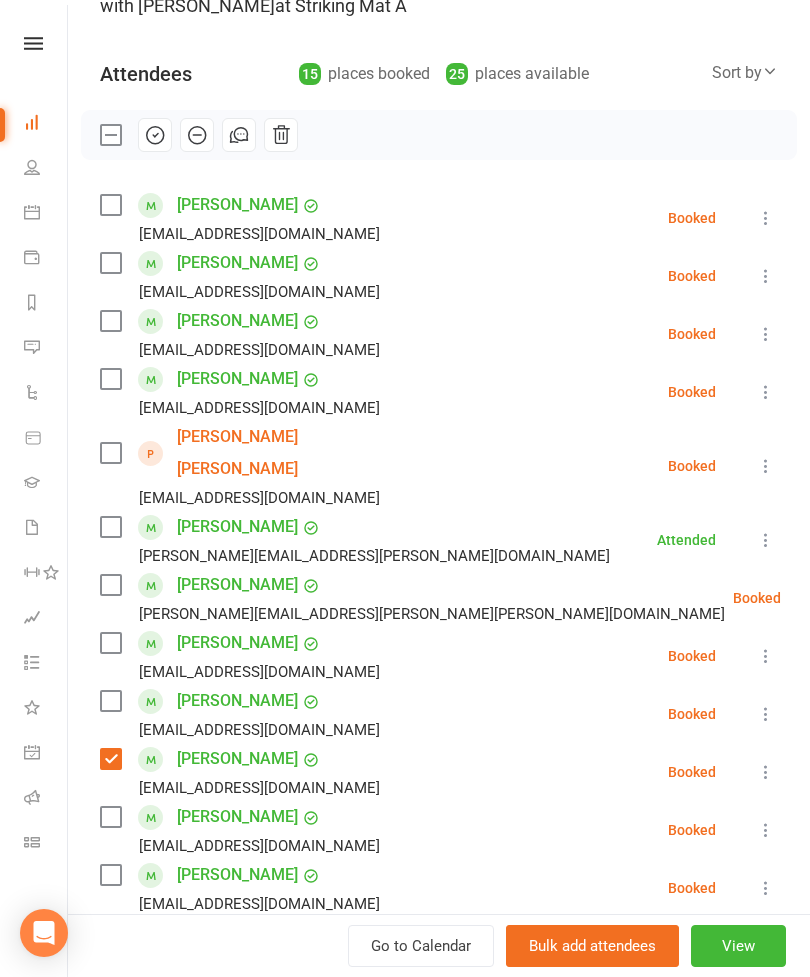 scroll, scrollTop: 180, scrollLeft: 0, axis: vertical 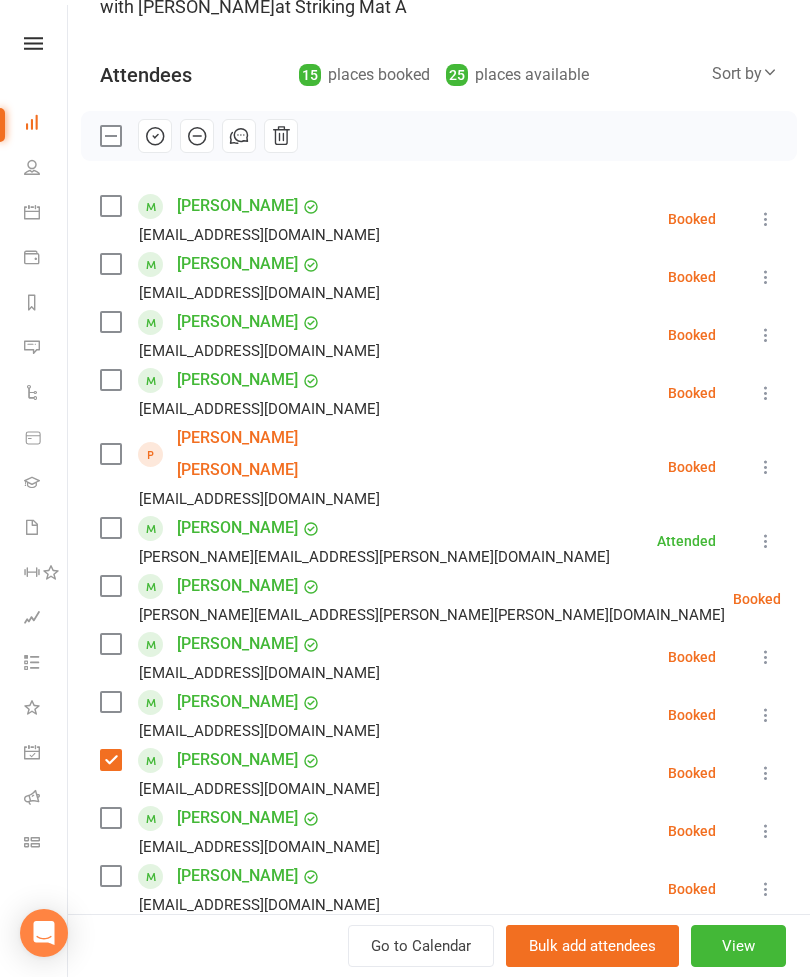 click at bounding box center (110, 322) 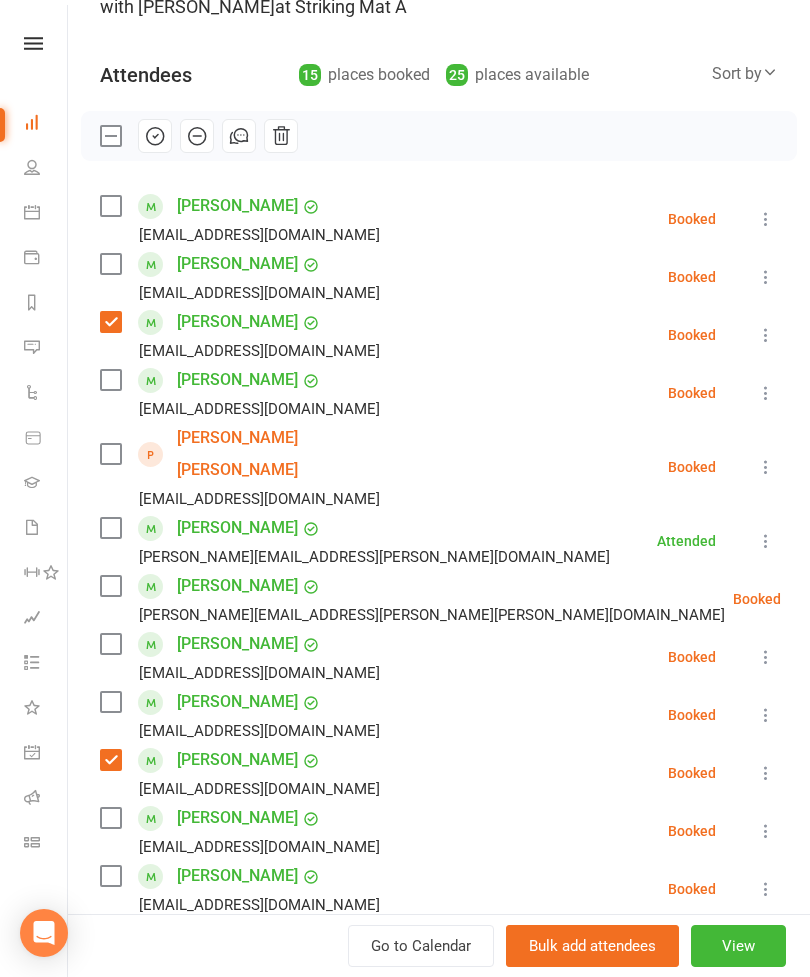 click at bounding box center (110, 528) 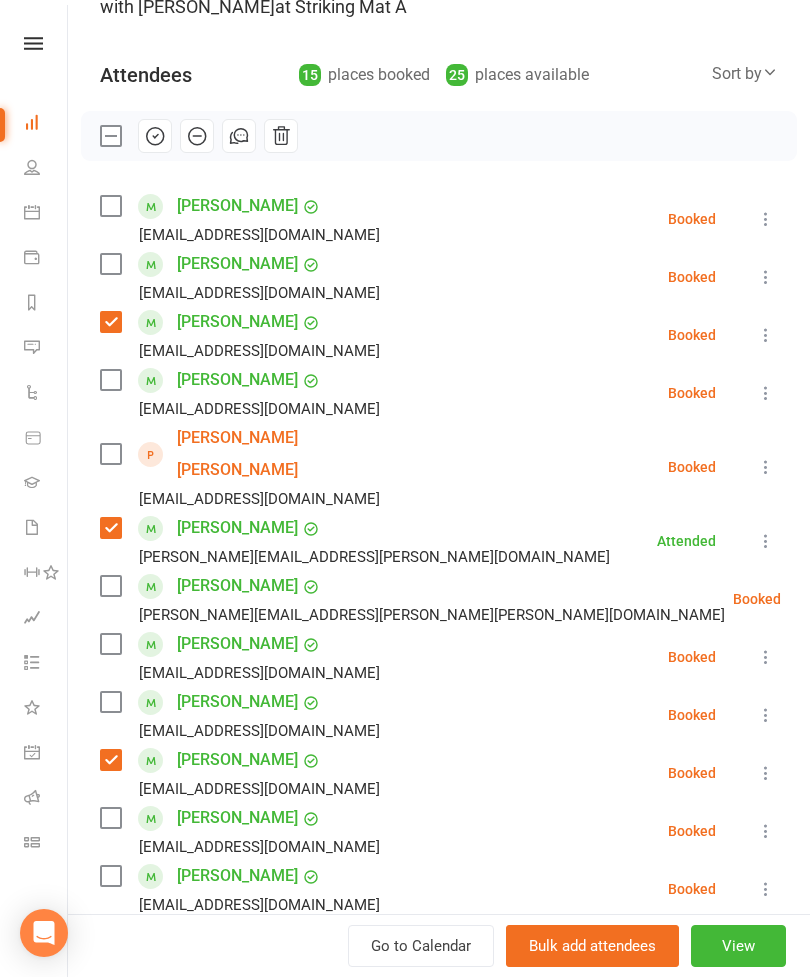 click at bounding box center (110, 586) 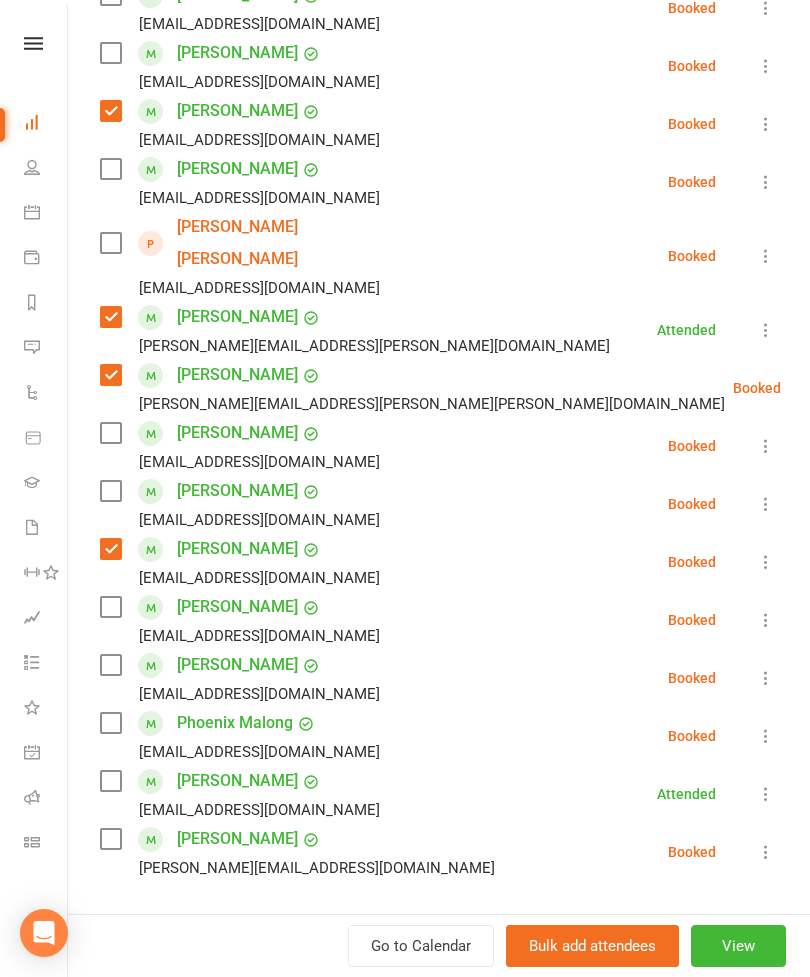 scroll, scrollTop: 423, scrollLeft: 0, axis: vertical 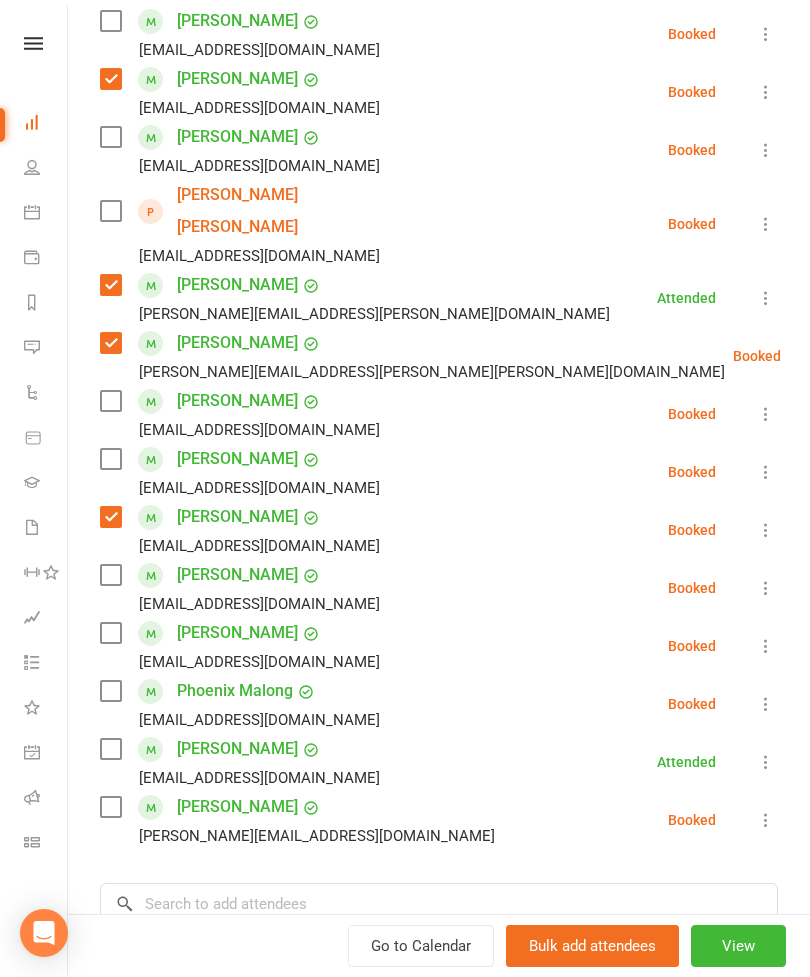 click at bounding box center (110, 749) 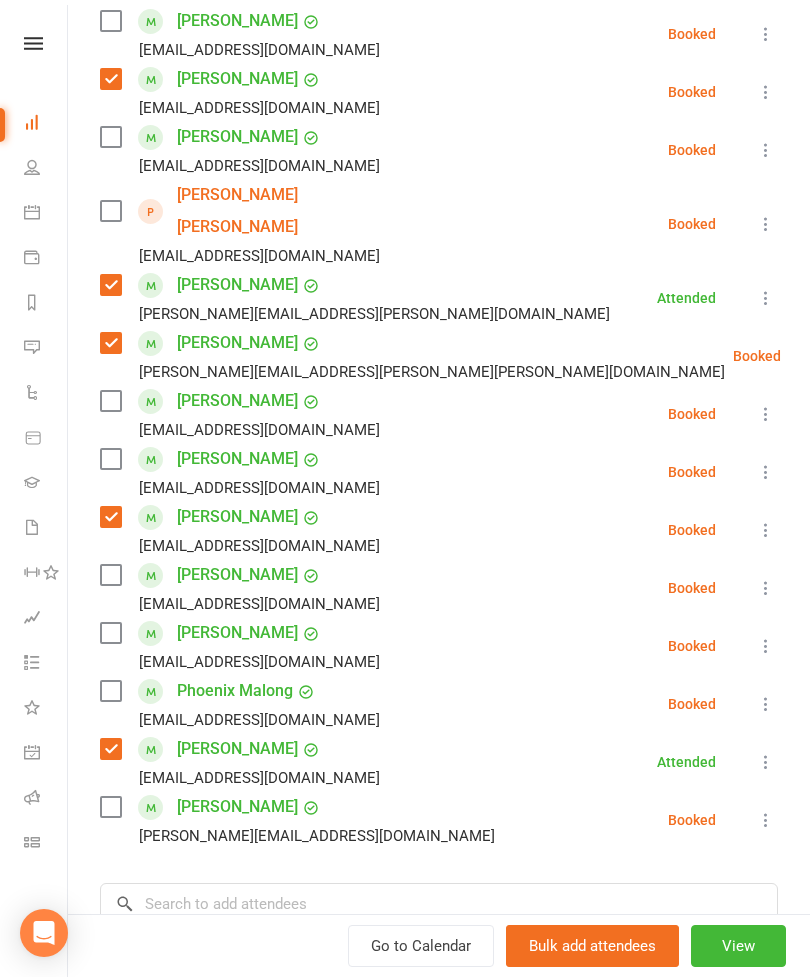click at bounding box center [110, 691] 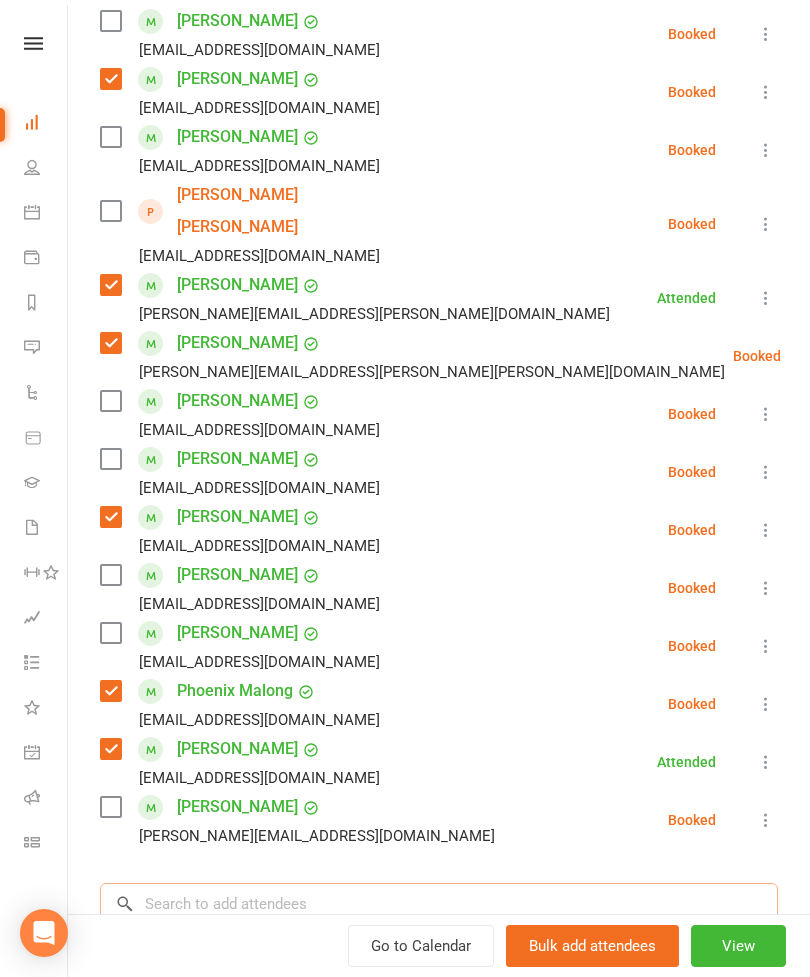 click at bounding box center [439, 904] 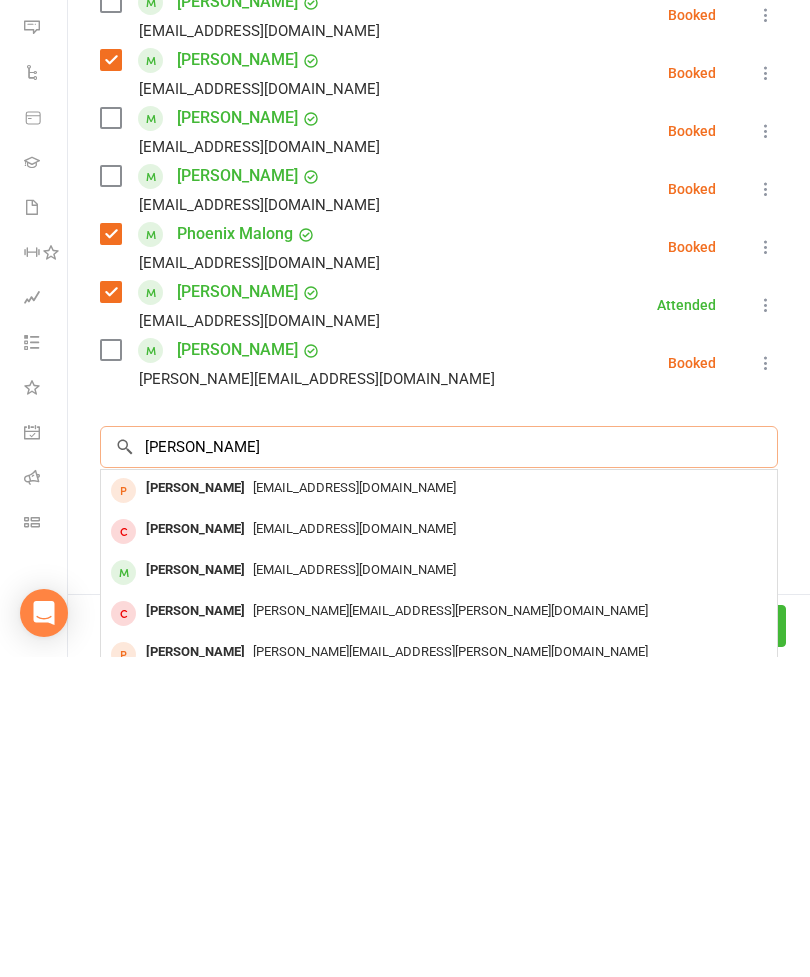 scroll, scrollTop: 566, scrollLeft: 0, axis: vertical 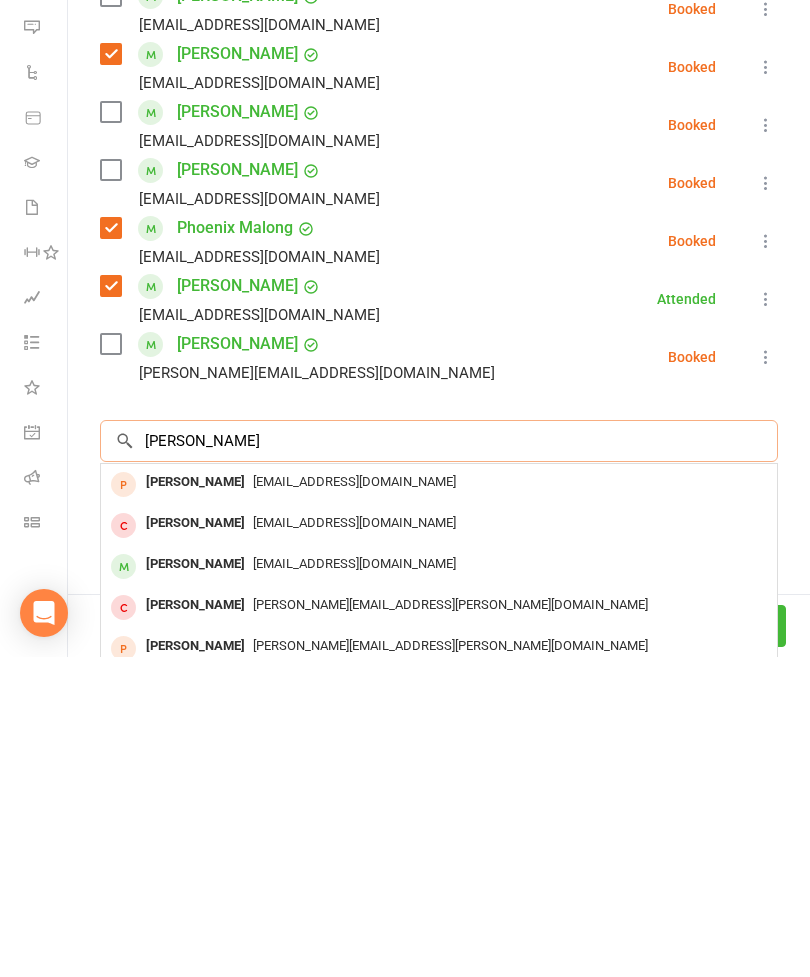 type on "[PERSON_NAME]" 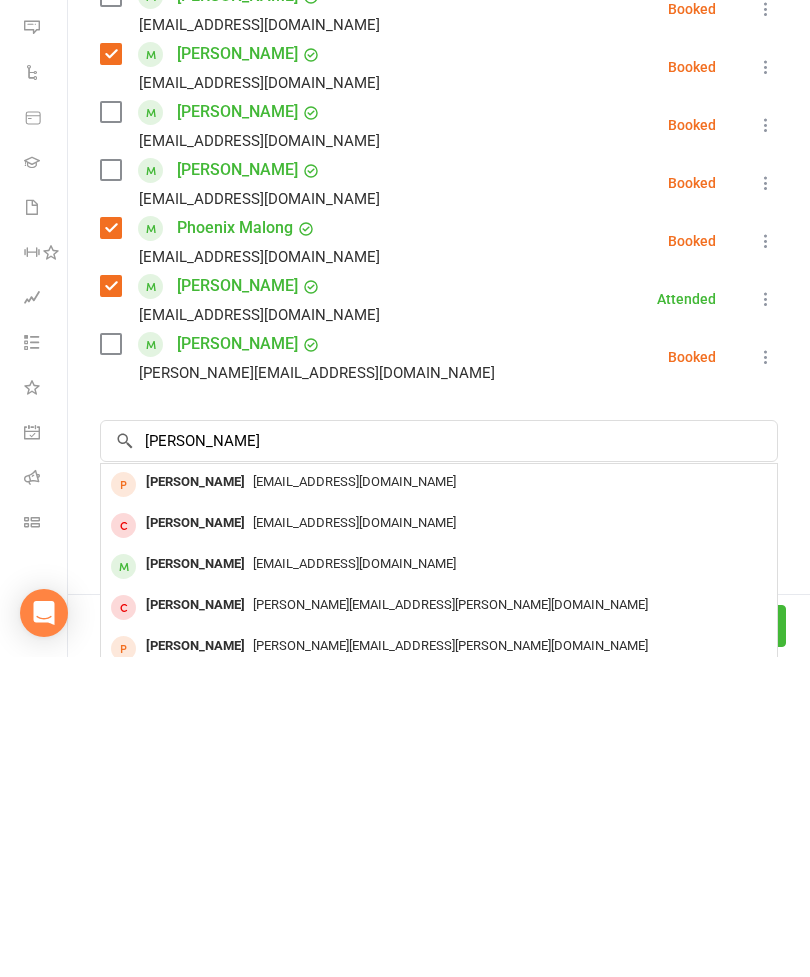 click on "[PERSON_NAME]" at bounding box center [195, 884] 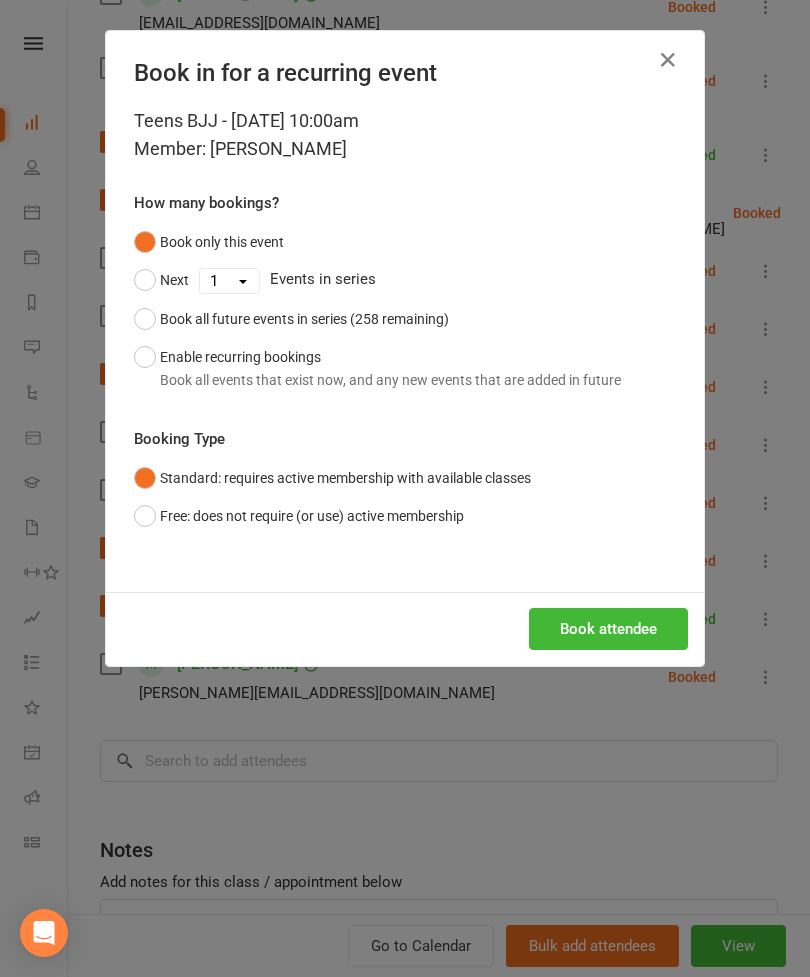 click on "Book attendee" at bounding box center (608, 629) 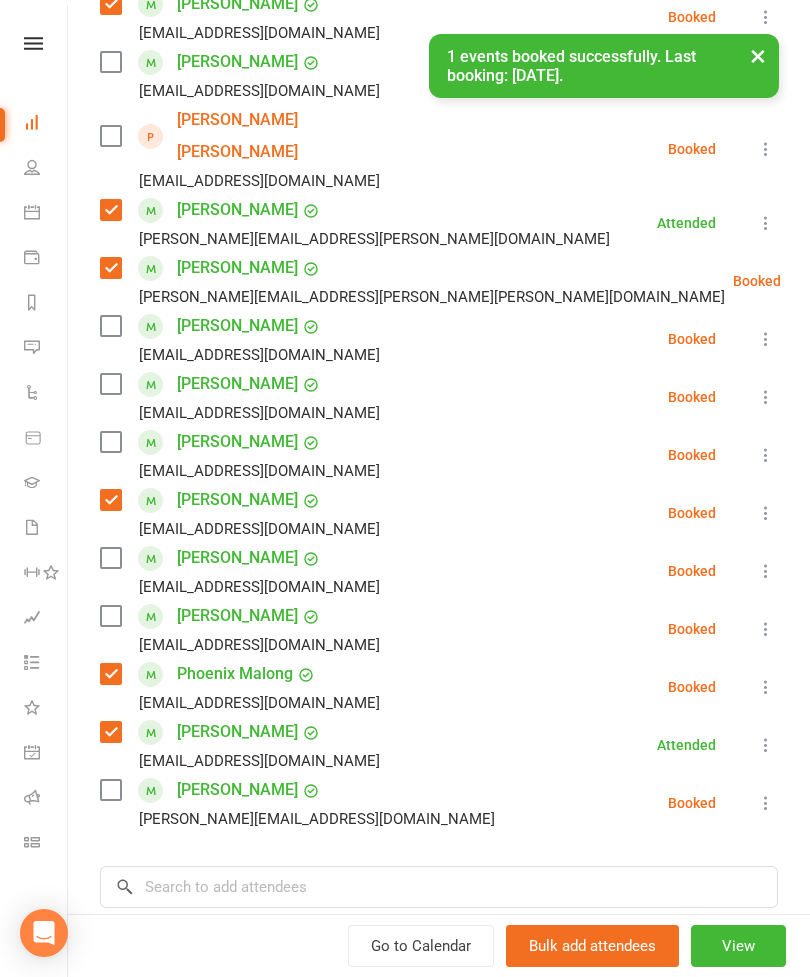 scroll, scrollTop: 439, scrollLeft: 0, axis: vertical 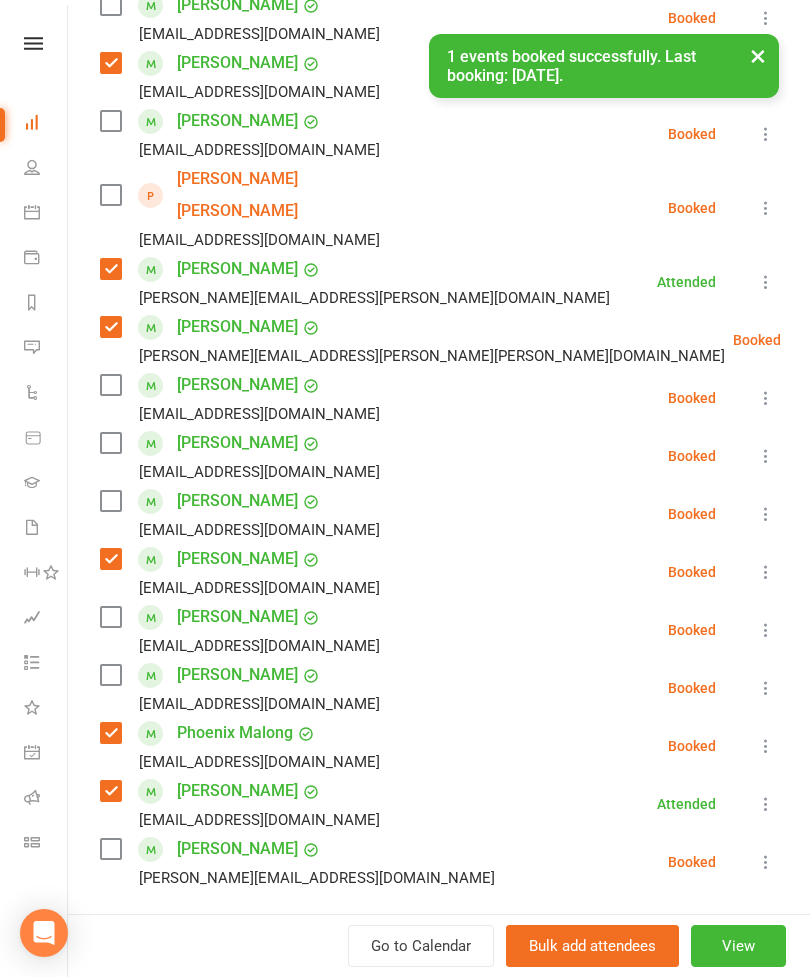 click at bounding box center (110, 443) 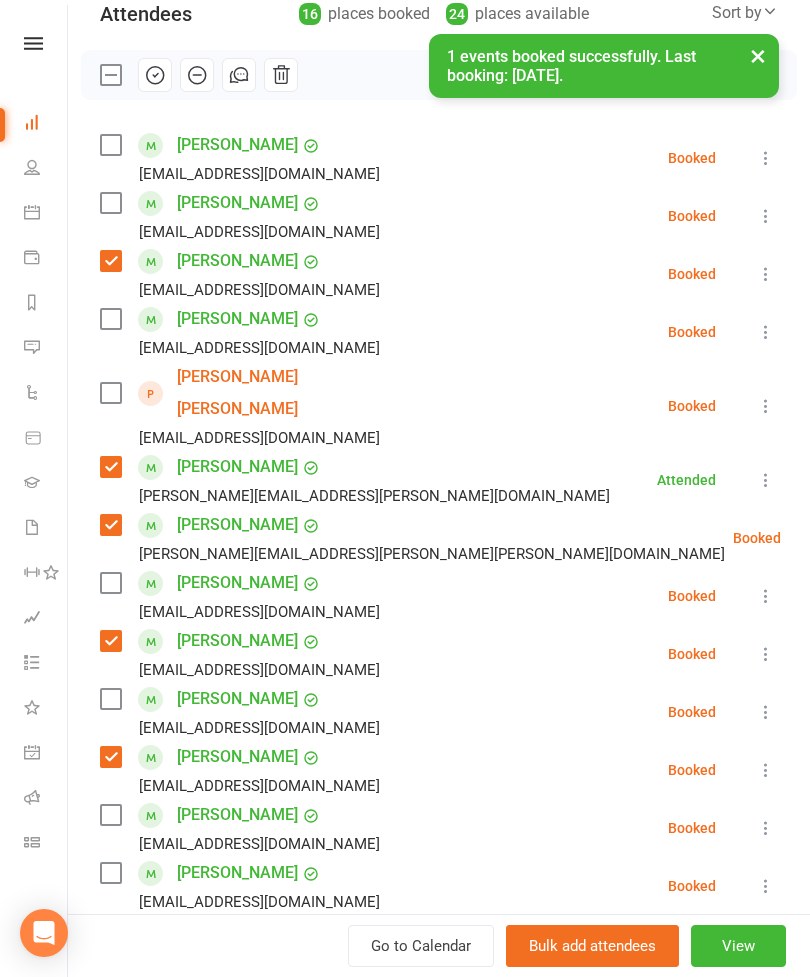 scroll, scrollTop: 196, scrollLeft: 0, axis: vertical 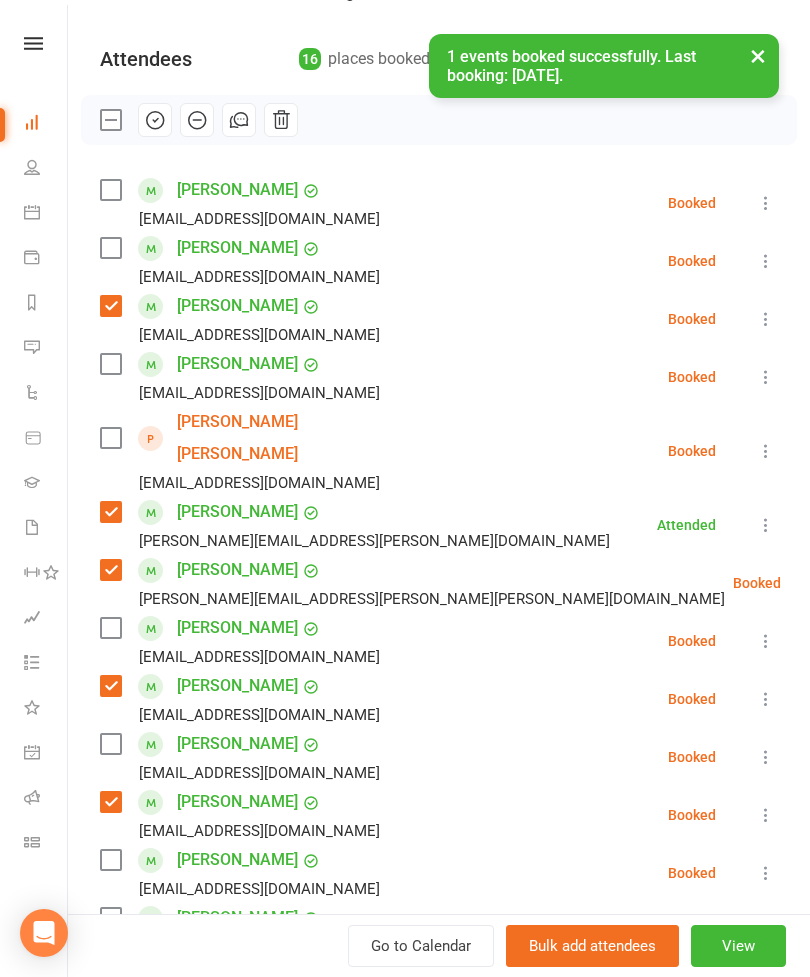 click at bounding box center [110, 248] 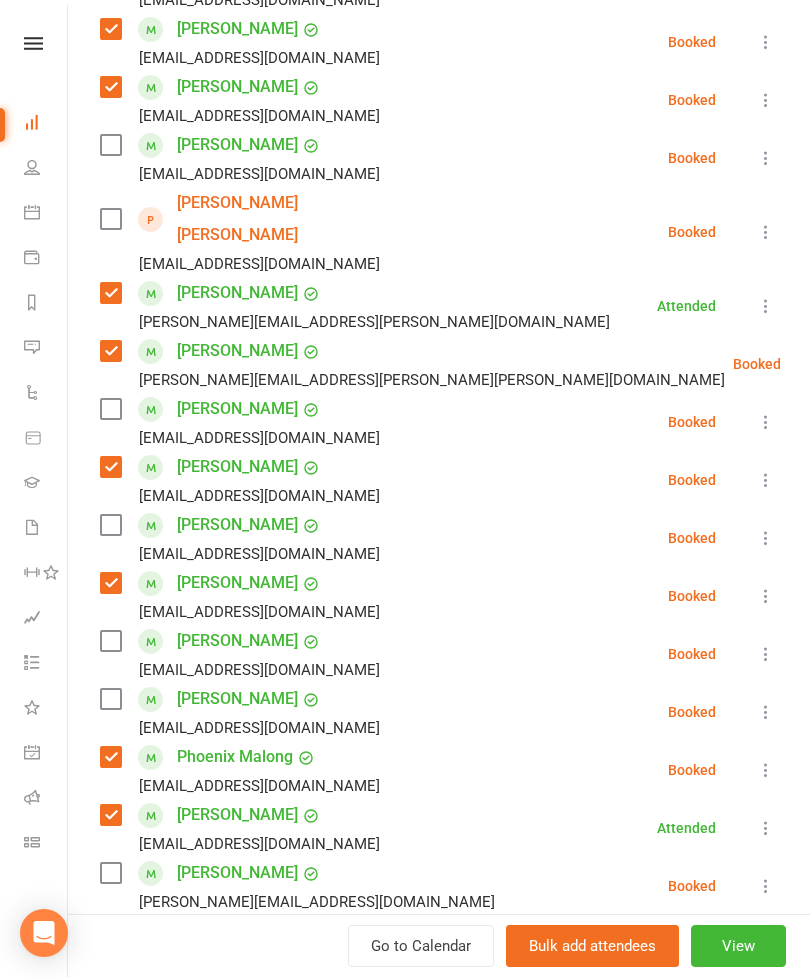 scroll, scrollTop: 449, scrollLeft: 0, axis: vertical 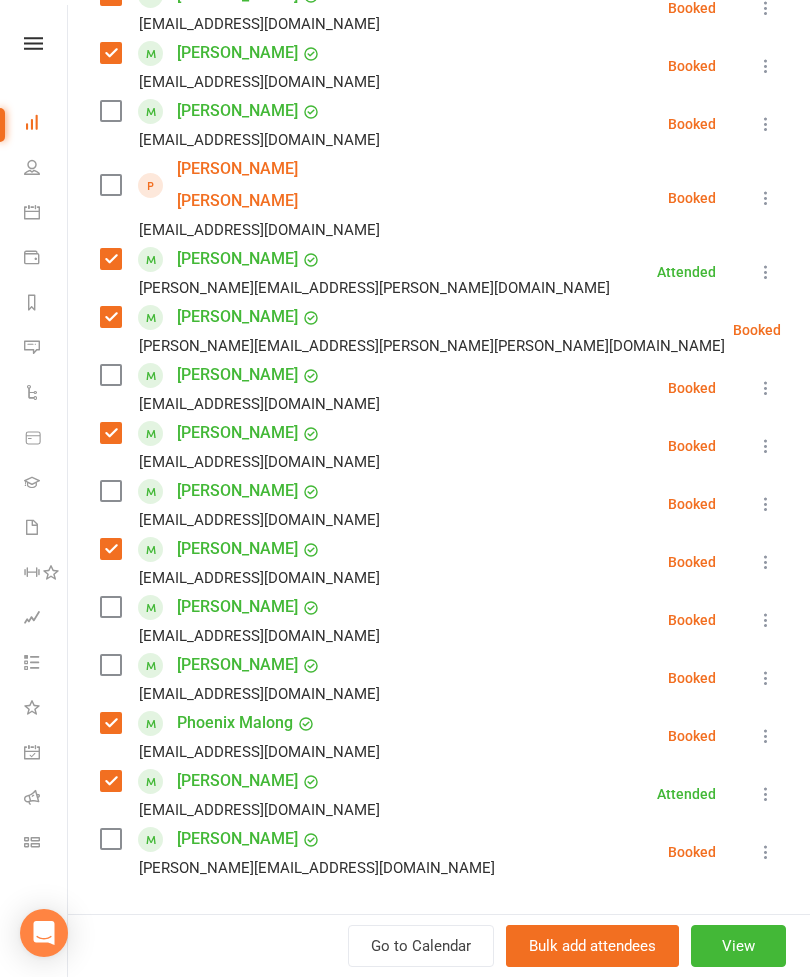 click at bounding box center (110, 607) 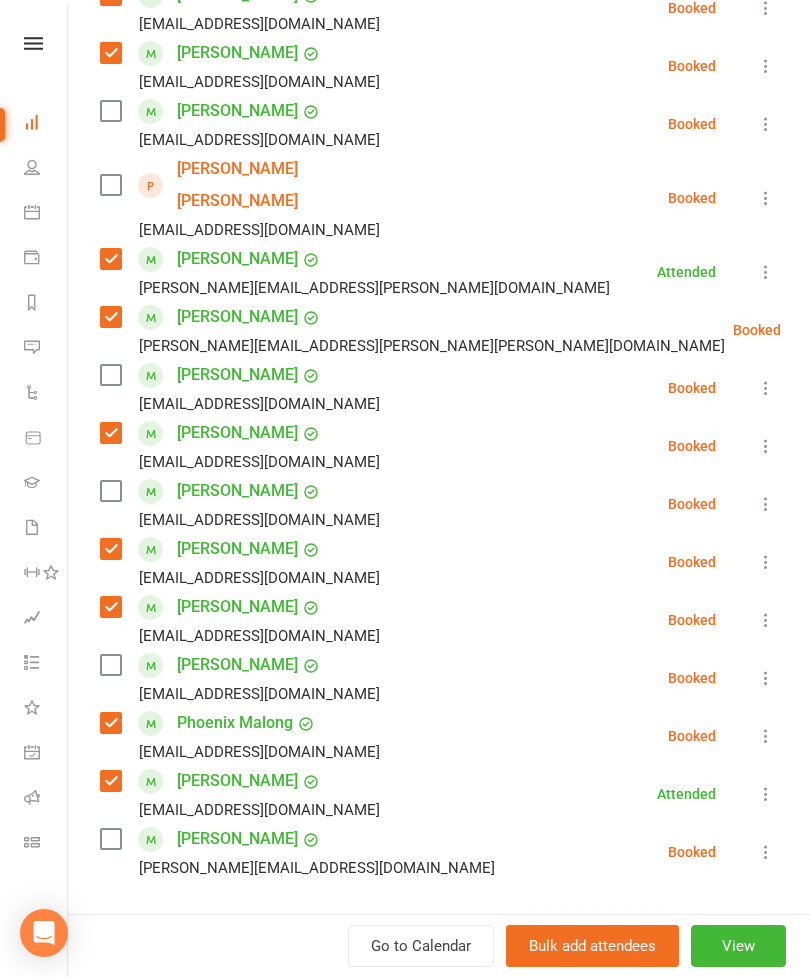 click at bounding box center (110, 375) 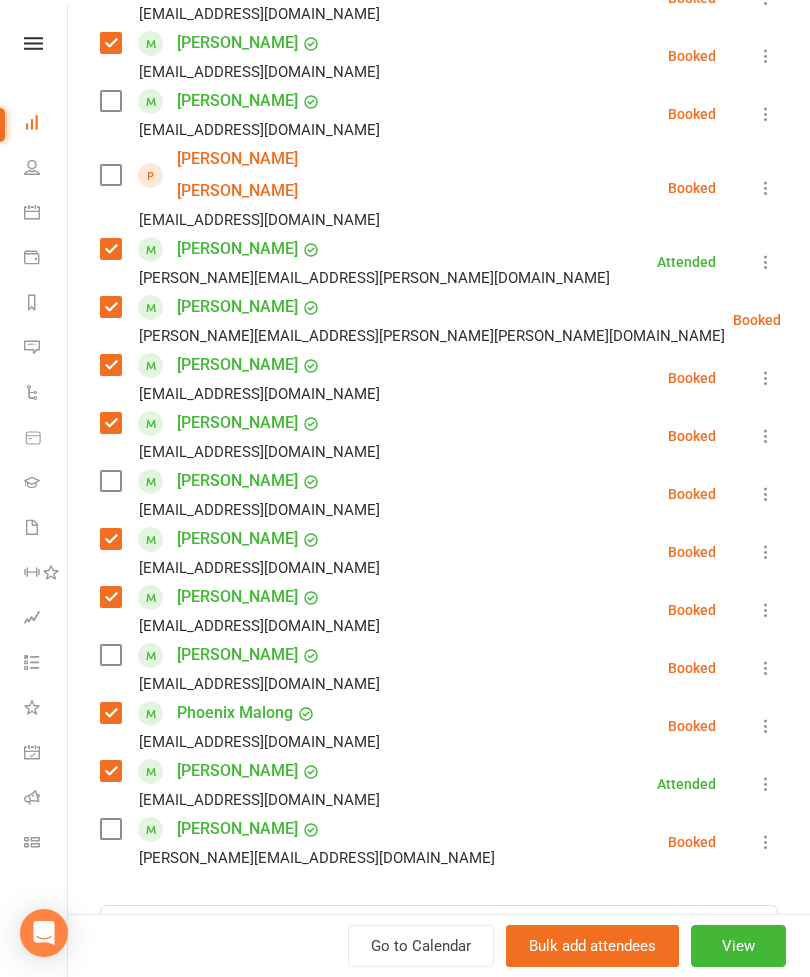 click at bounding box center (110, 829) 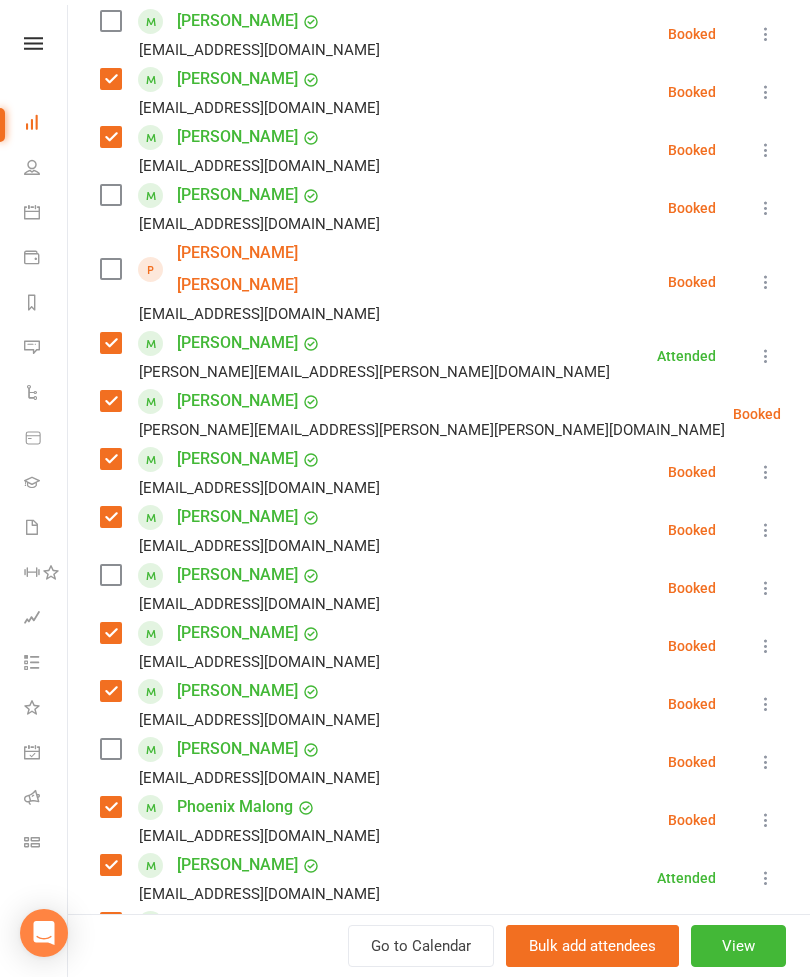 scroll, scrollTop: 133, scrollLeft: 0, axis: vertical 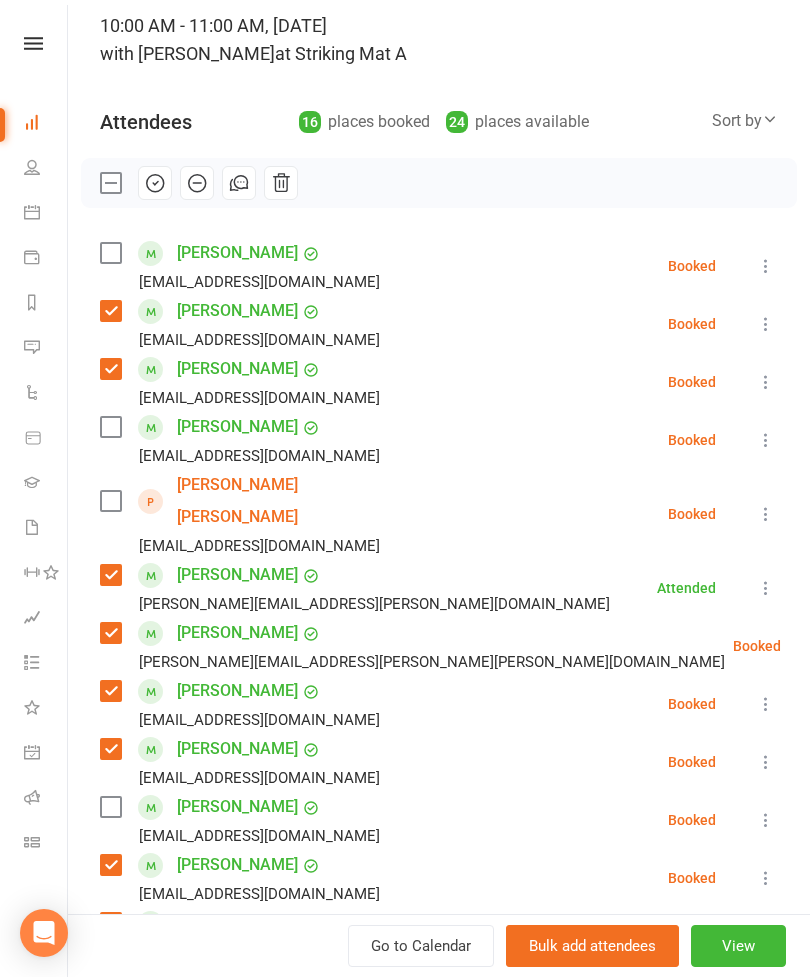 click at bounding box center [110, 253] 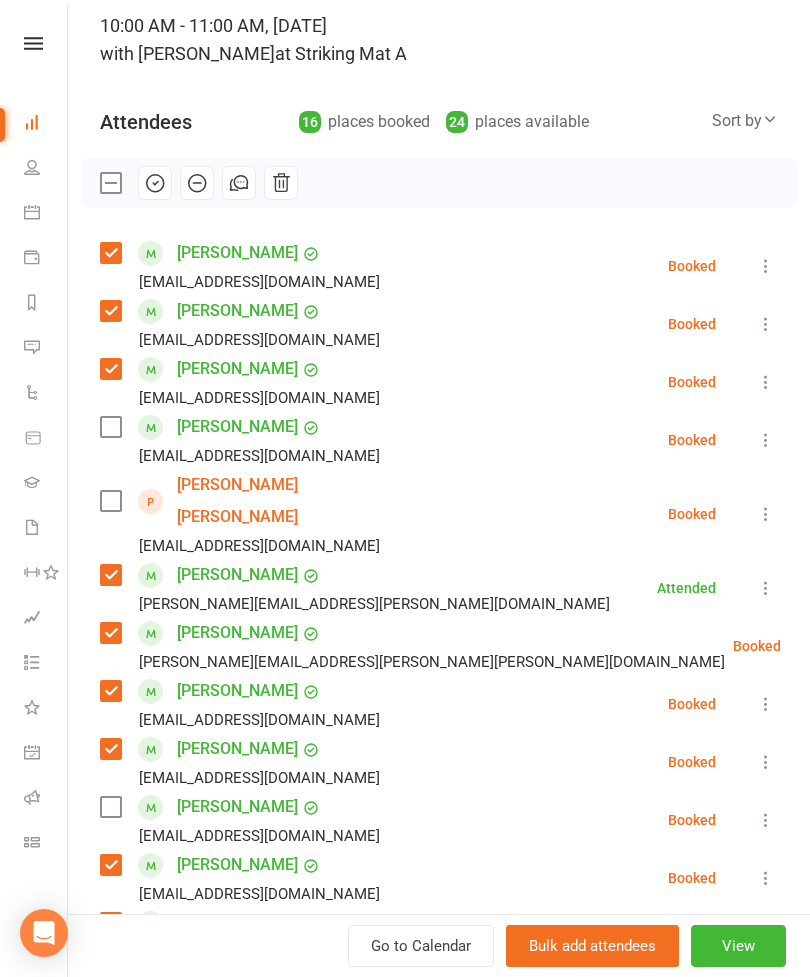 click at bounding box center (110, 501) 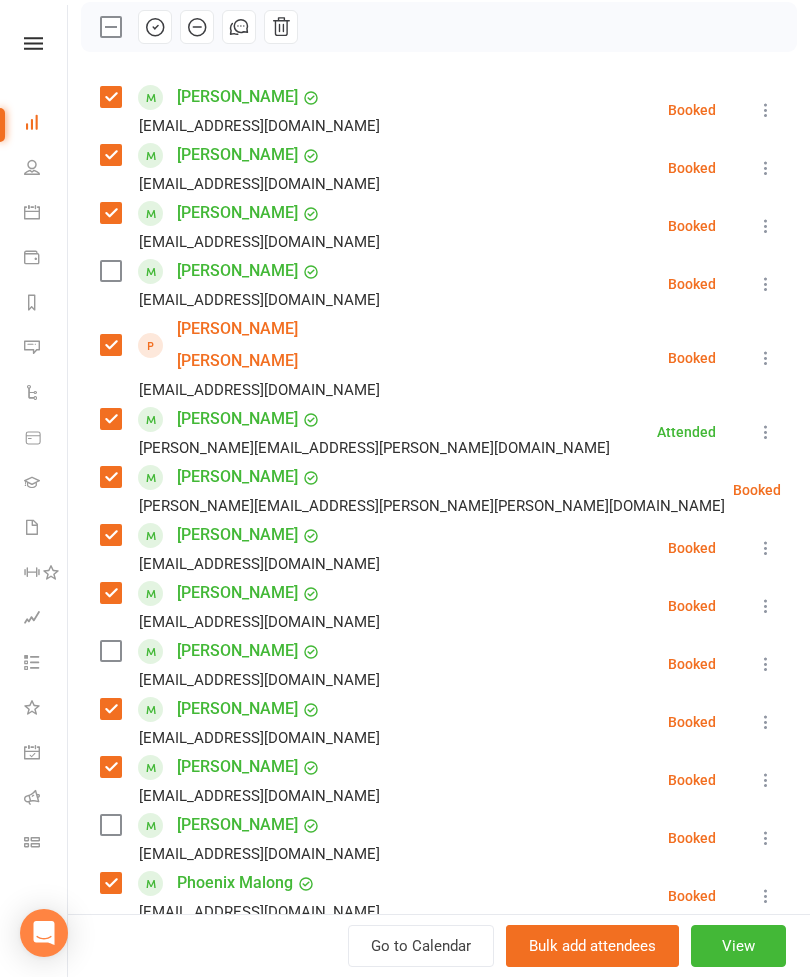 scroll, scrollTop: 336, scrollLeft: 0, axis: vertical 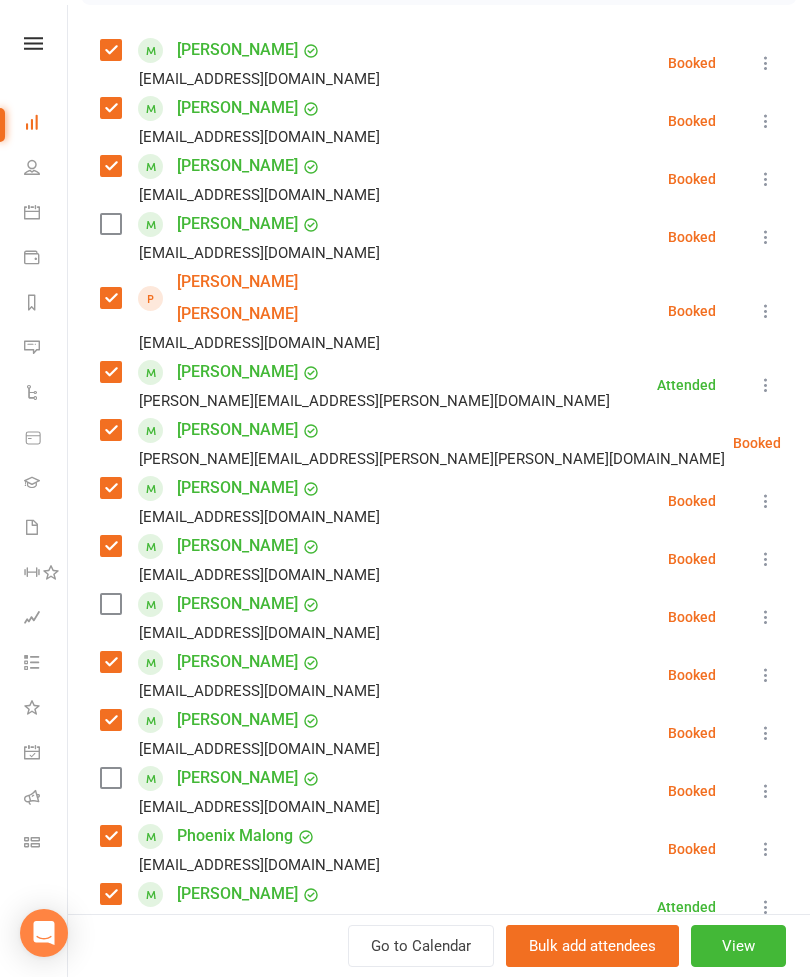 click at bounding box center [110, 604] 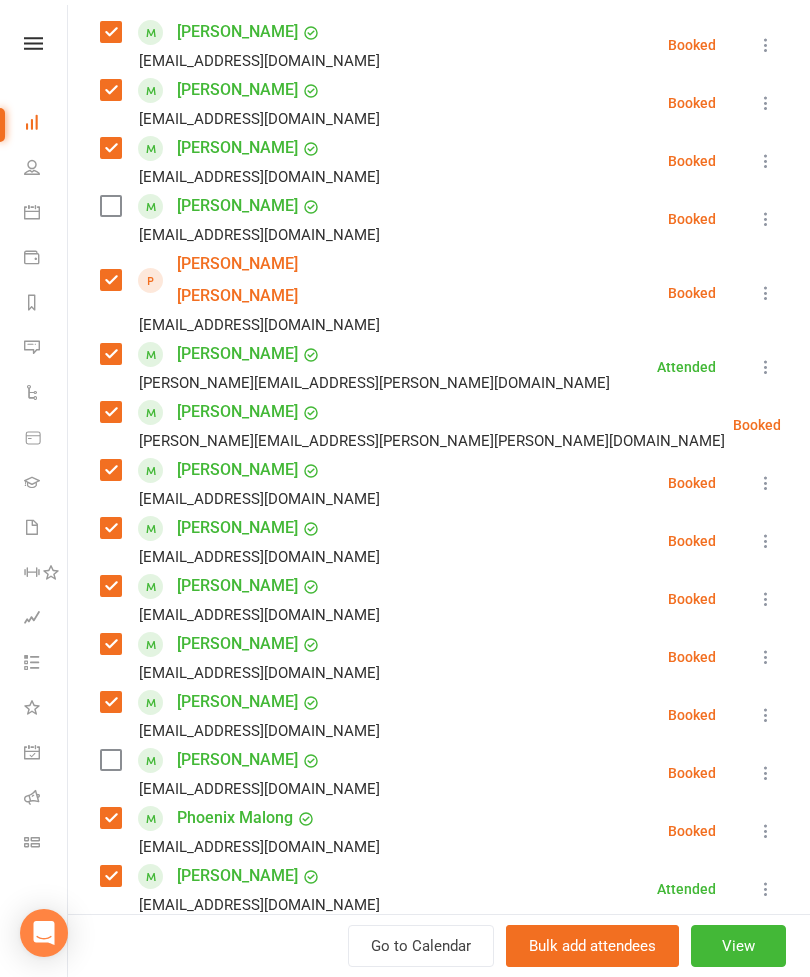 scroll, scrollTop: 375, scrollLeft: 0, axis: vertical 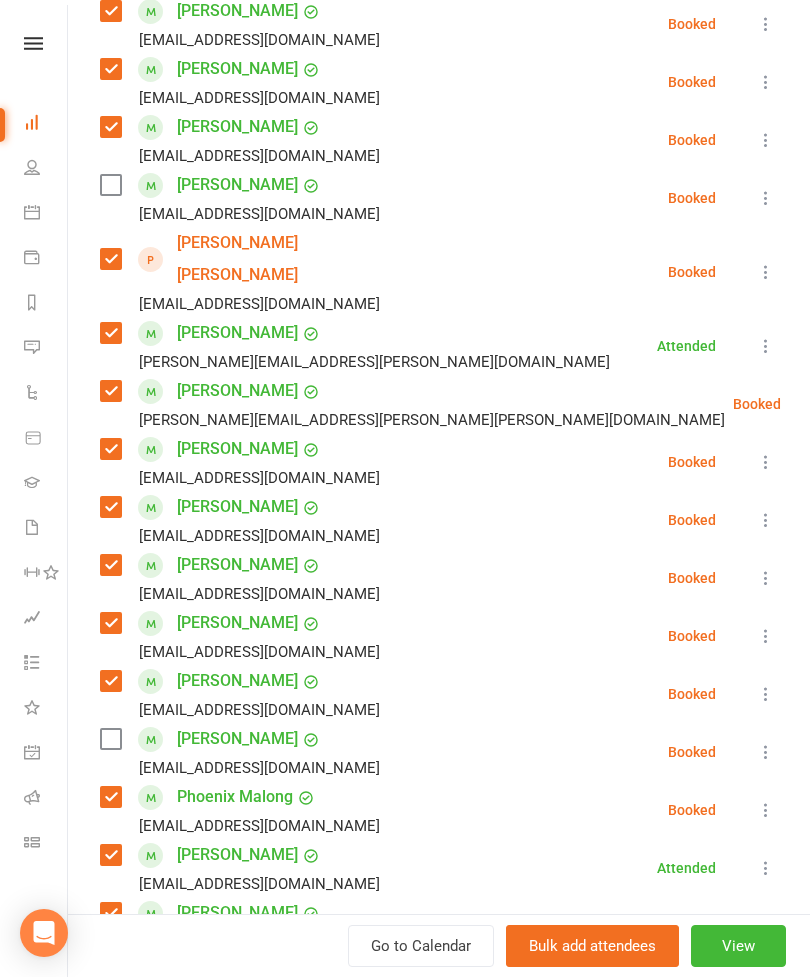 click at bounding box center (110, 739) 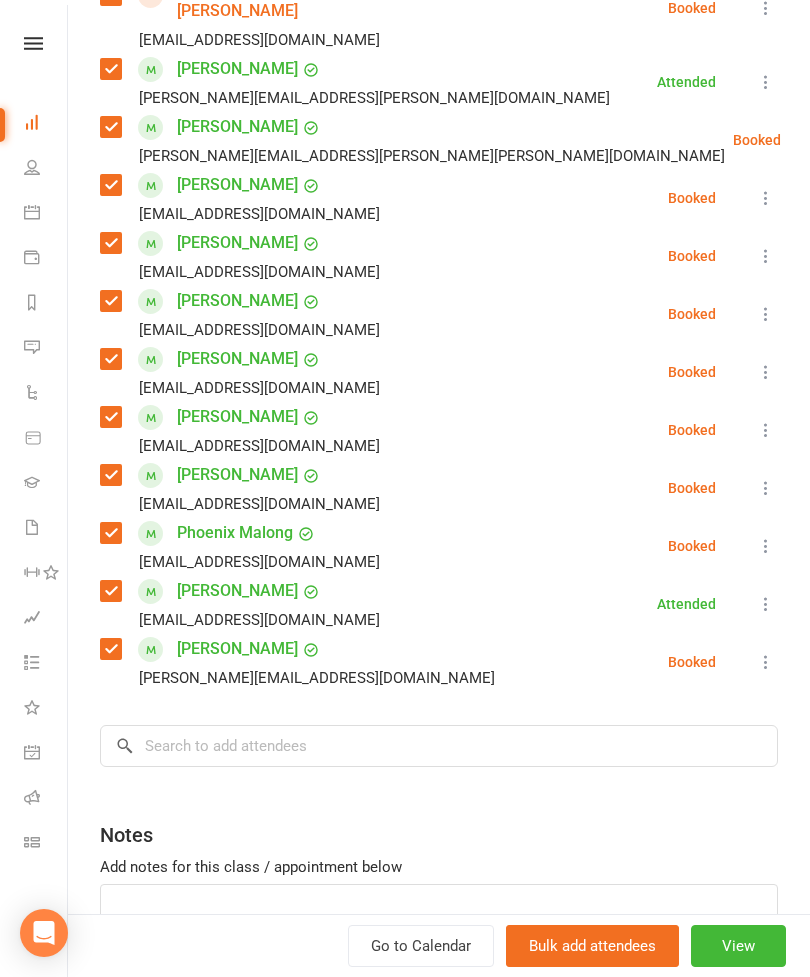 scroll, scrollTop: 654, scrollLeft: 0, axis: vertical 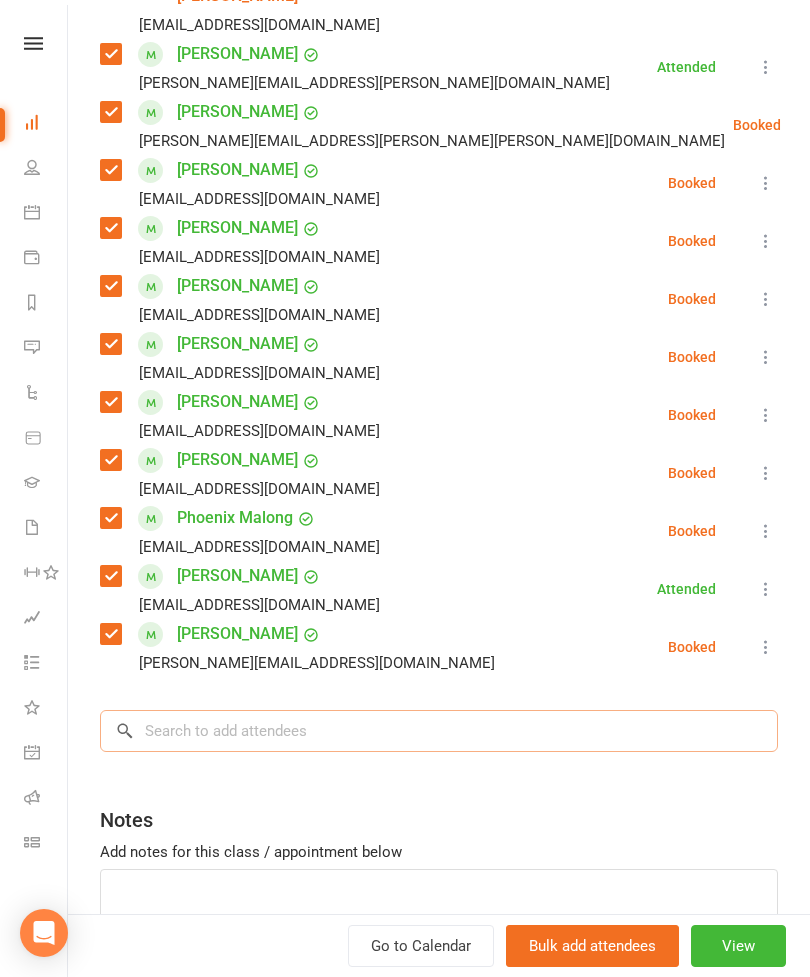 click at bounding box center [439, 731] 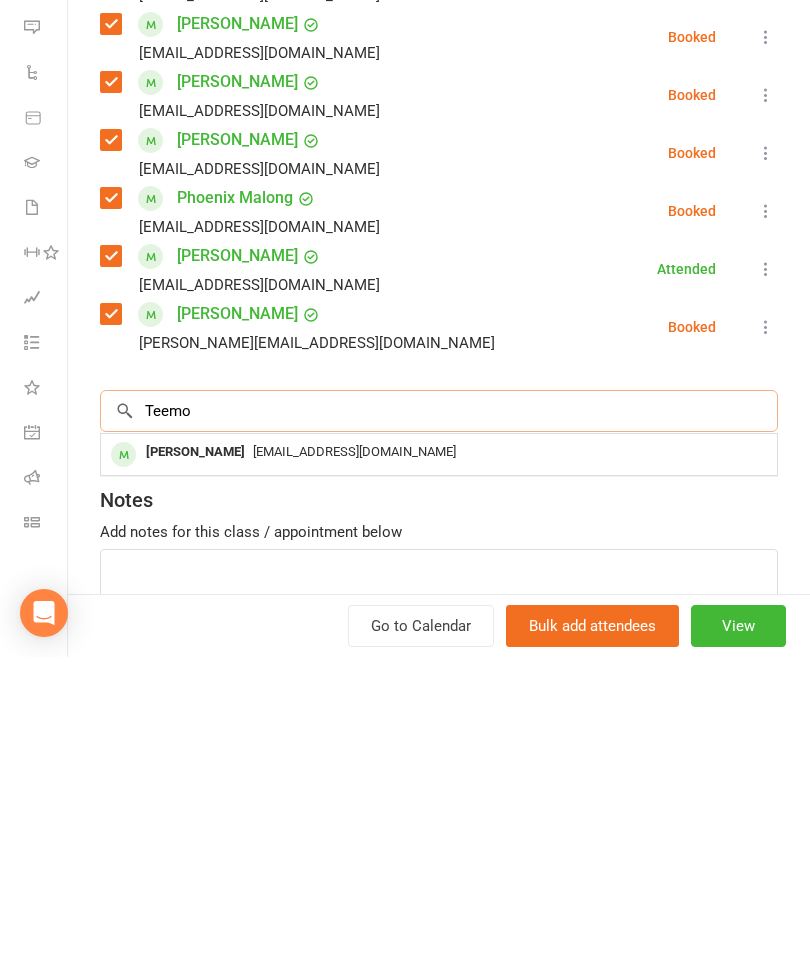 type on "Teemo" 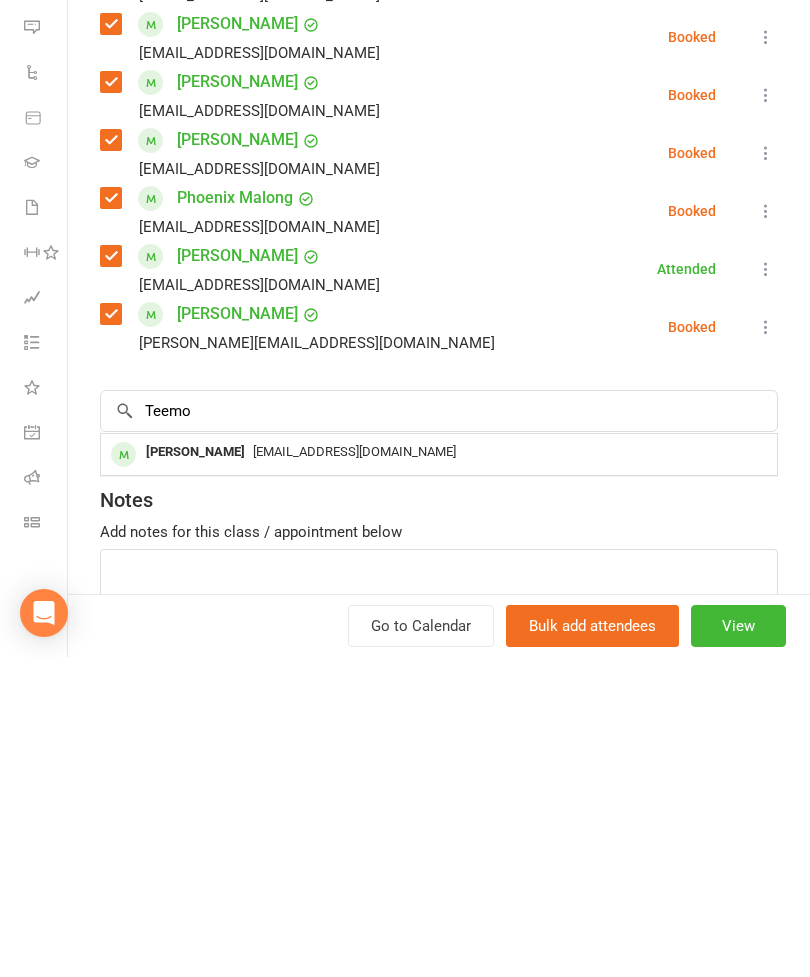 click on "[EMAIL_ADDRESS][DOMAIN_NAME]" at bounding box center (439, 772) 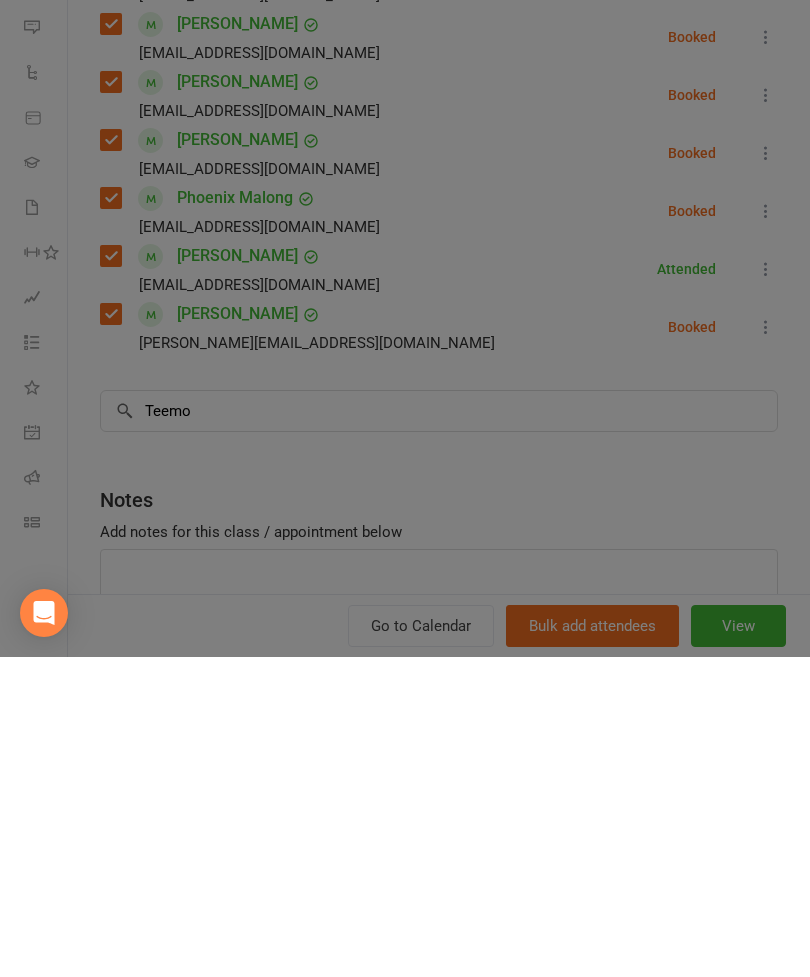 type 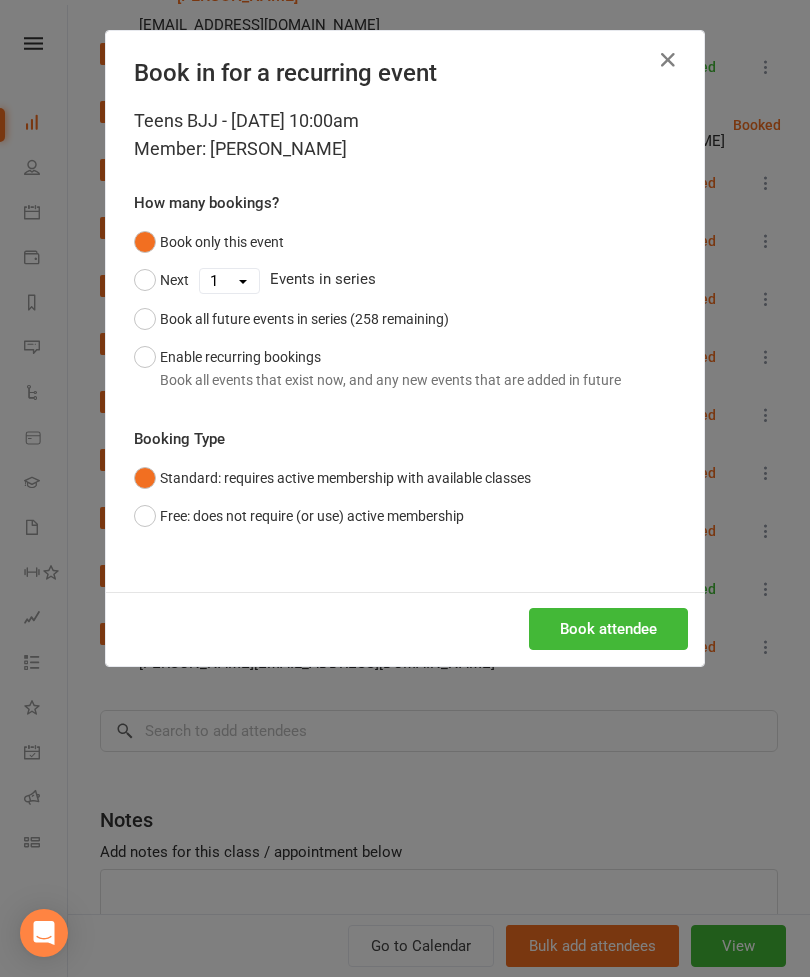 click on "Book attendee" at bounding box center [608, 629] 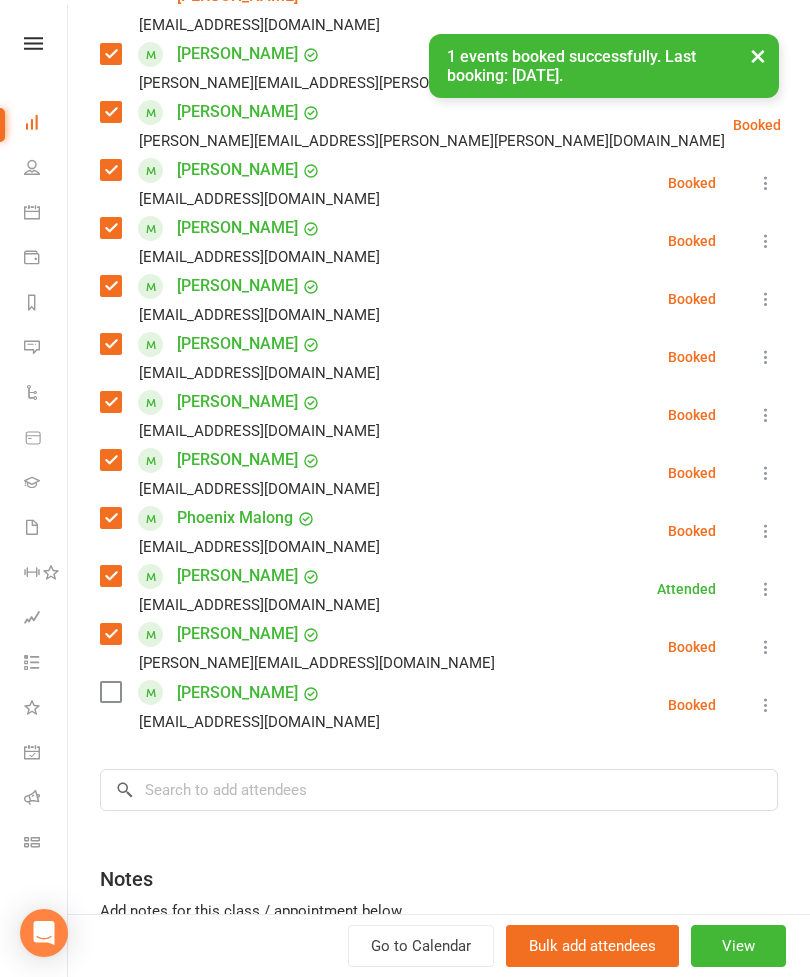 click at bounding box center (110, 692) 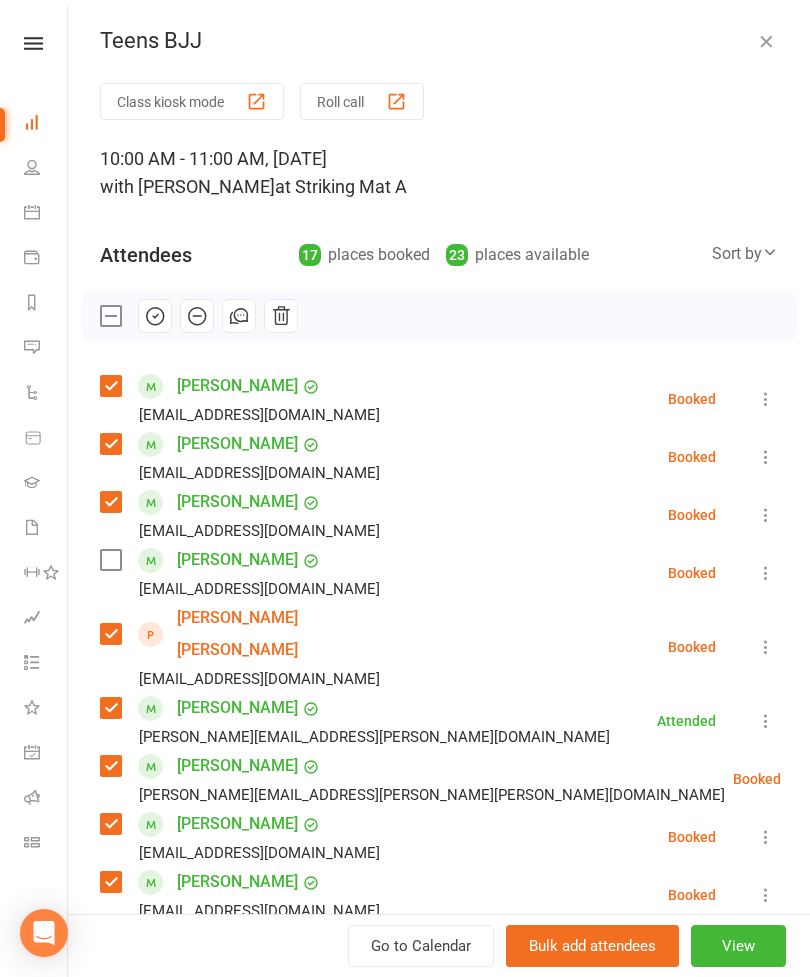 scroll, scrollTop: 0, scrollLeft: 0, axis: both 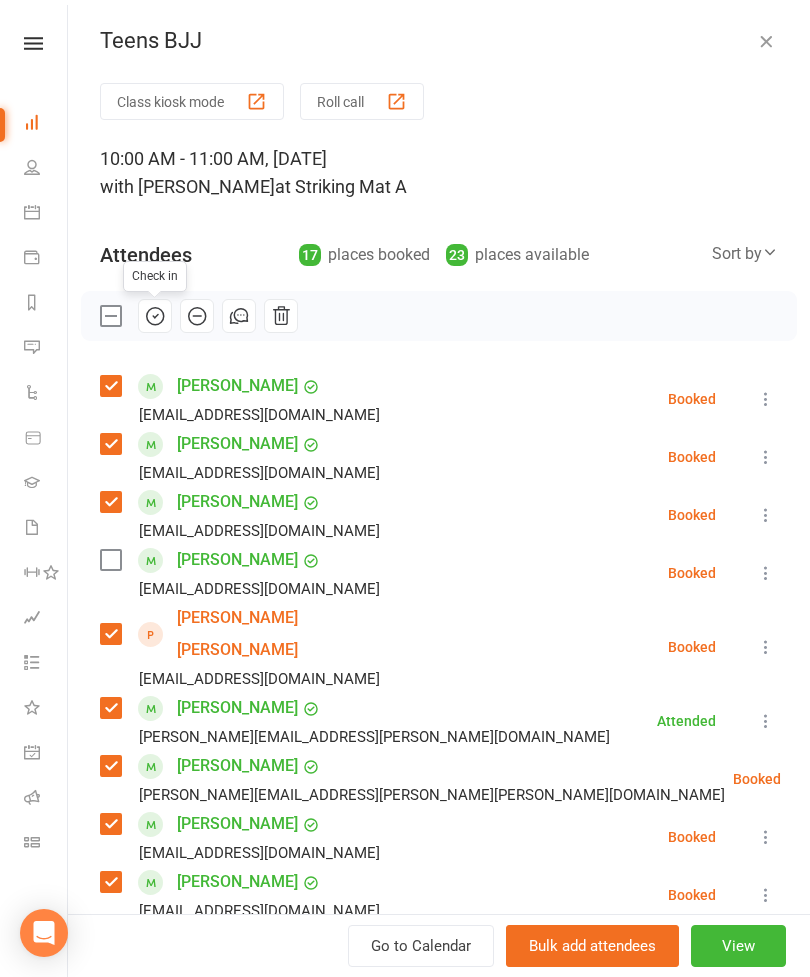 click at bounding box center [110, 316] 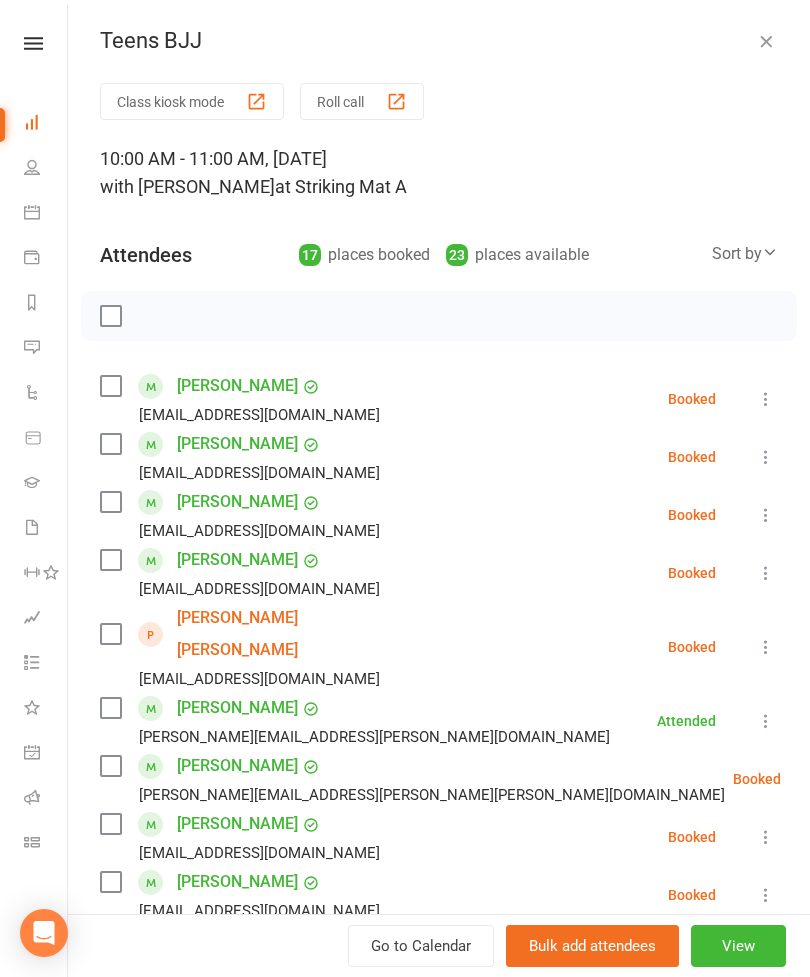 click at bounding box center [110, 316] 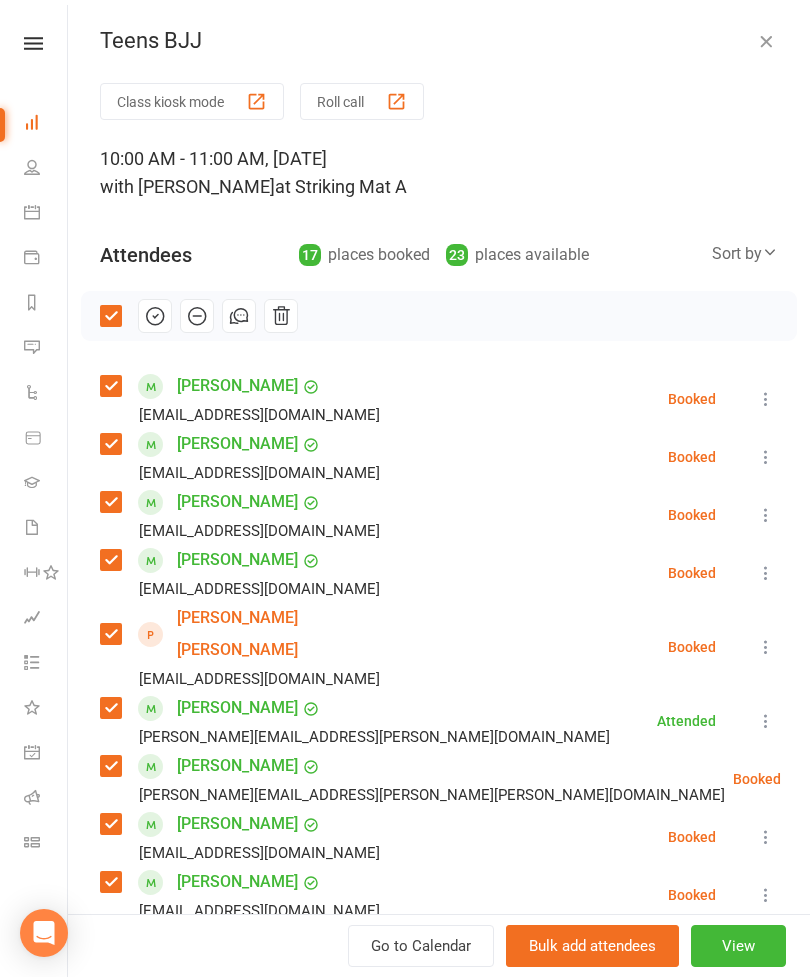 click 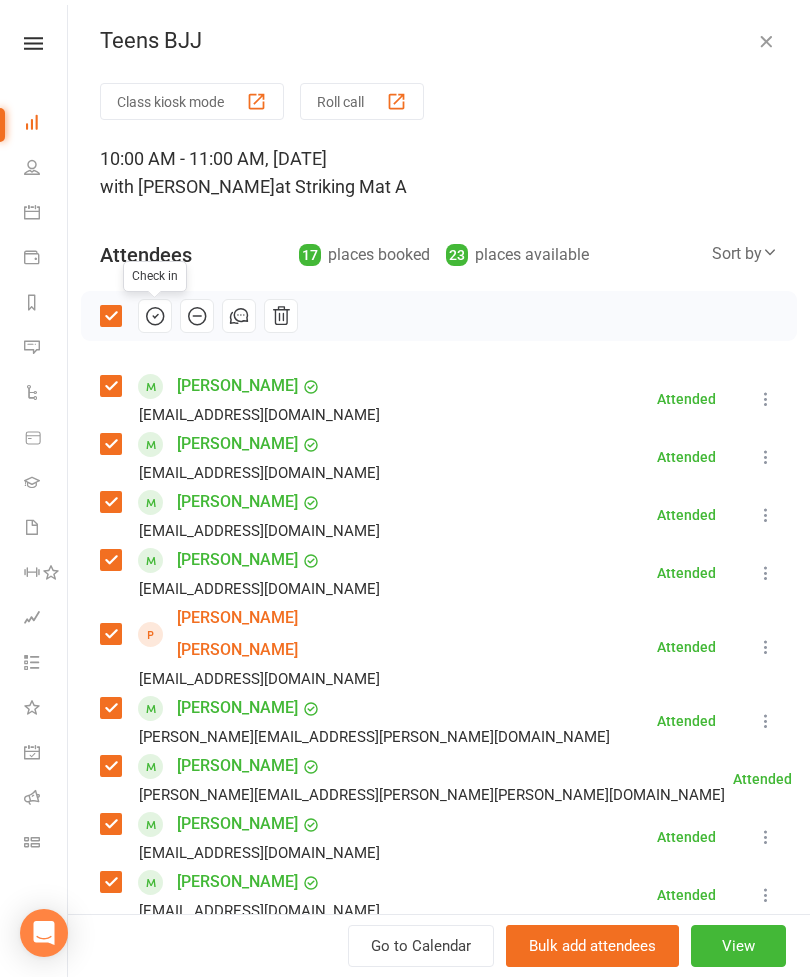 click at bounding box center (766, 41) 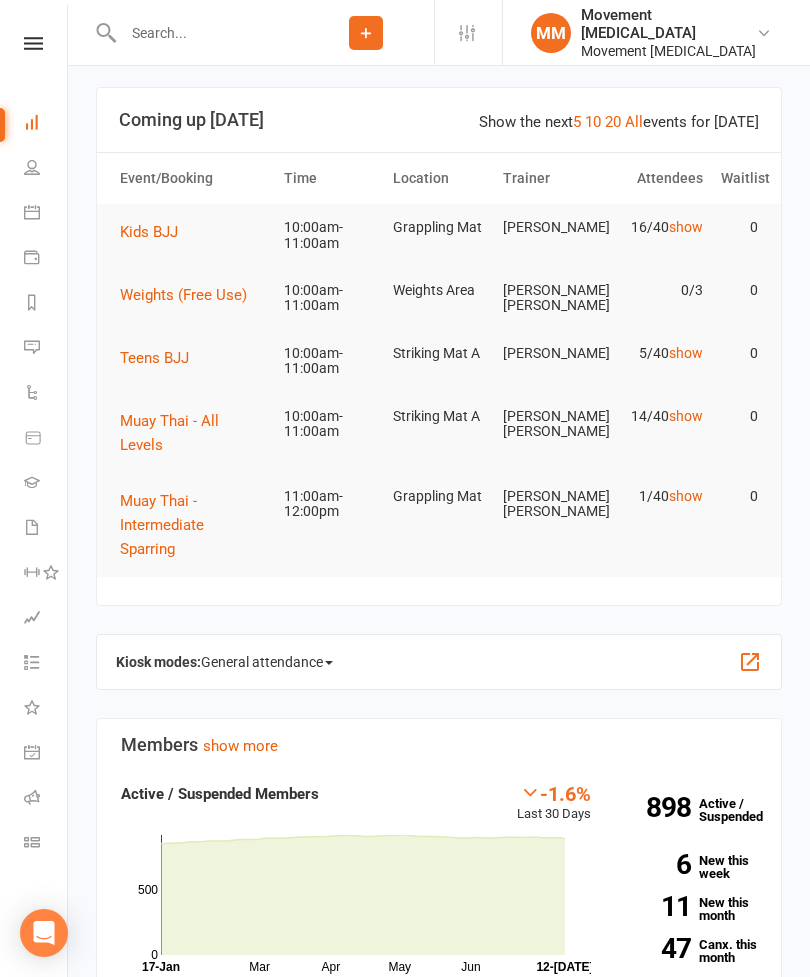 scroll, scrollTop: 0, scrollLeft: 0, axis: both 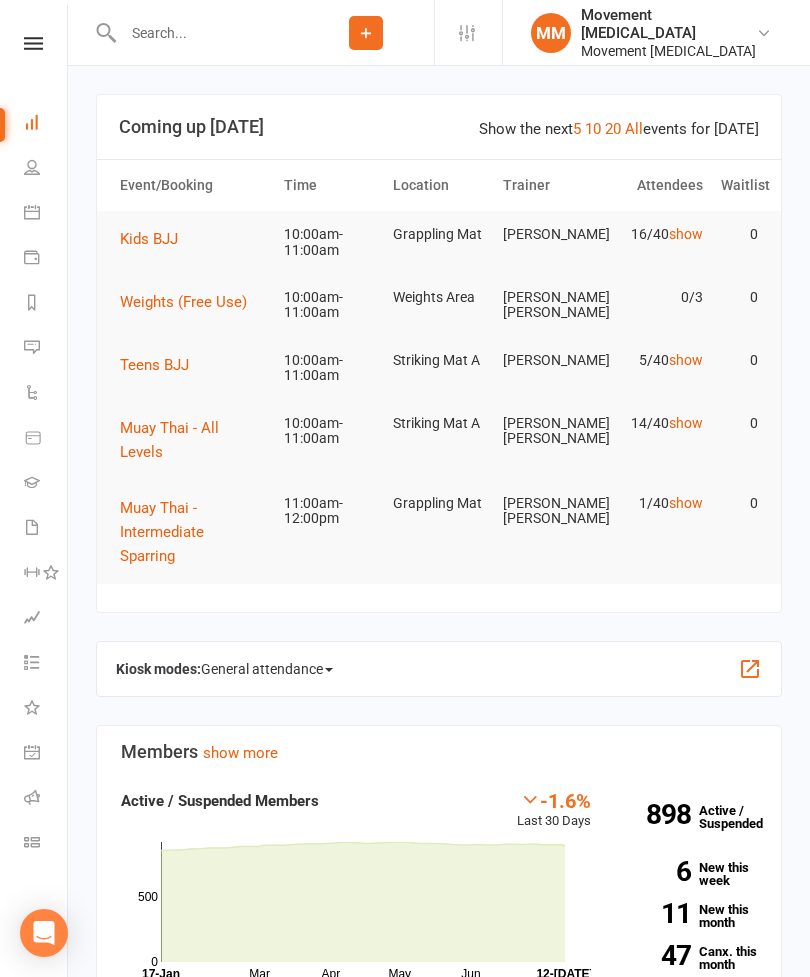 click on "Kids BJJ" at bounding box center [149, 239] 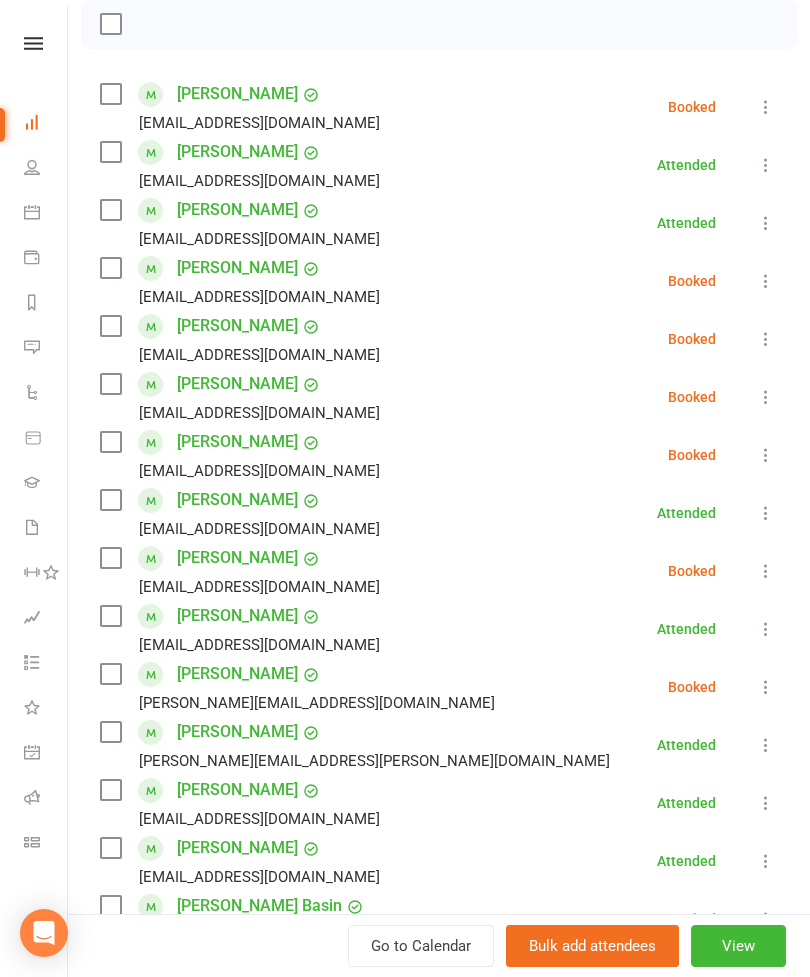 scroll, scrollTop: 318, scrollLeft: 0, axis: vertical 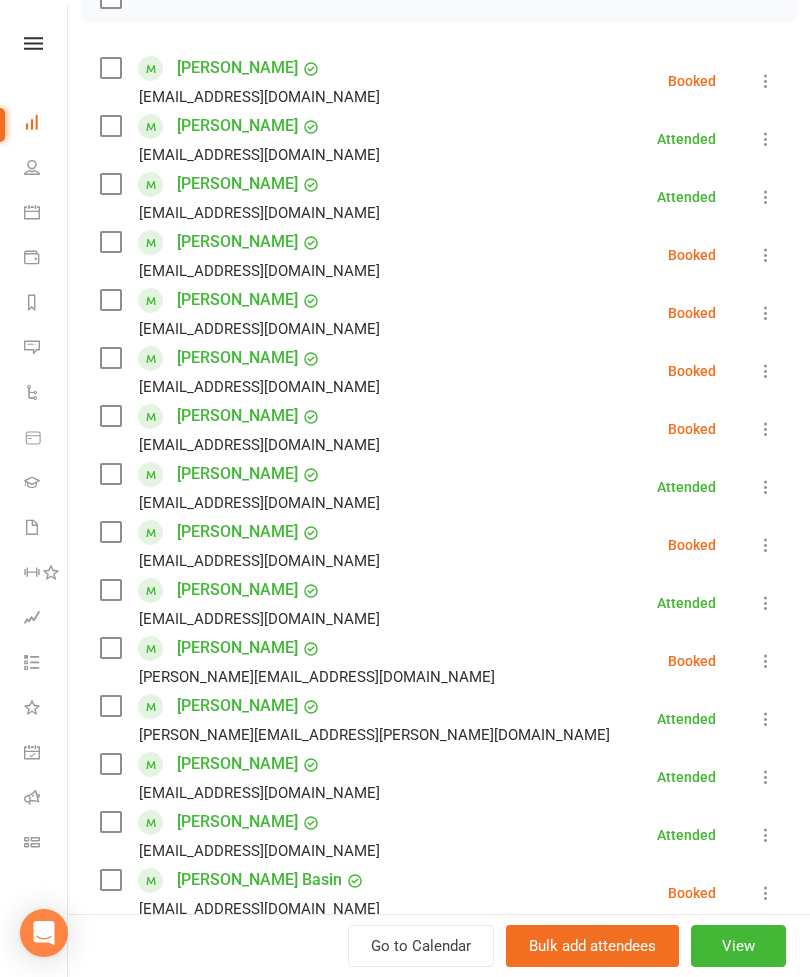 click at bounding box center [110, 532] 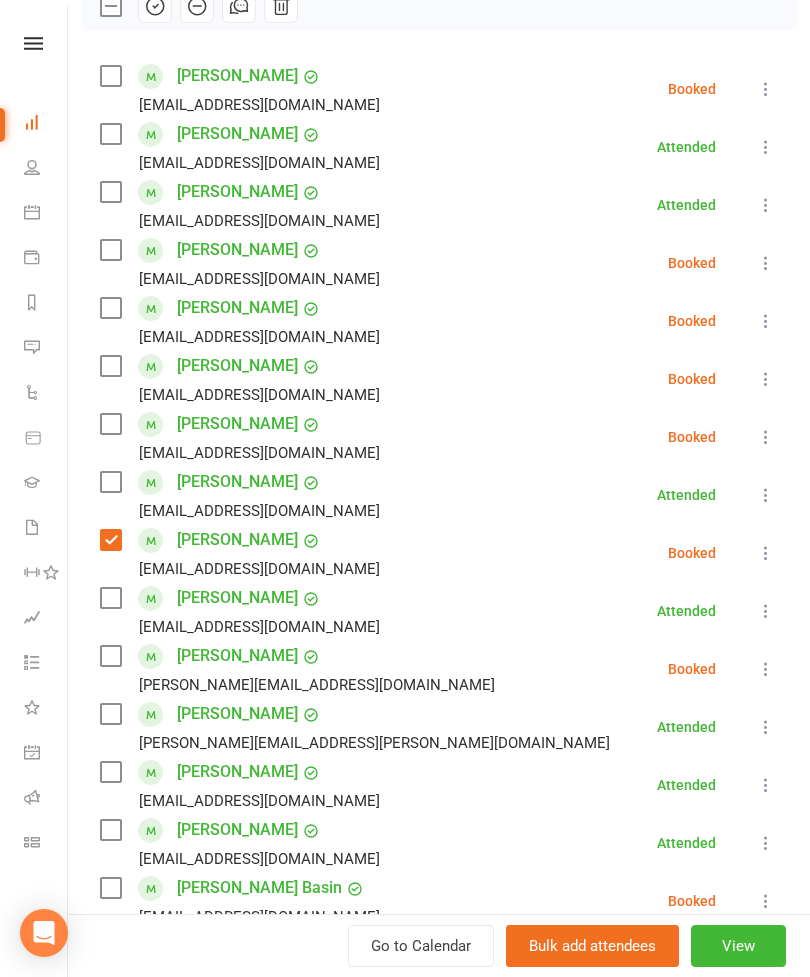 scroll, scrollTop: 309, scrollLeft: 0, axis: vertical 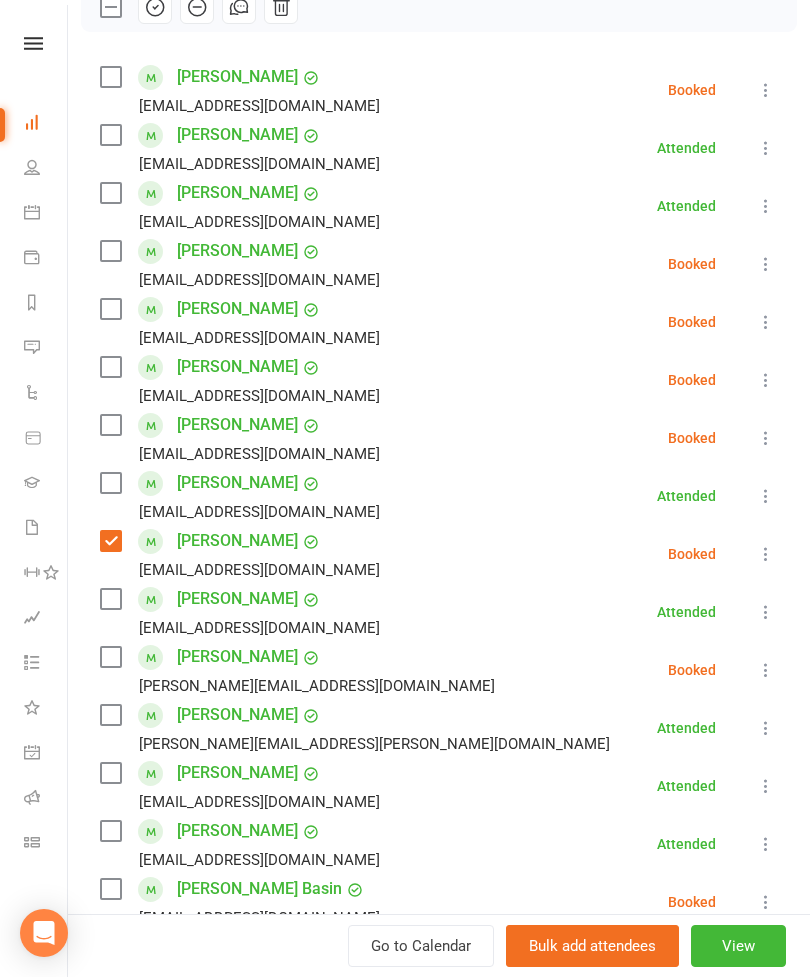 click at bounding box center [110, 425] 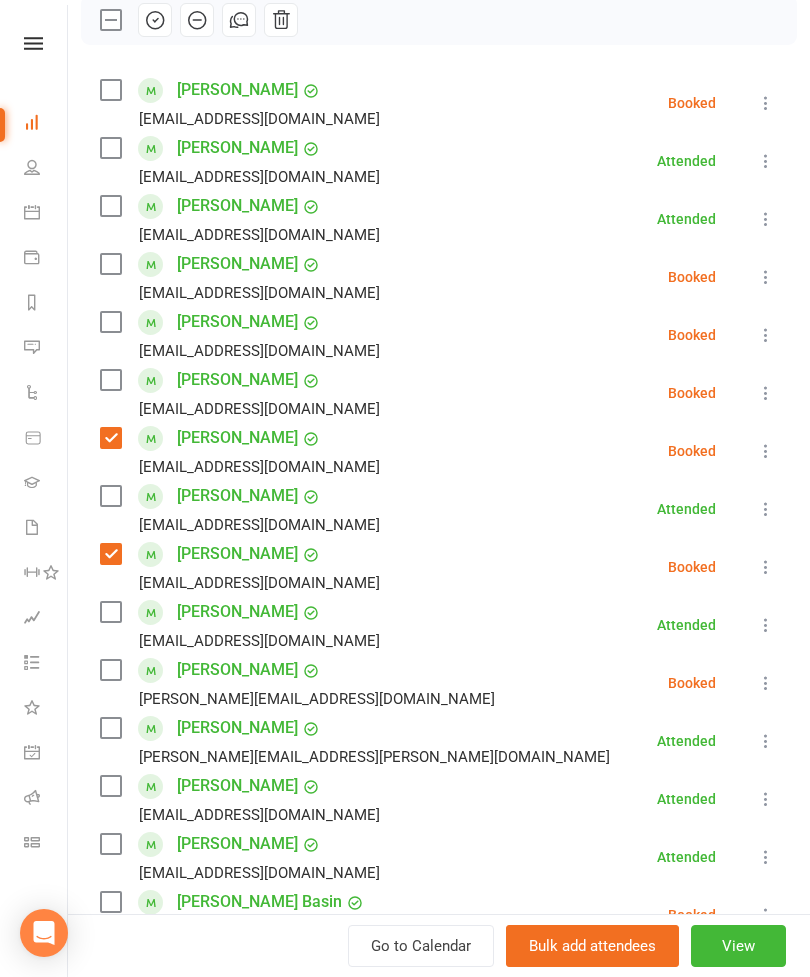 scroll, scrollTop: 295, scrollLeft: 0, axis: vertical 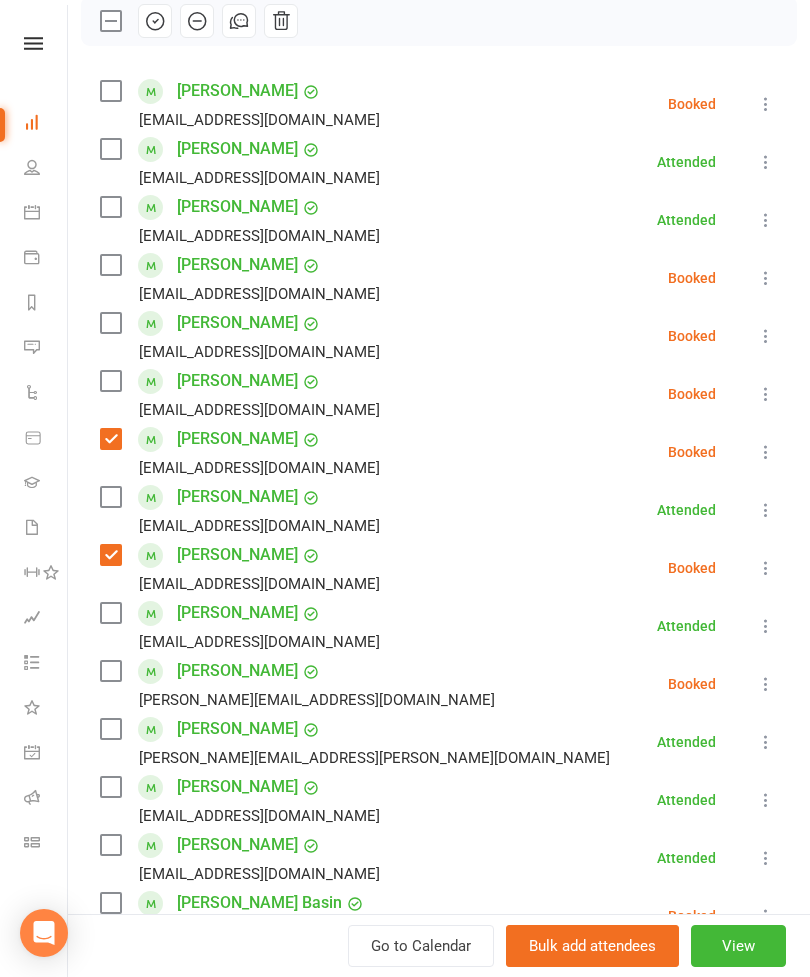 click at bounding box center [110, 381] 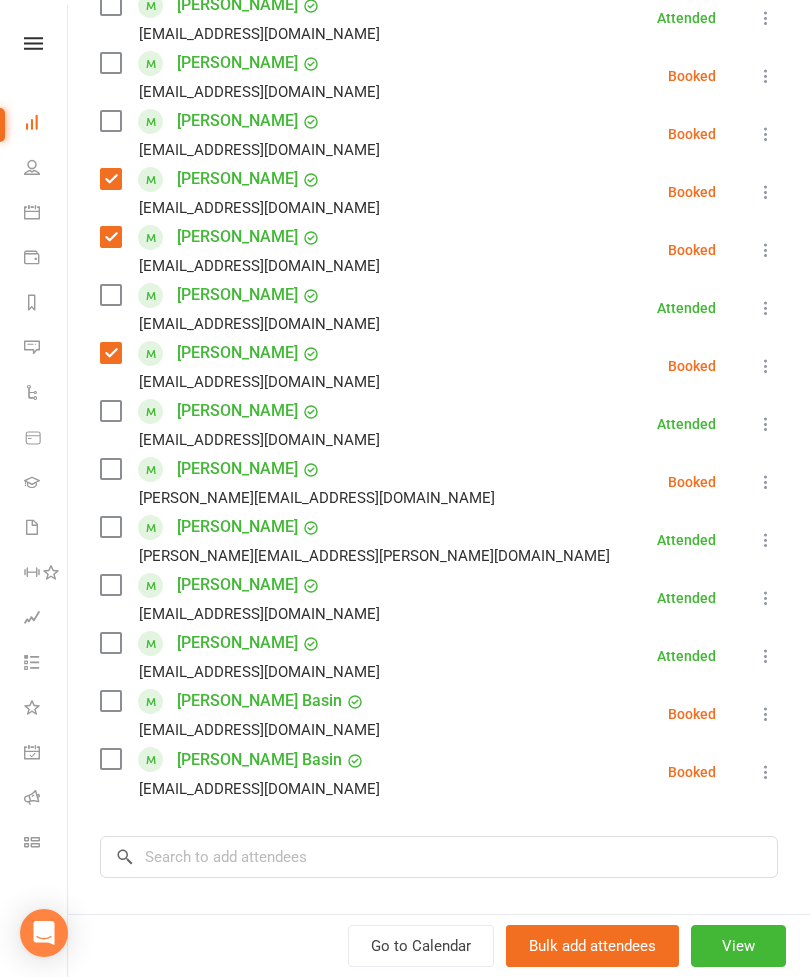 scroll, scrollTop: 502, scrollLeft: 0, axis: vertical 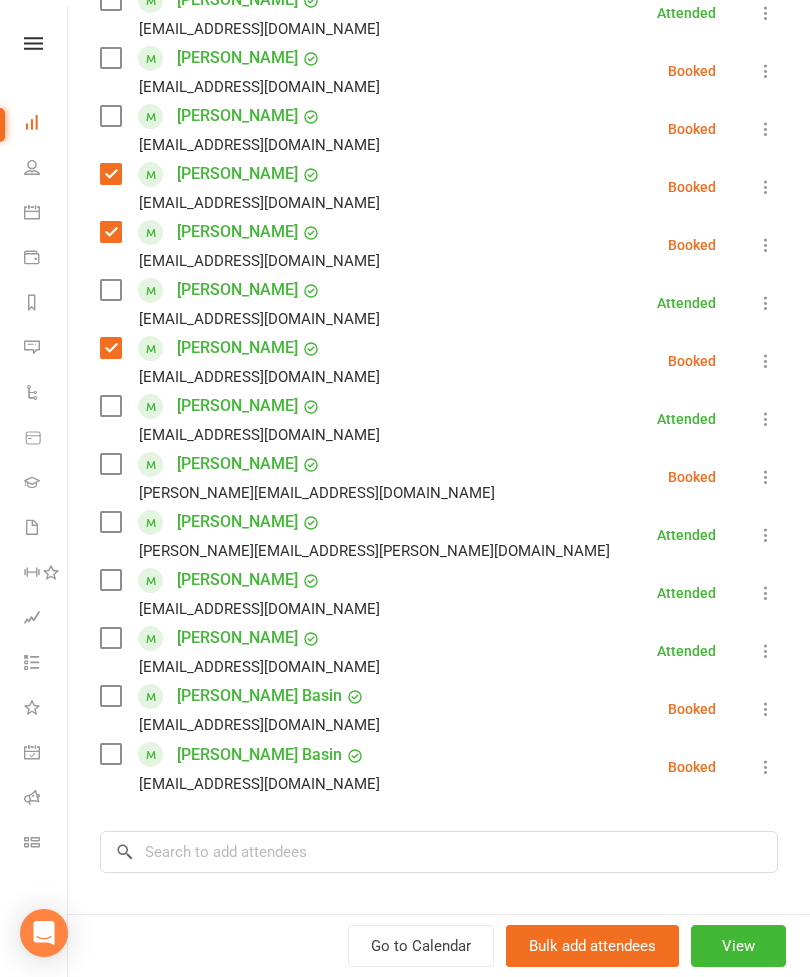 click at bounding box center [110, 580] 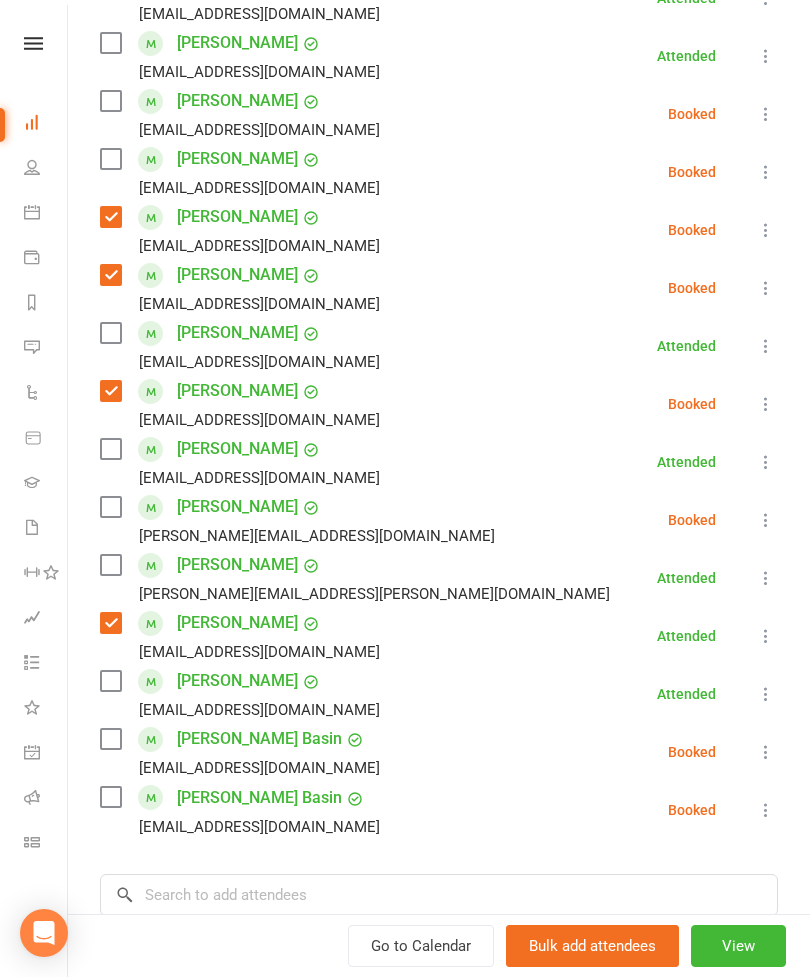 scroll, scrollTop: 458, scrollLeft: 0, axis: vertical 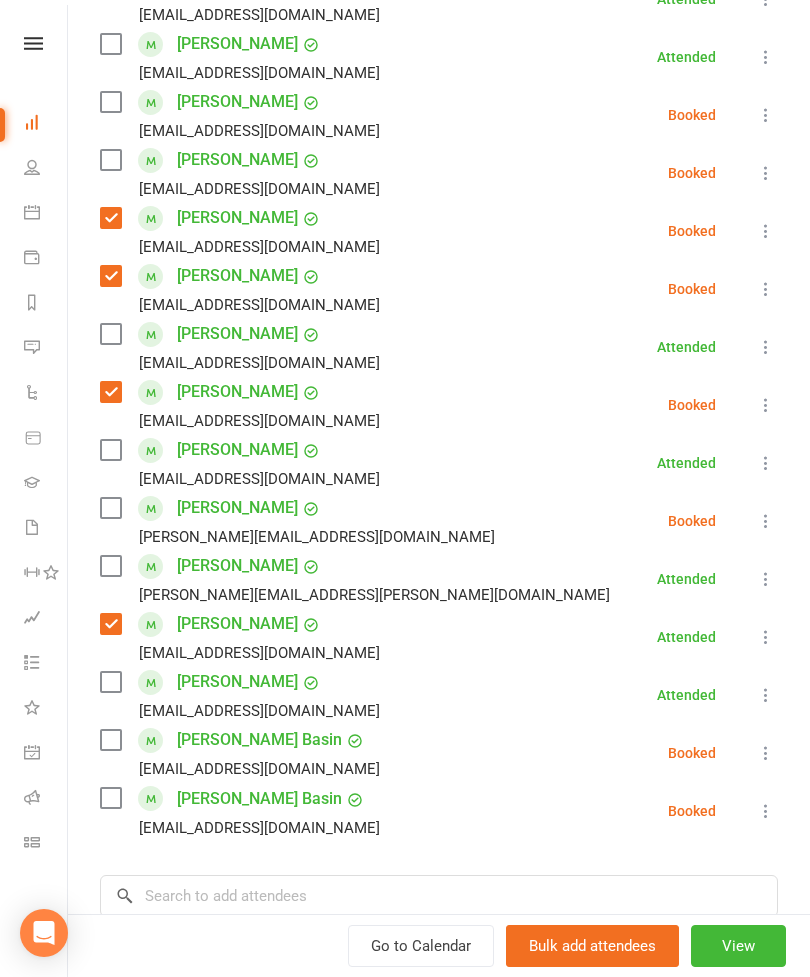 click at bounding box center (110, 566) 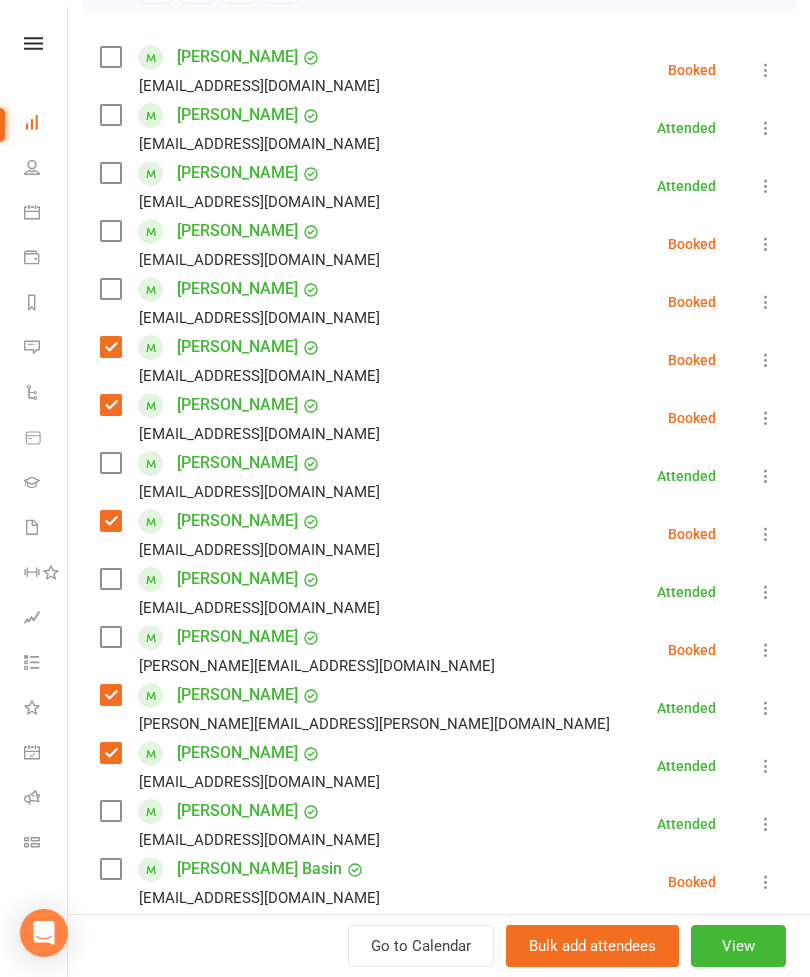 scroll, scrollTop: 304, scrollLeft: 0, axis: vertical 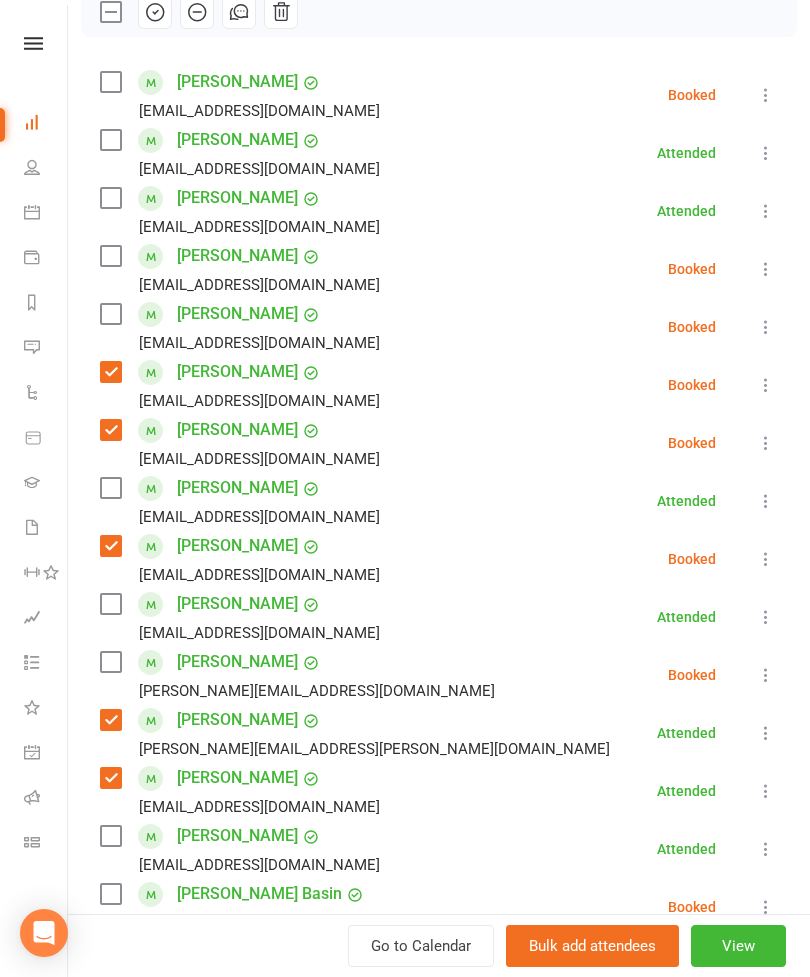 click at bounding box center [110, 314] 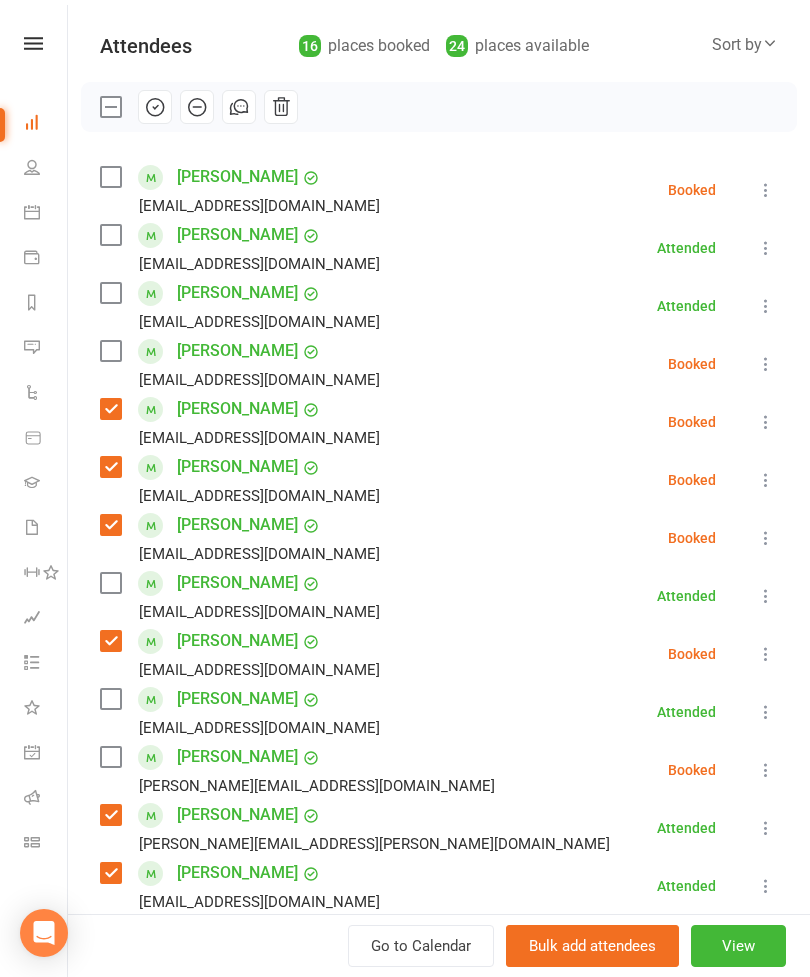 scroll, scrollTop: 209, scrollLeft: 0, axis: vertical 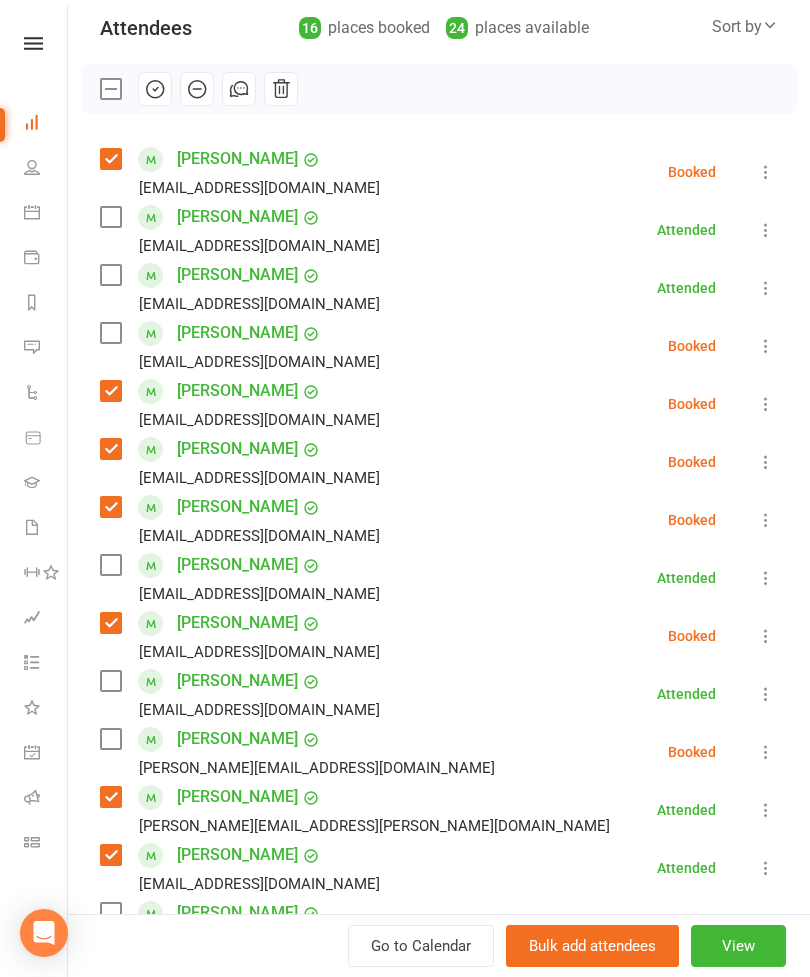 click at bounding box center (110, 565) 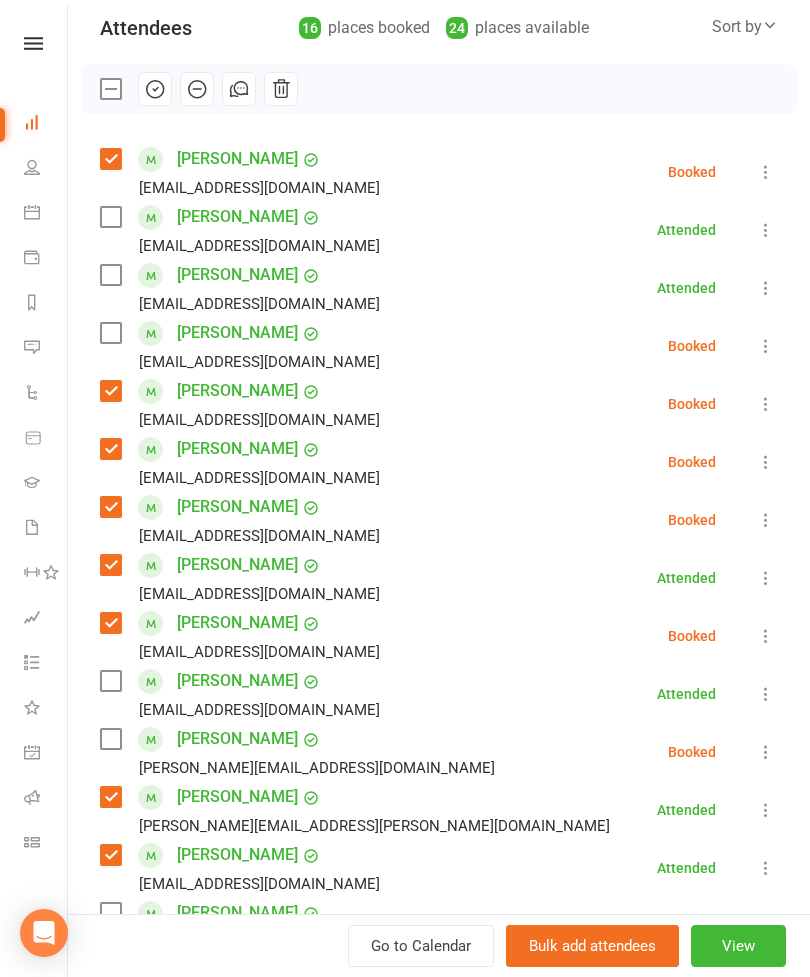 click at bounding box center (110, 275) 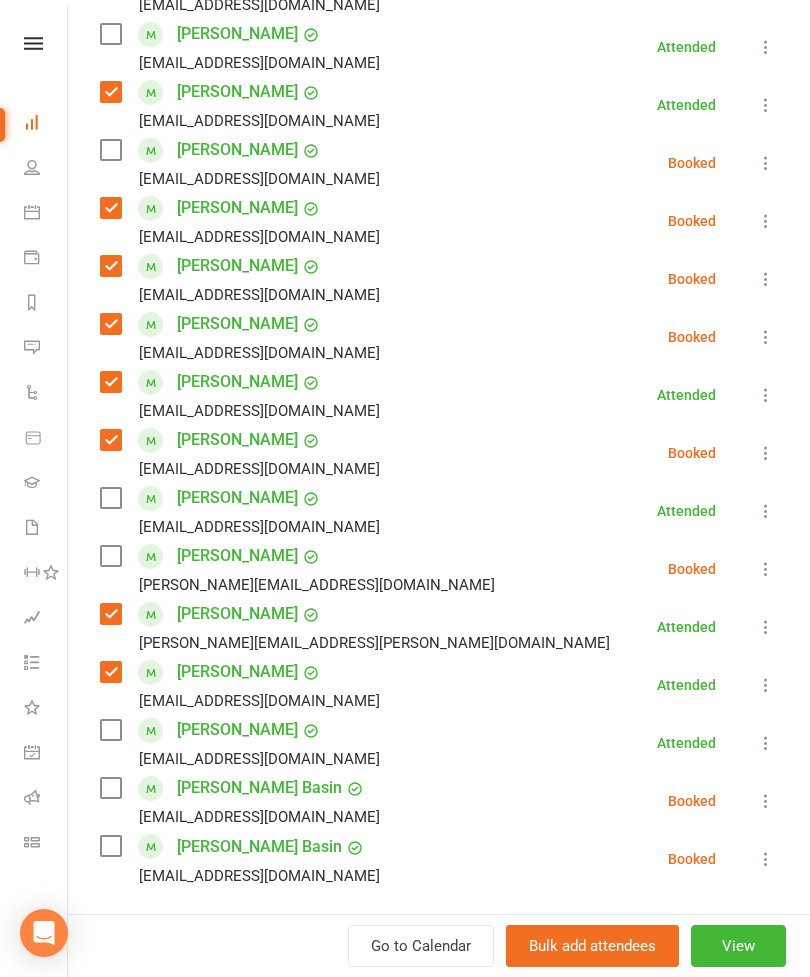 scroll, scrollTop: 602, scrollLeft: 0, axis: vertical 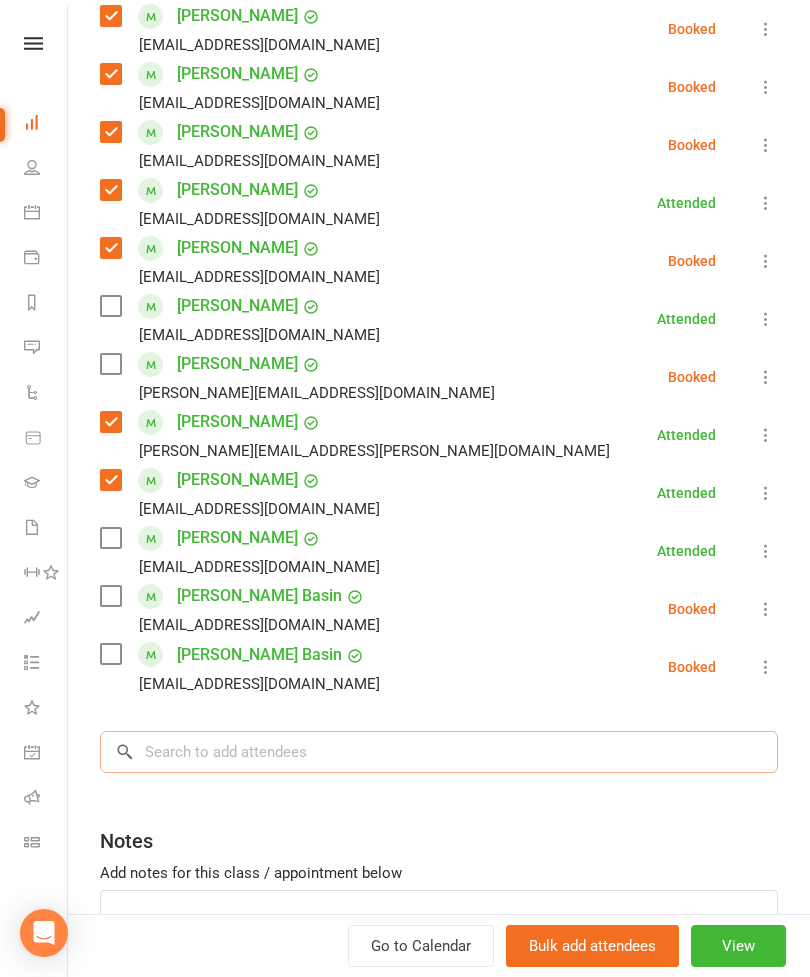 click at bounding box center [439, 752] 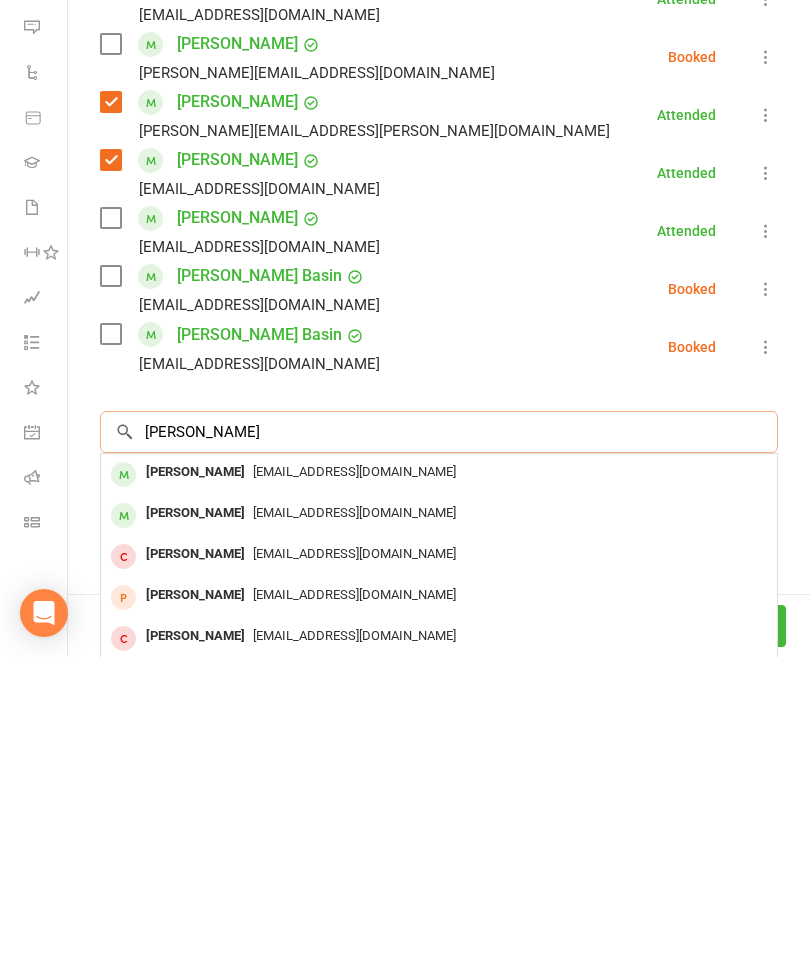 type on "[PERSON_NAME]" 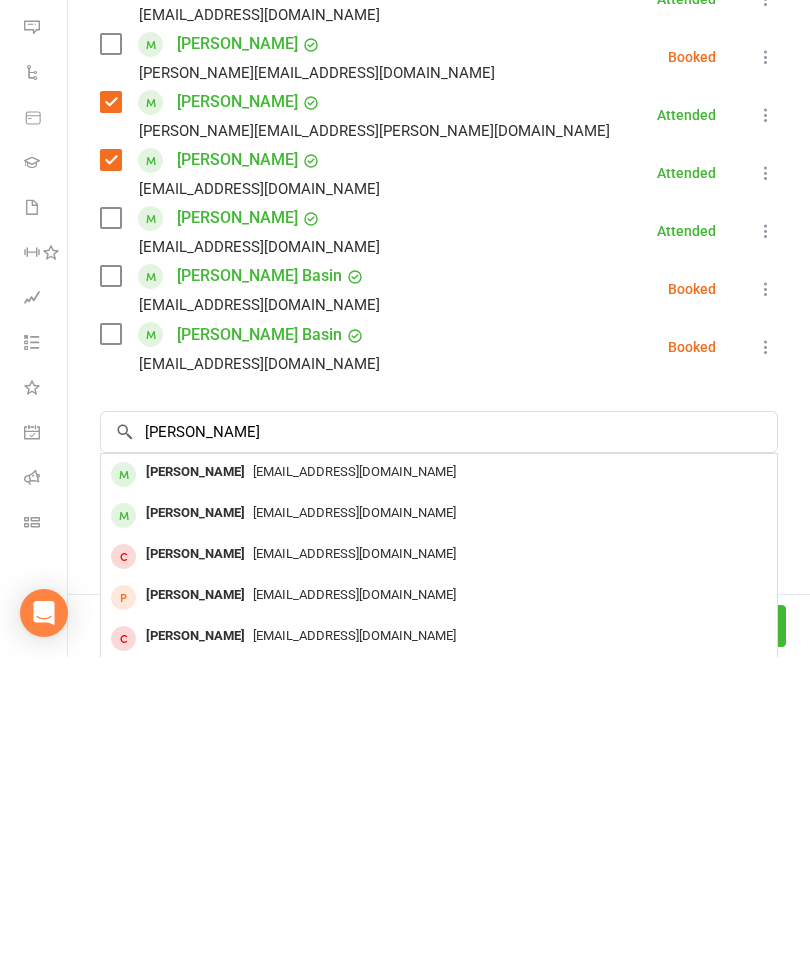 click on "[EMAIL_ADDRESS][DOMAIN_NAME]" at bounding box center (439, 792) 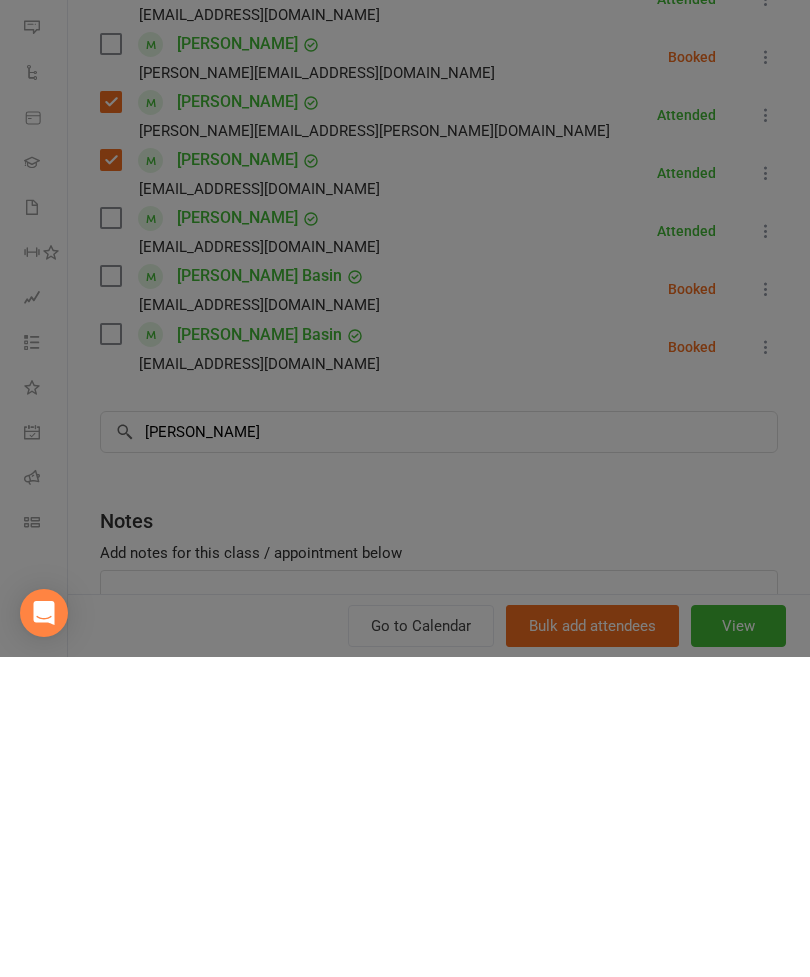 type 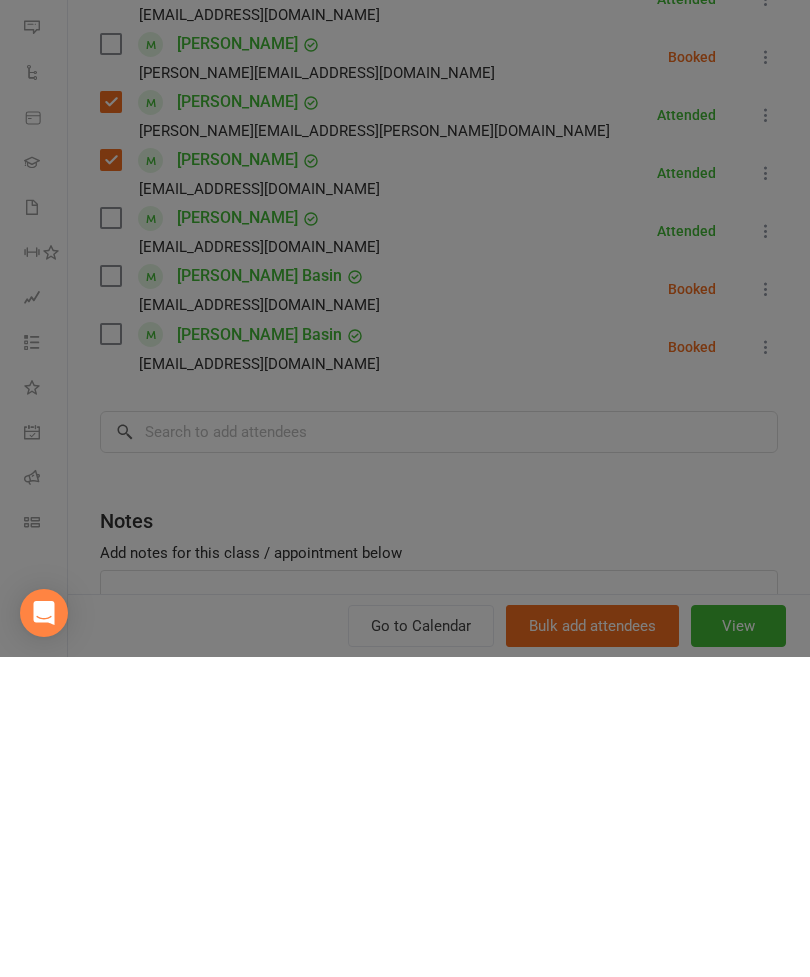 scroll, scrollTop: 423, scrollLeft: 0, axis: vertical 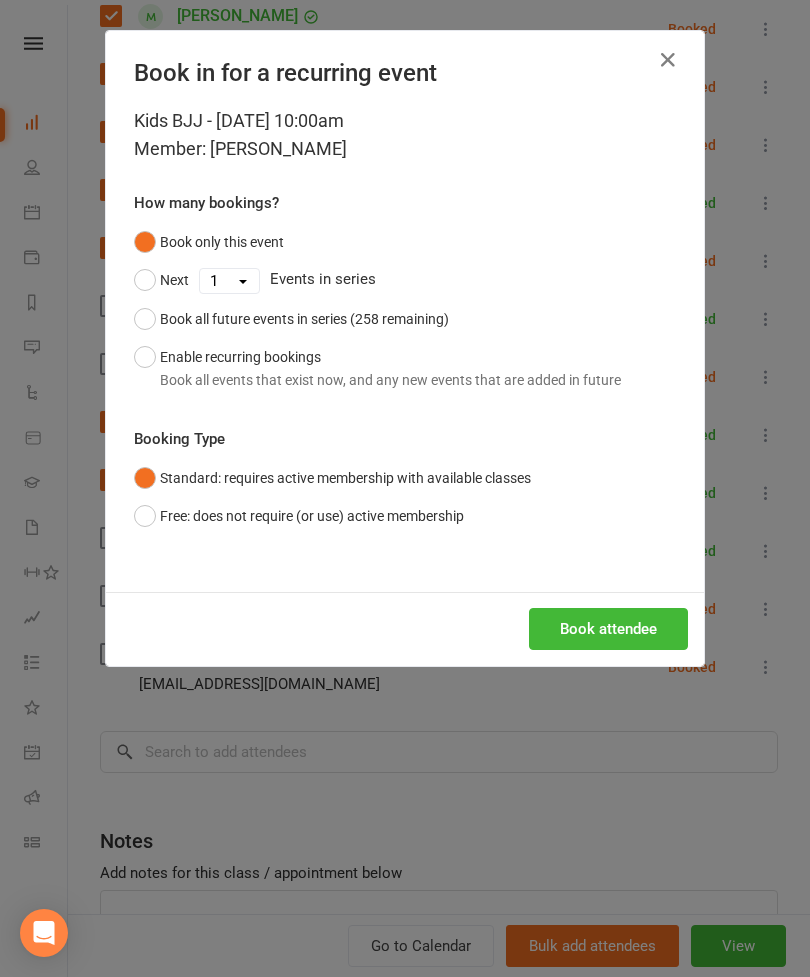 click on "Book attendee" at bounding box center [608, 629] 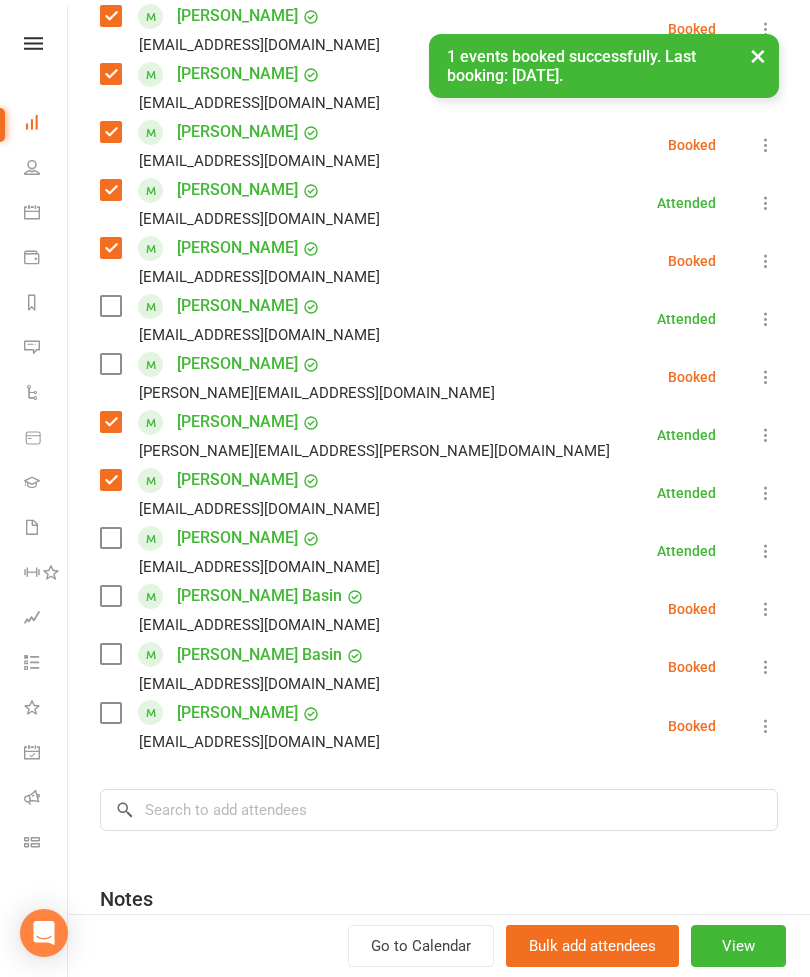 scroll, scrollTop: 612, scrollLeft: 0, axis: vertical 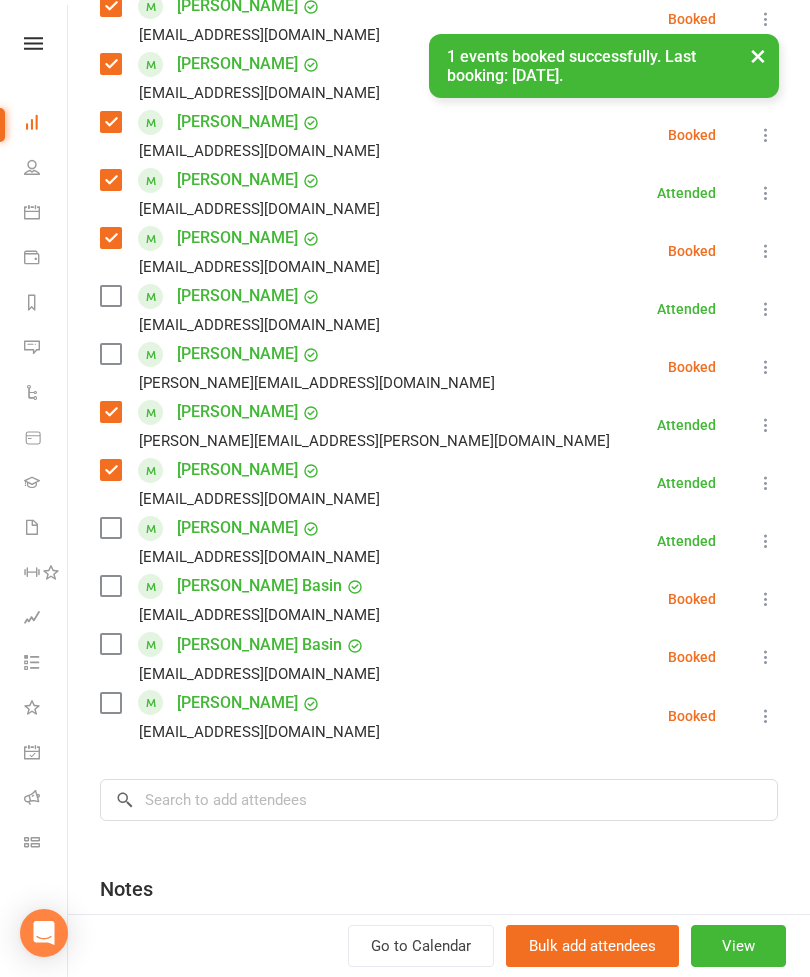 click at bounding box center [110, 703] 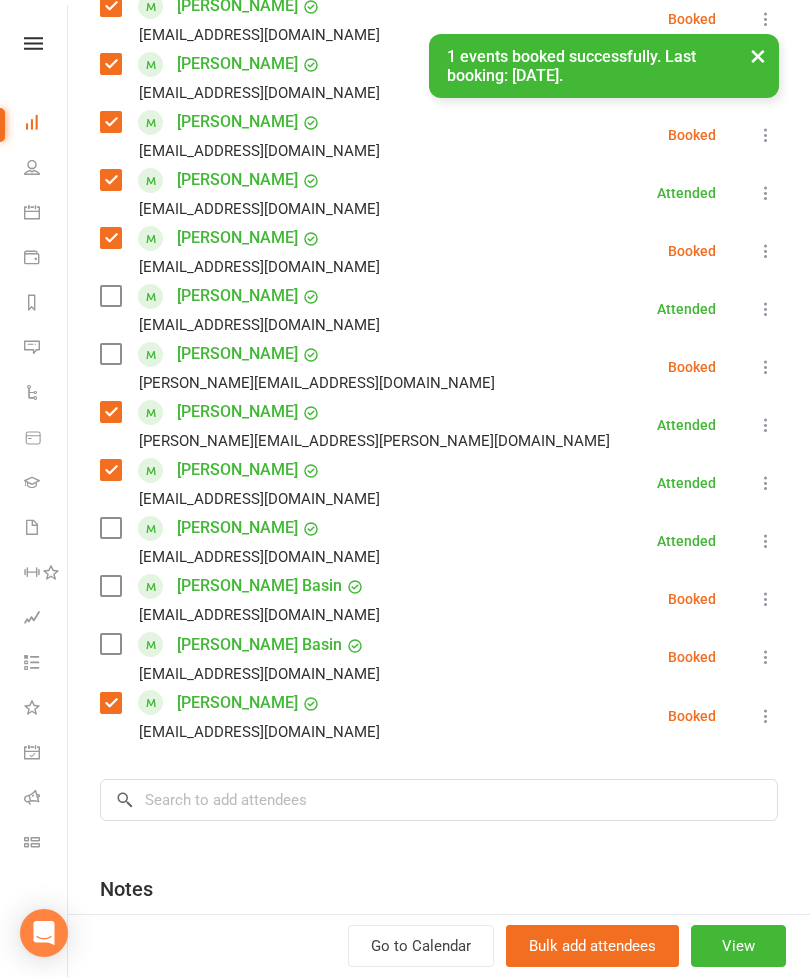 click at bounding box center (110, 586) 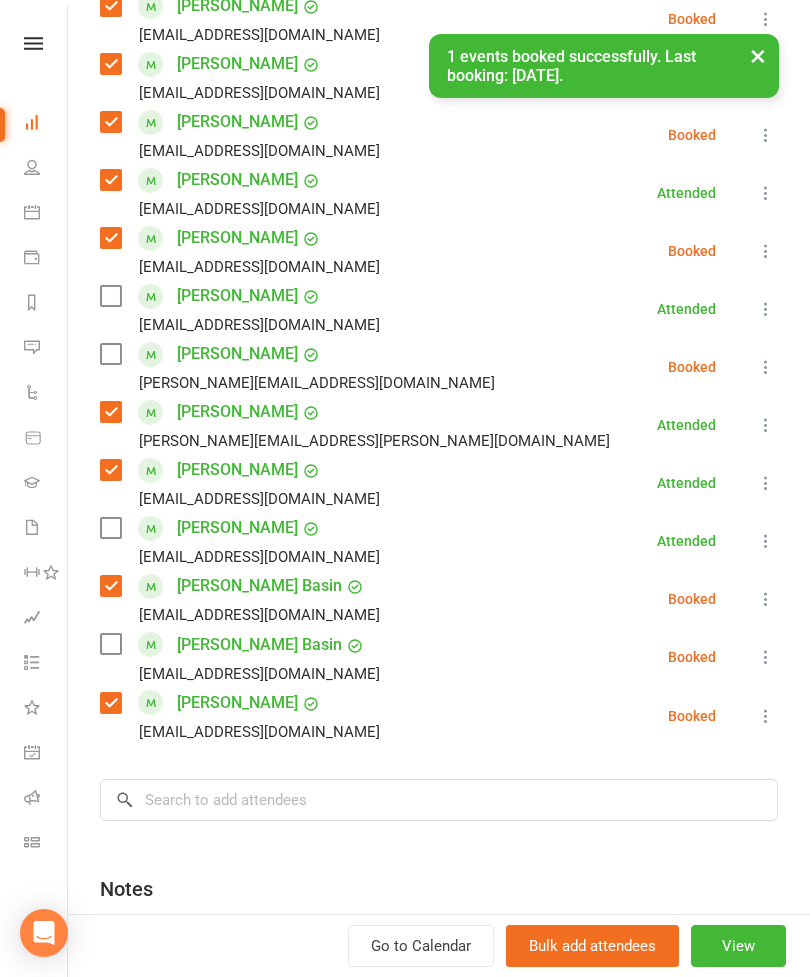 click on "[PERSON_NAME]  [EMAIL_ADDRESS][DOMAIN_NAME]" at bounding box center (244, 657) 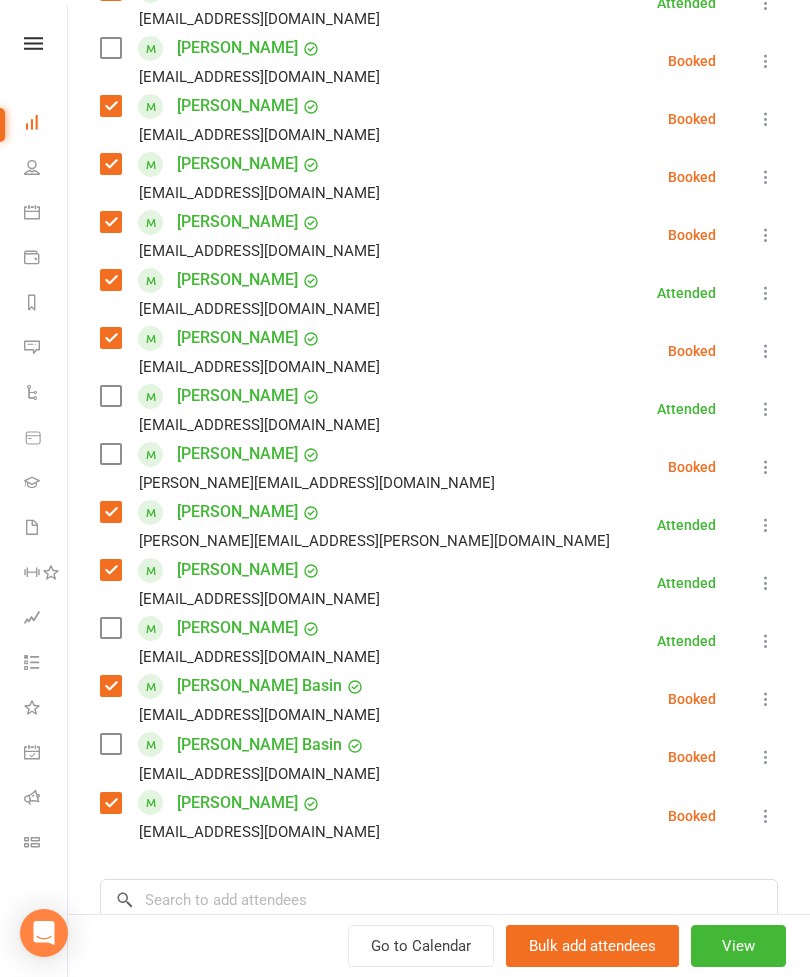 scroll, scrollTop: 494, scrollLeft: 0, axis: vertical 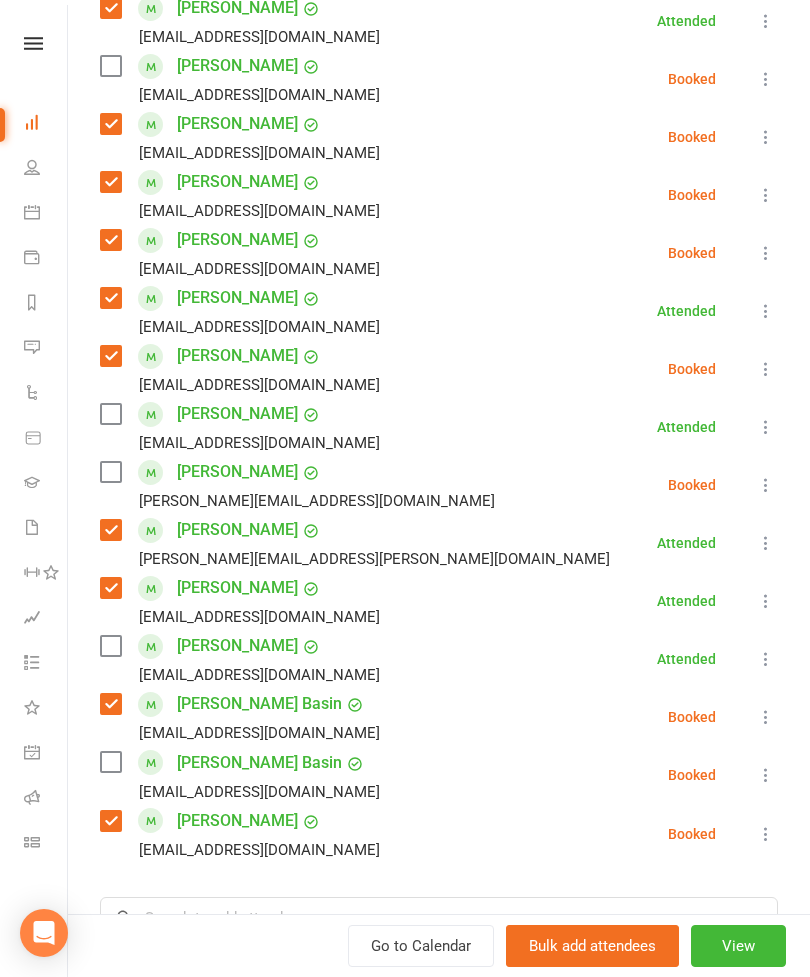 click on "Jayden Nam  [EMAIL_ADDRESS][DOMAIN_NAME]" at bounding box center (301, 485) 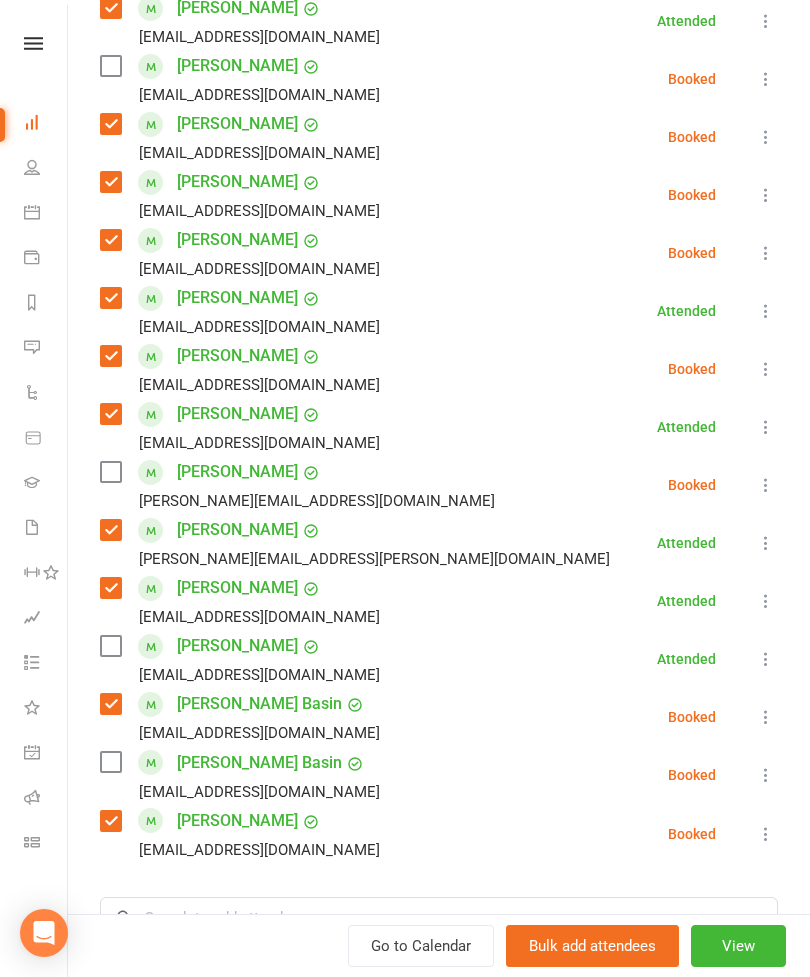 click at bounding box center [110, 472] 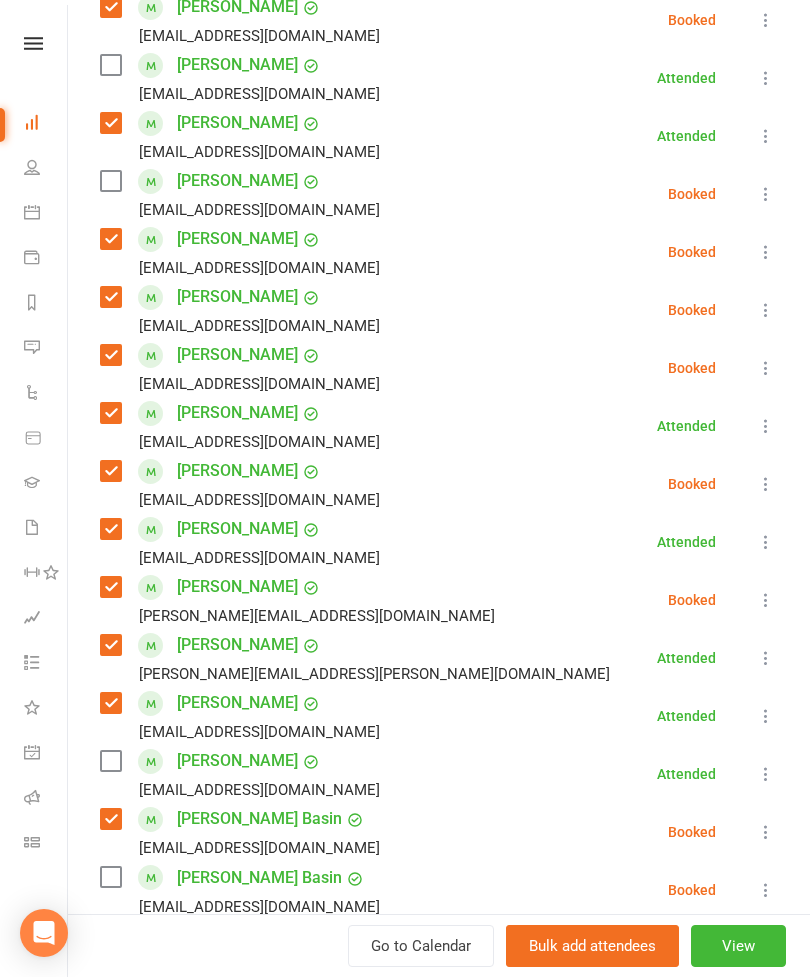 scroll, scrollTop: 372, scrollLeft: 0, axis: vertical 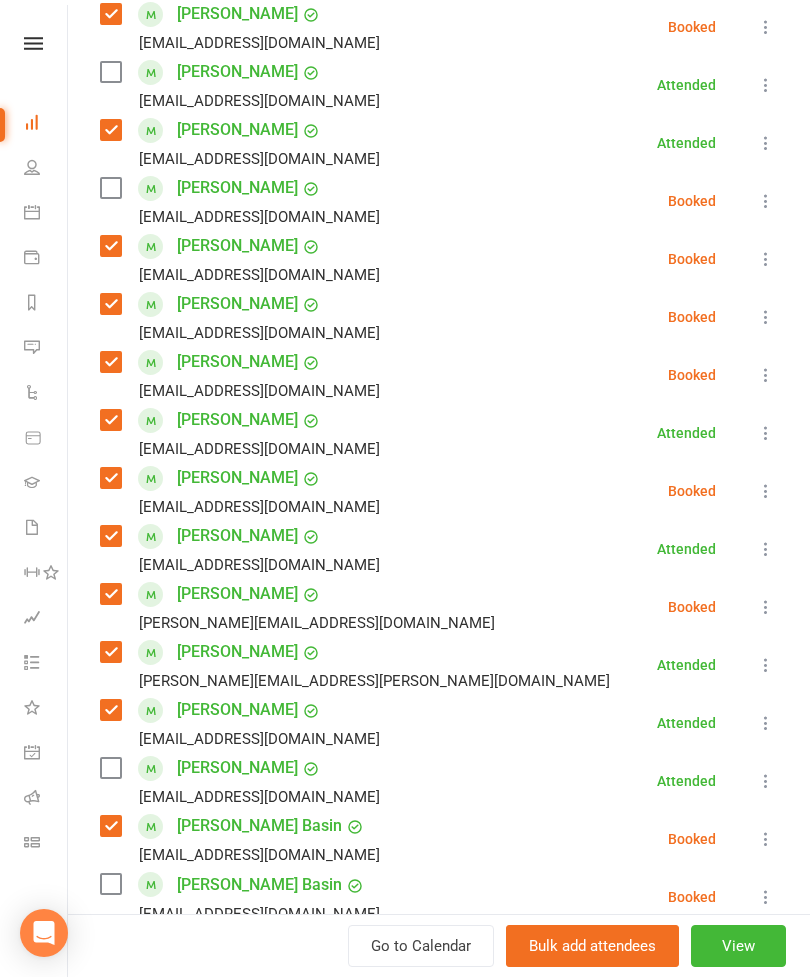 click at bounding box center (110, 188) 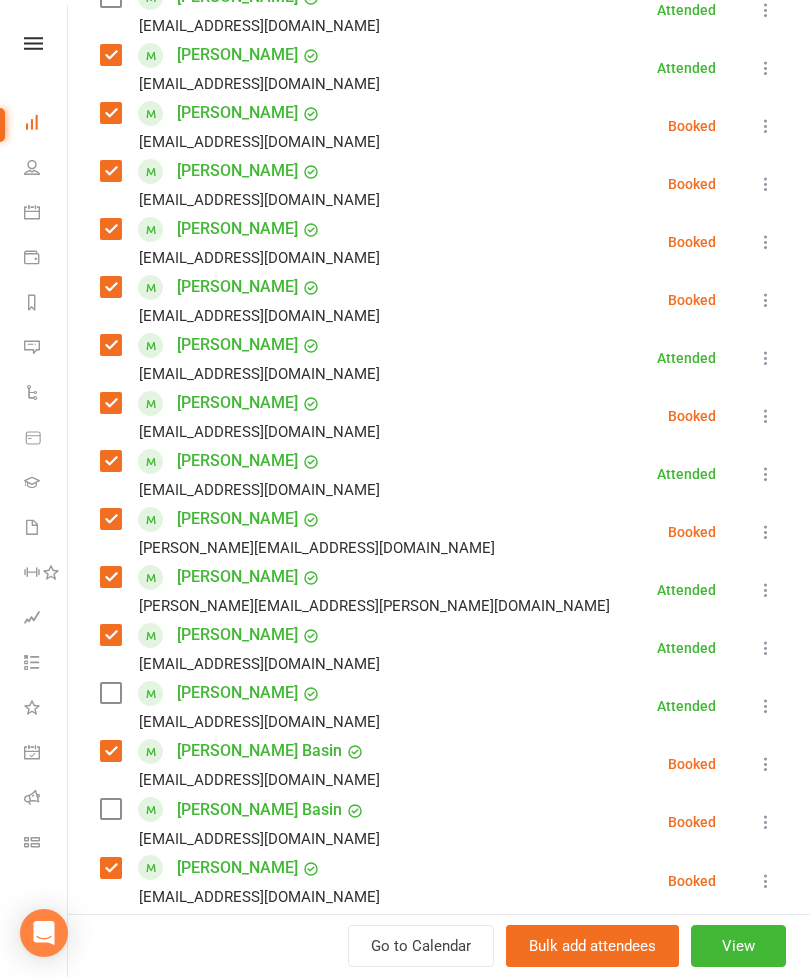 scroll, scrollTop: 454, scrollLeft: 0, axis: vertical 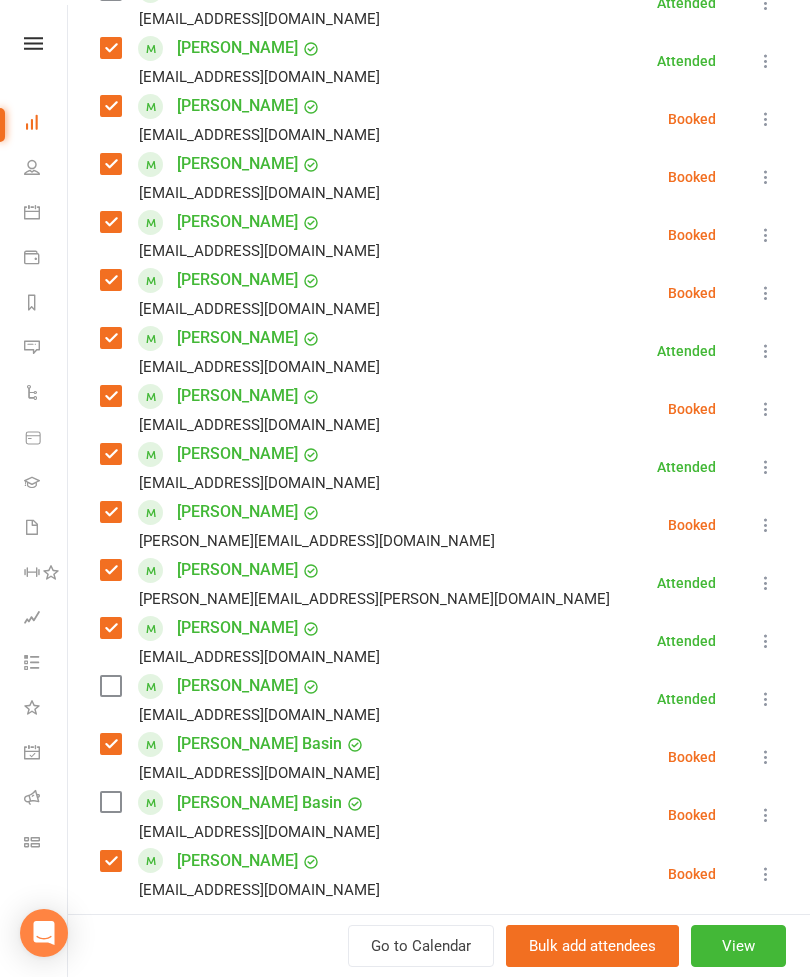 click at bounding box center [766, 699] 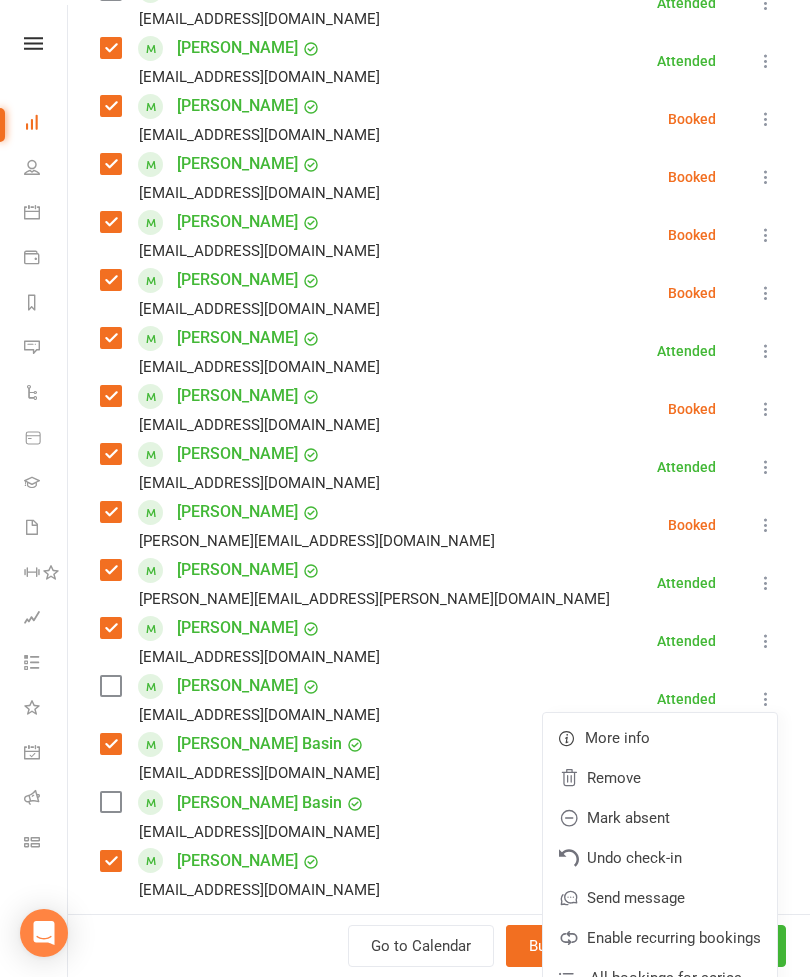 click on "Remove" at bounding box center (660, 778) 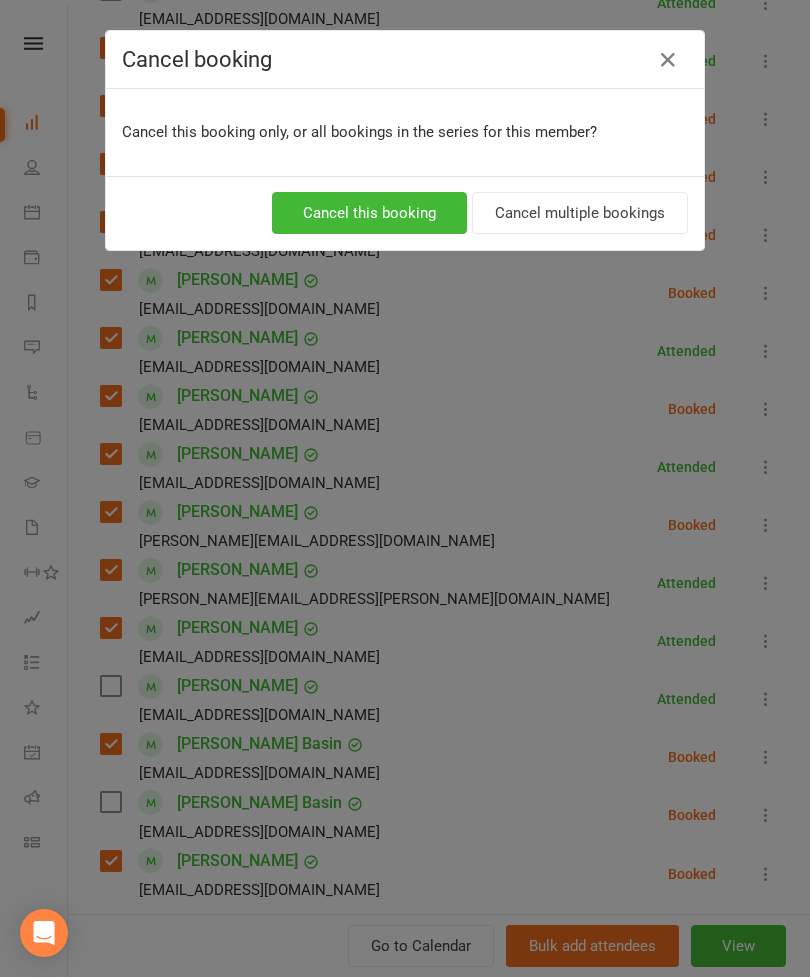 click on "Cancel this booking" at bounding box center [369, 213] 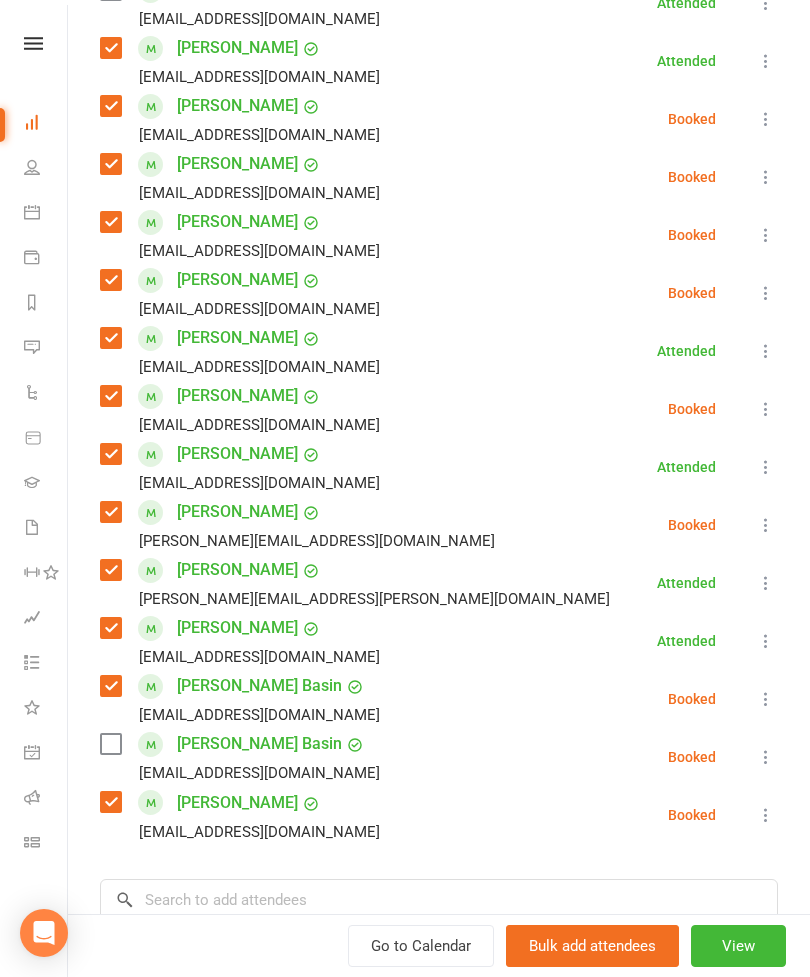 click at bounding box center (110, 744) 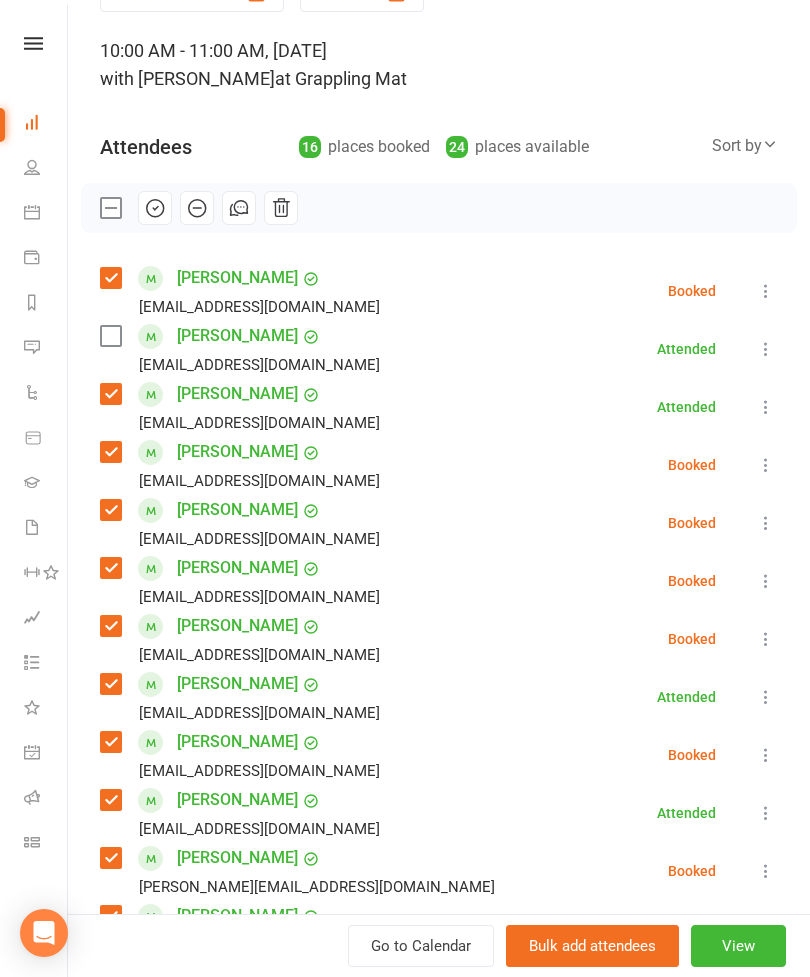 scroll, scrollTop: 48, scrollLeft: 0, axis: vertical 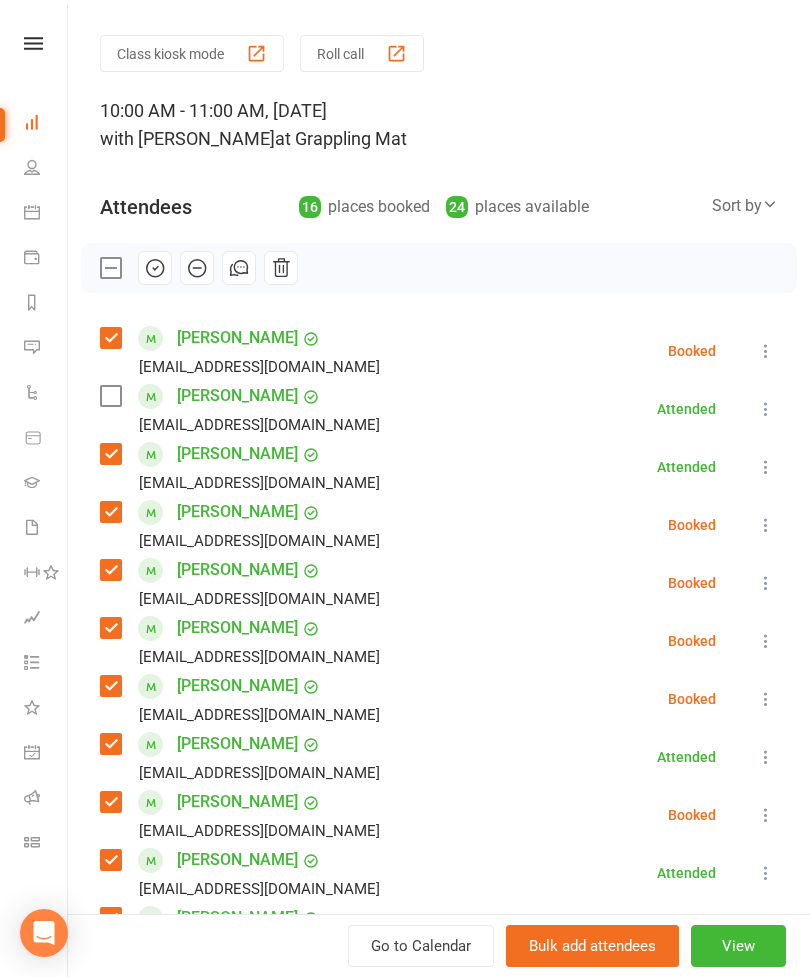click at bounding box center (766, 409) 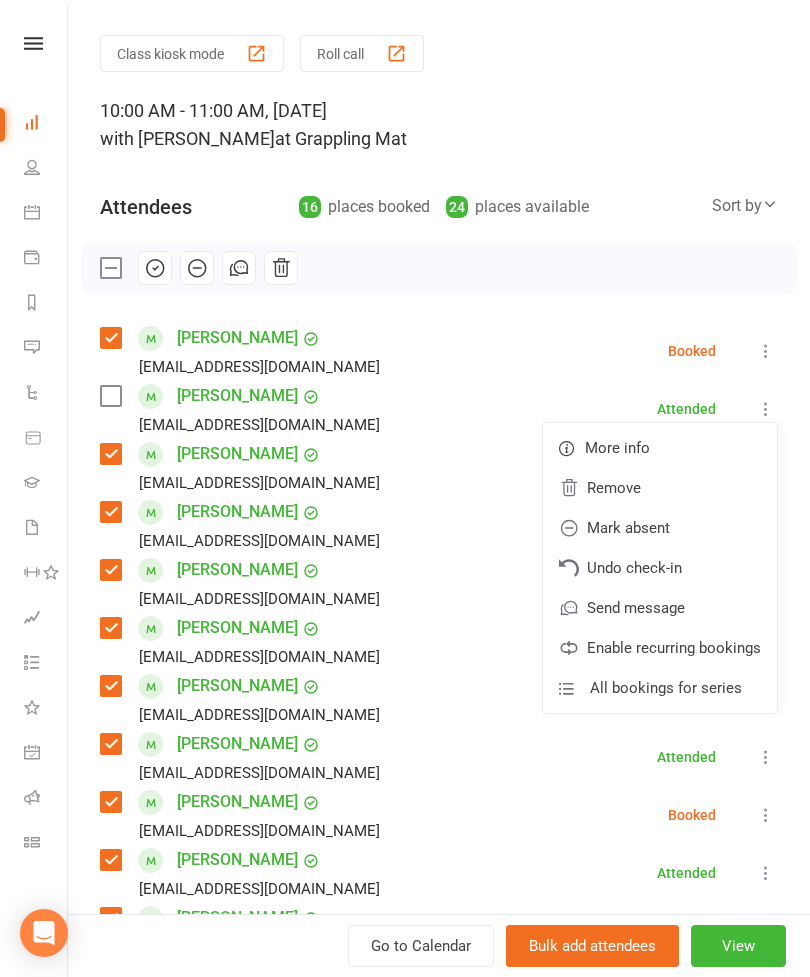 click on "Remove" at bounding box center (660, 488) 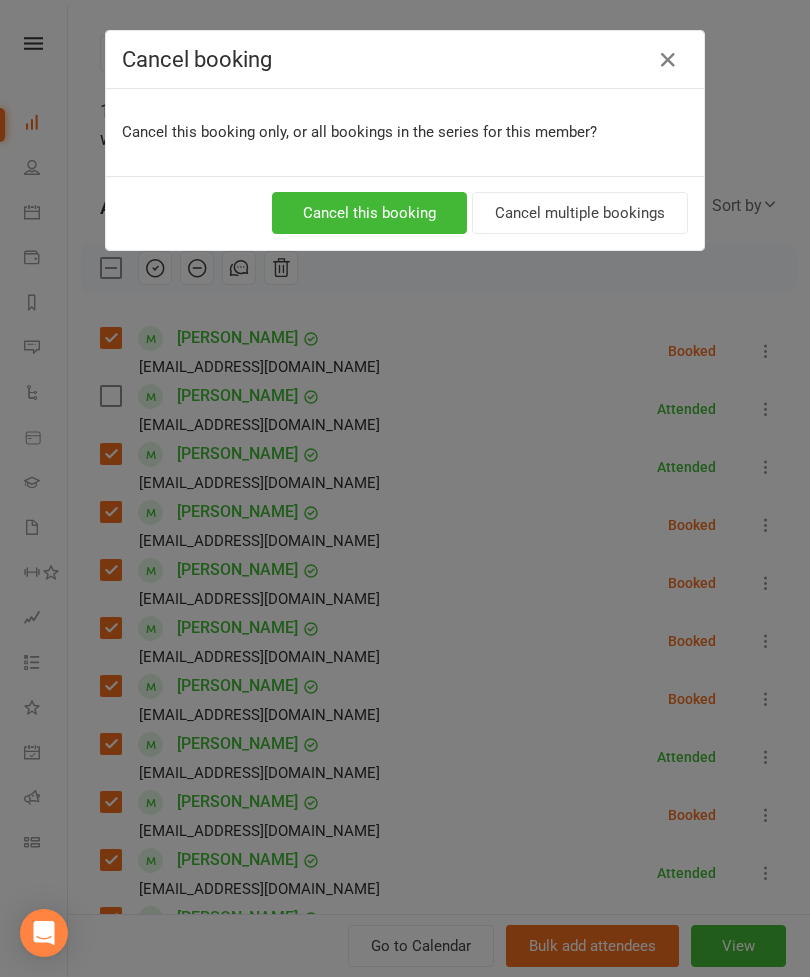 click on "Cancel this booking" at bounding box center (369, 213) 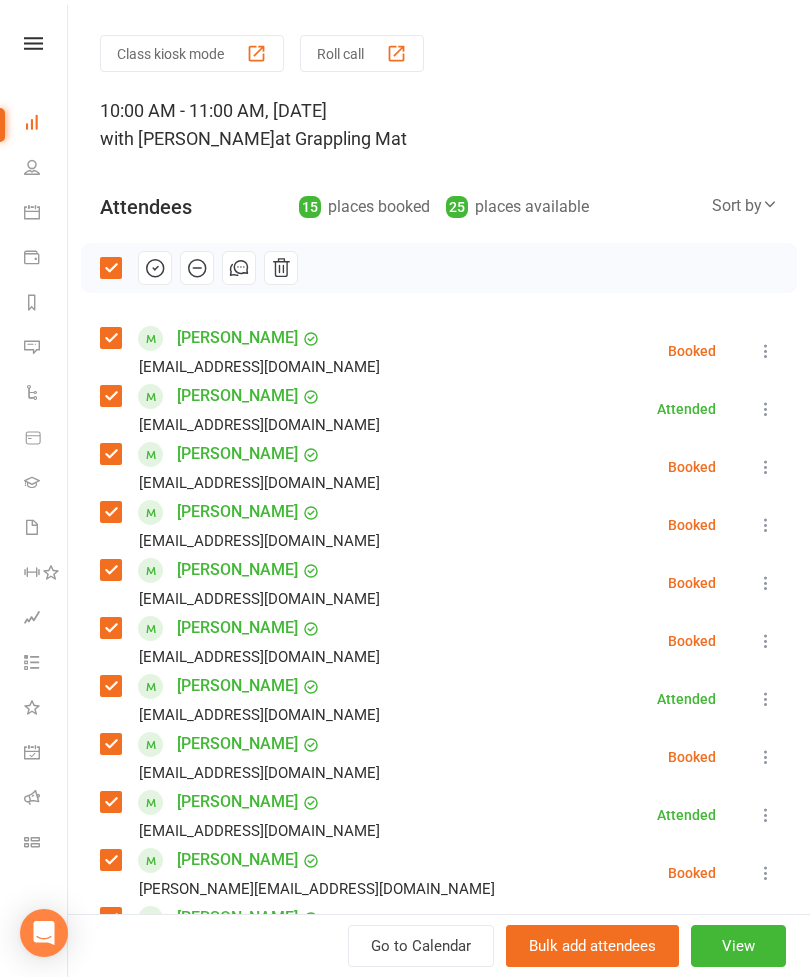 click 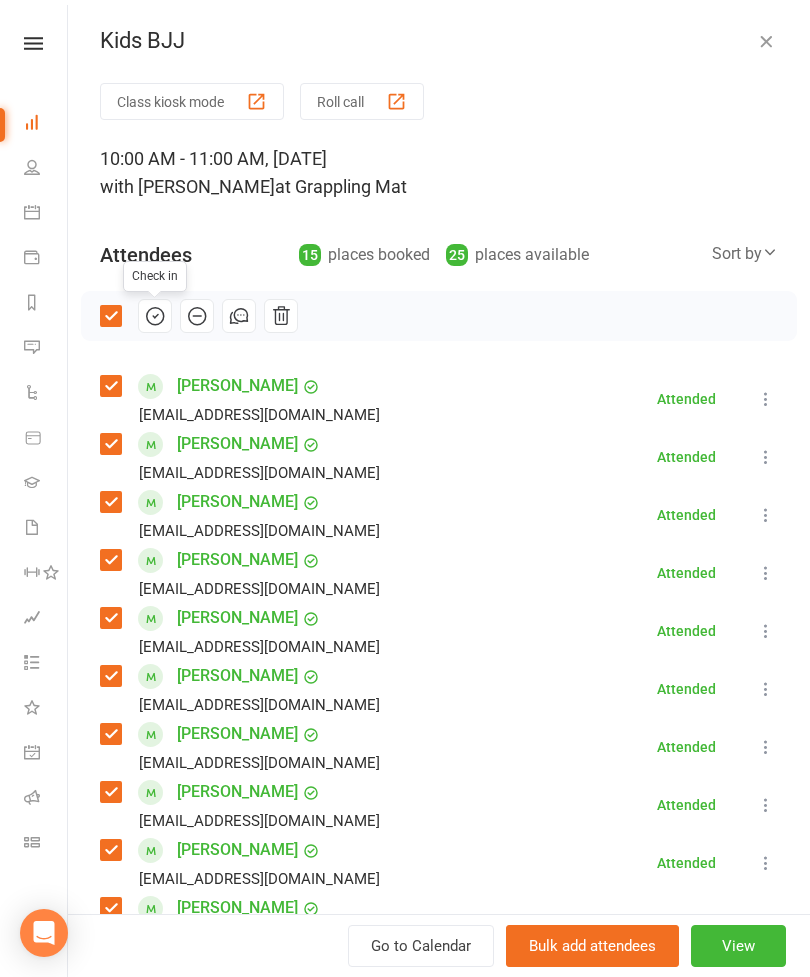scroll, scrollTop: 0, scrollLeft: 0, axis: both 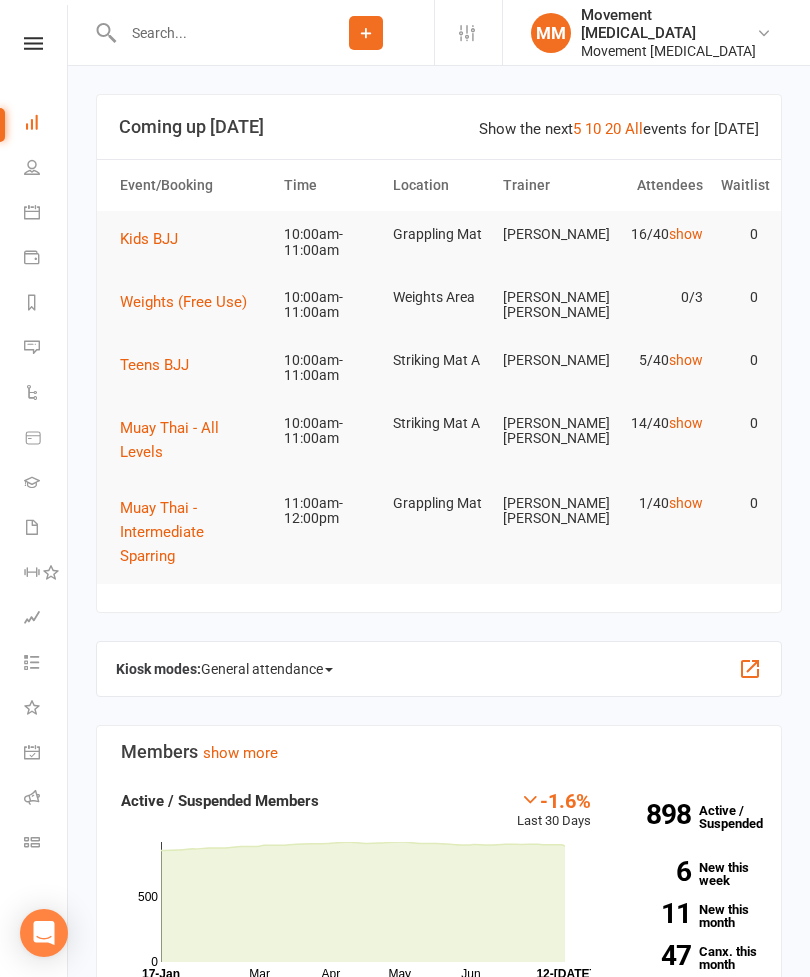 click on "Muay Thai - All Levels" at bounding box center [169, 440] 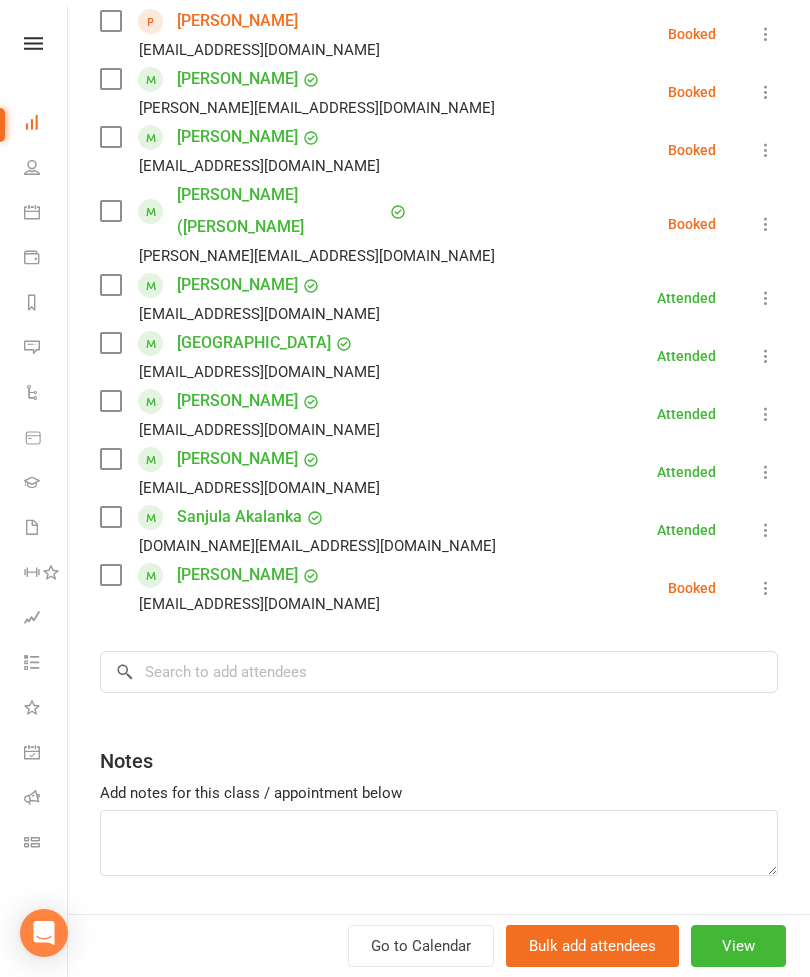 scroll, scrollTop: 627, scrollLeft: 0, axis: vertical 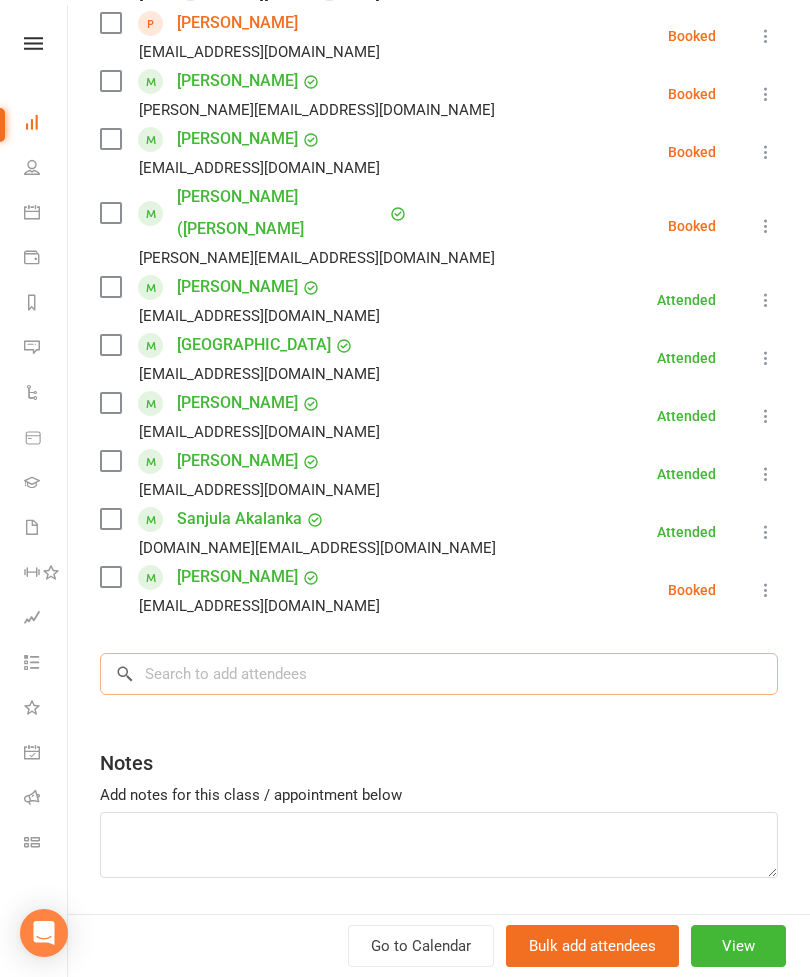 click at bounding box center [439, 674] 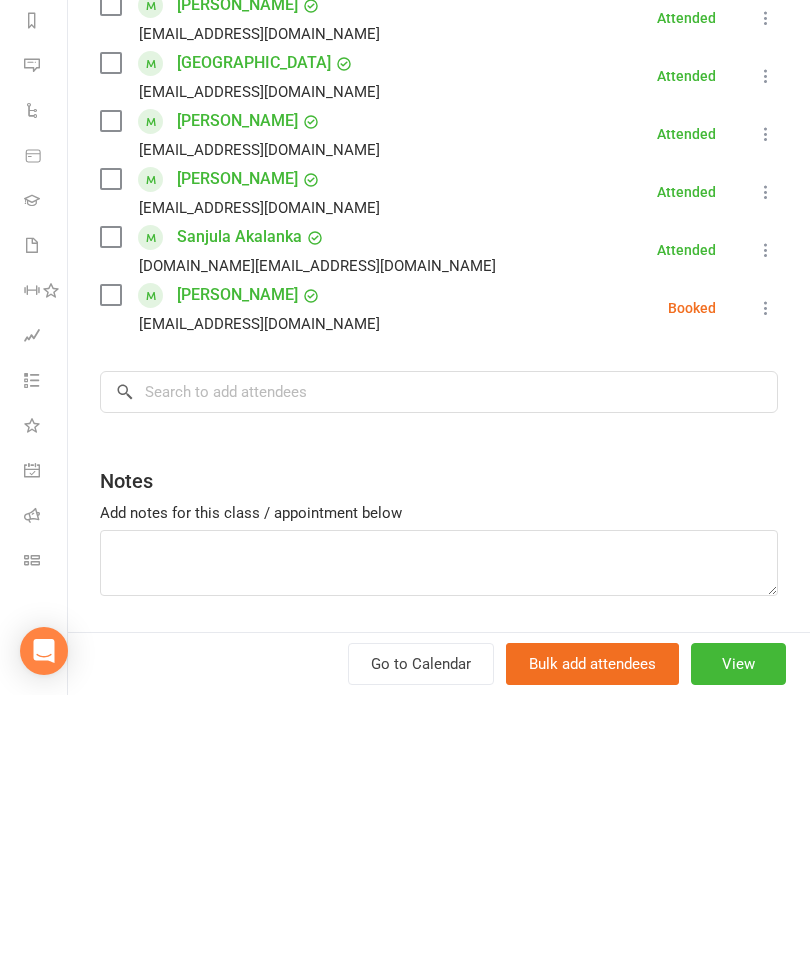 scroll, scrollTop: 282, scrollLeft: 0, axis: vertical 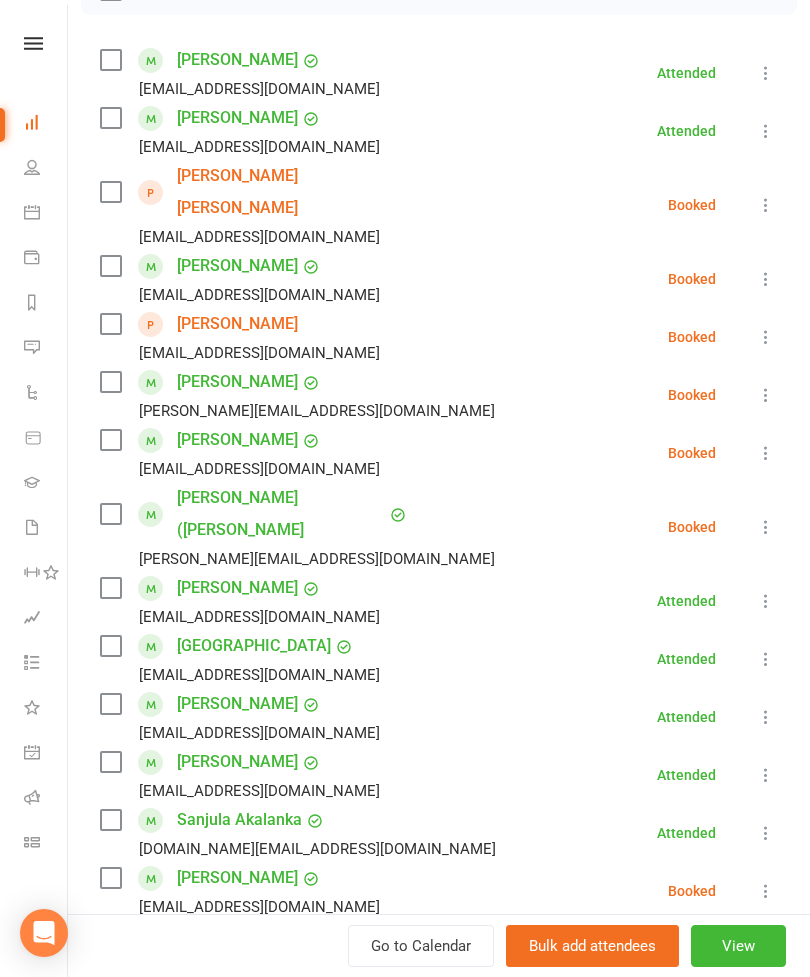 click at bounding box center (110, 324) 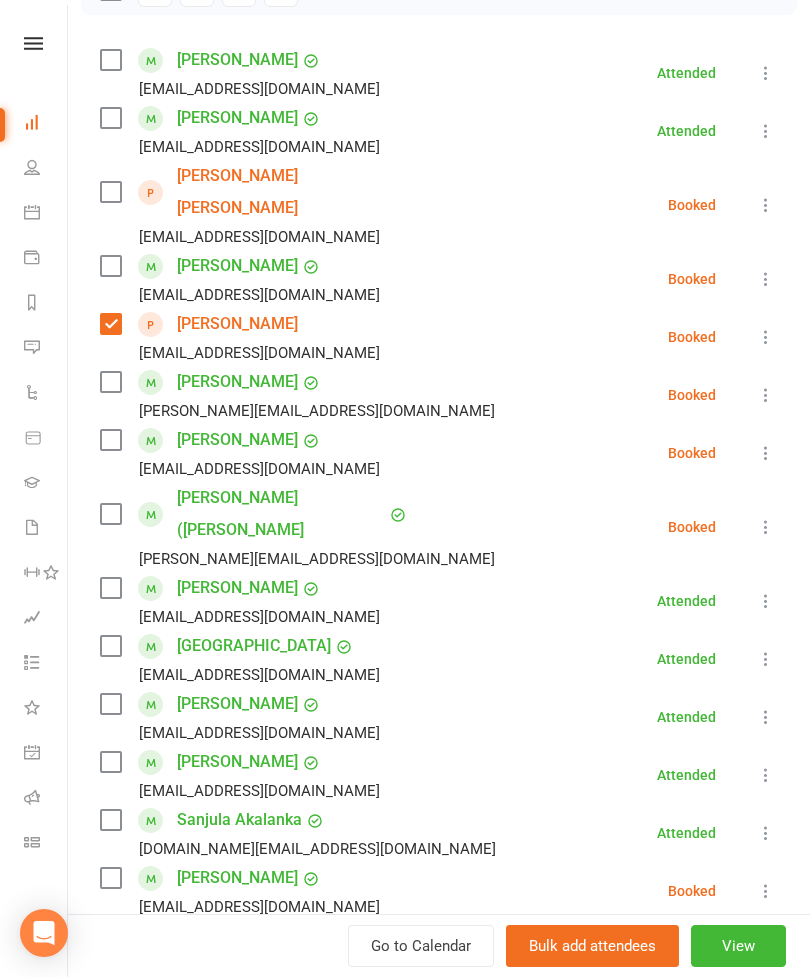 click at bounding box center (110, 192) 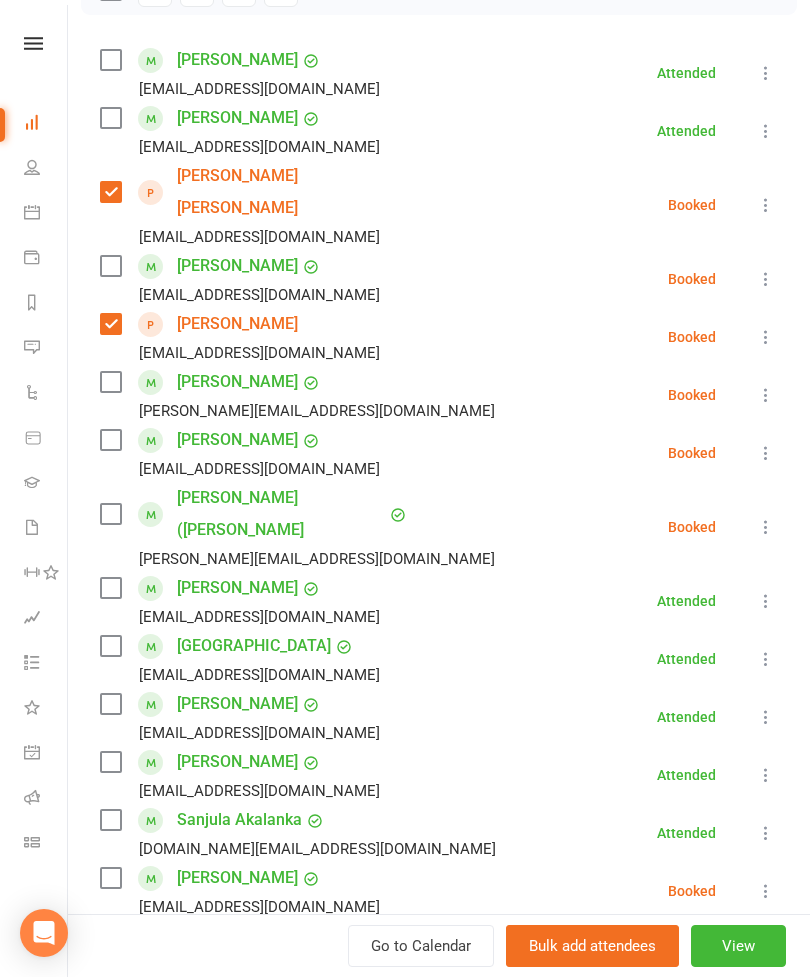 scroll, scrollTop: 334, scrollLeft: 0, axis: vertical 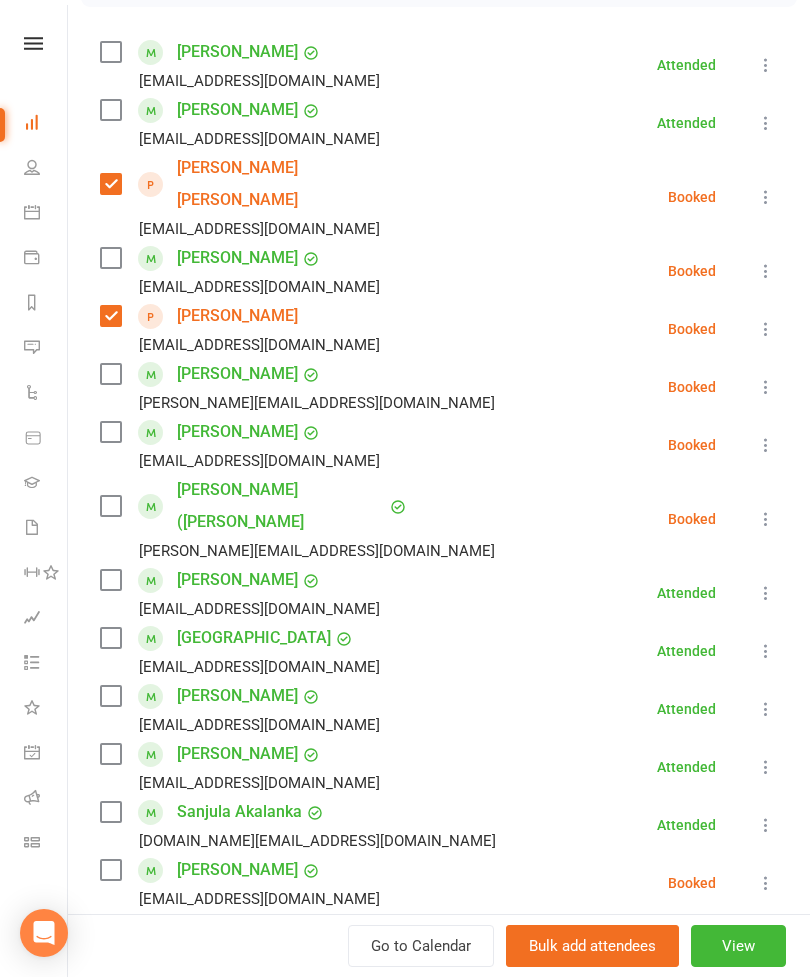click at bounding box center [110, 638] 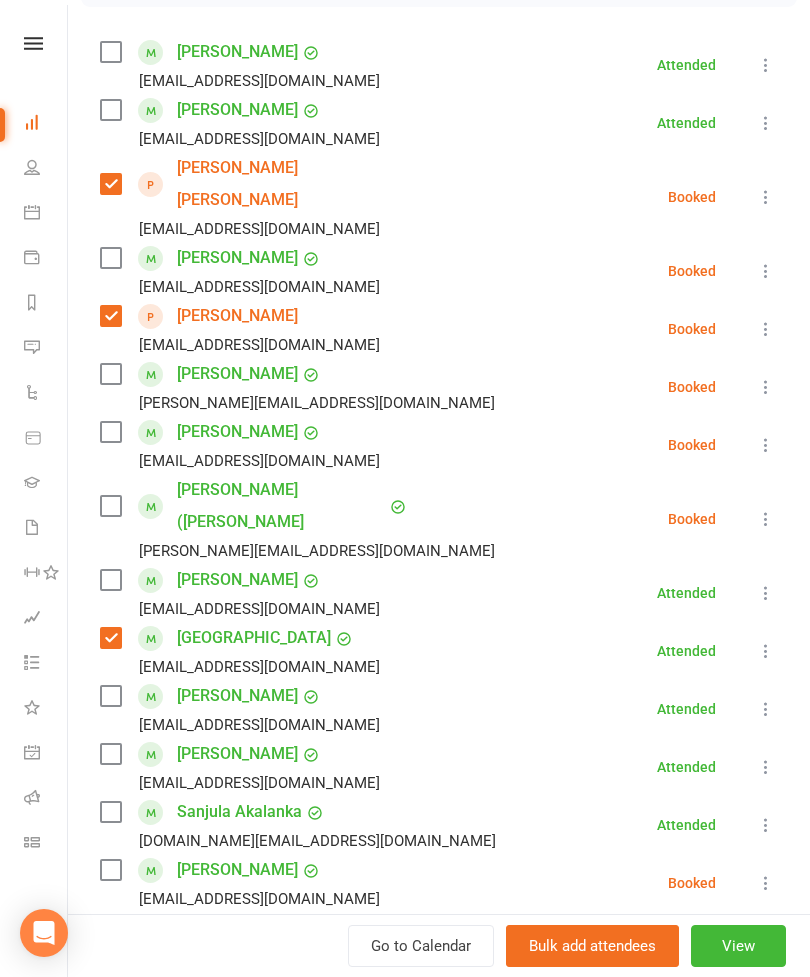 scroll, scrollTop: 326, scrollLeft: 0, axis: vertical 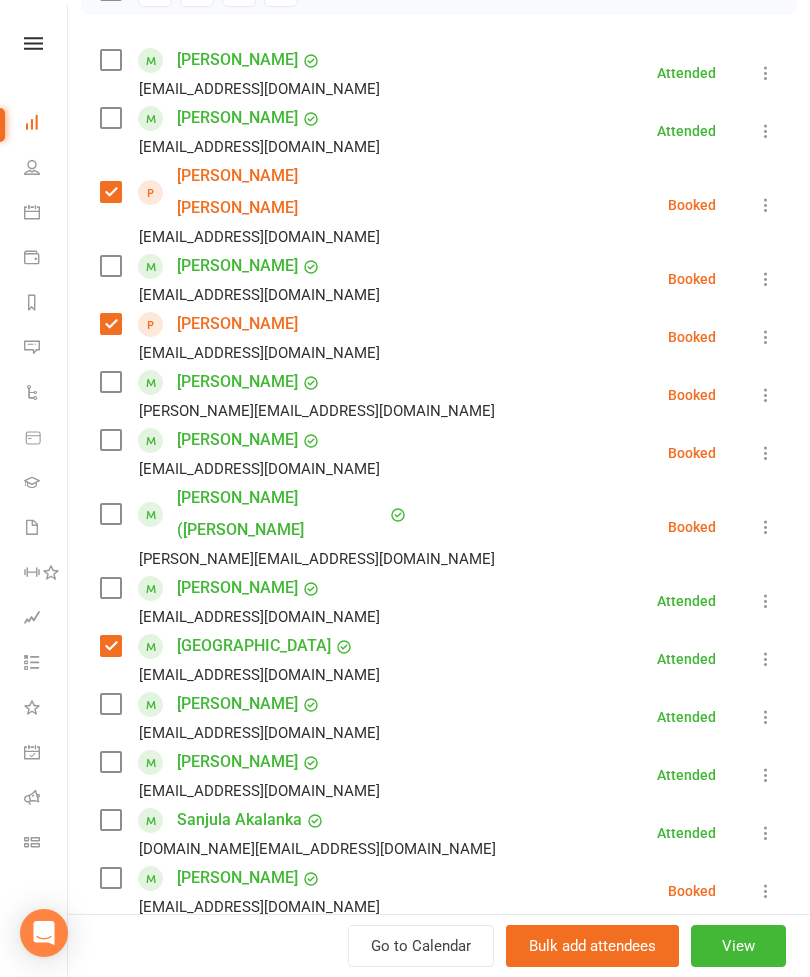 click at bounding box center (110, 704) 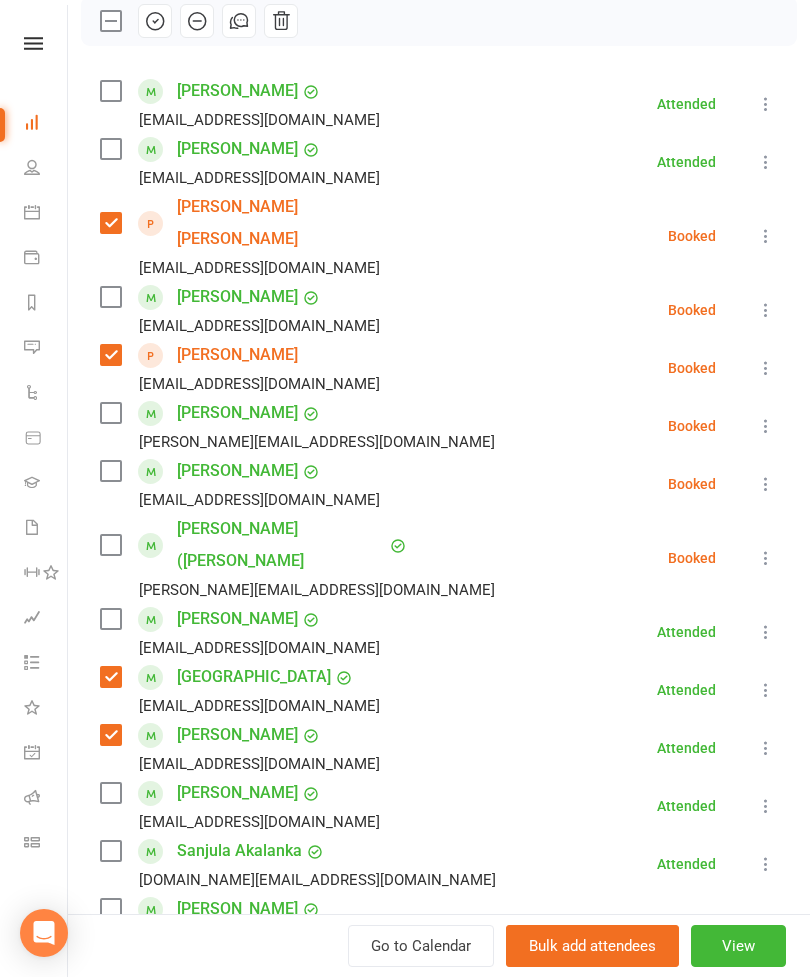 click at bounding box center [110, 297] 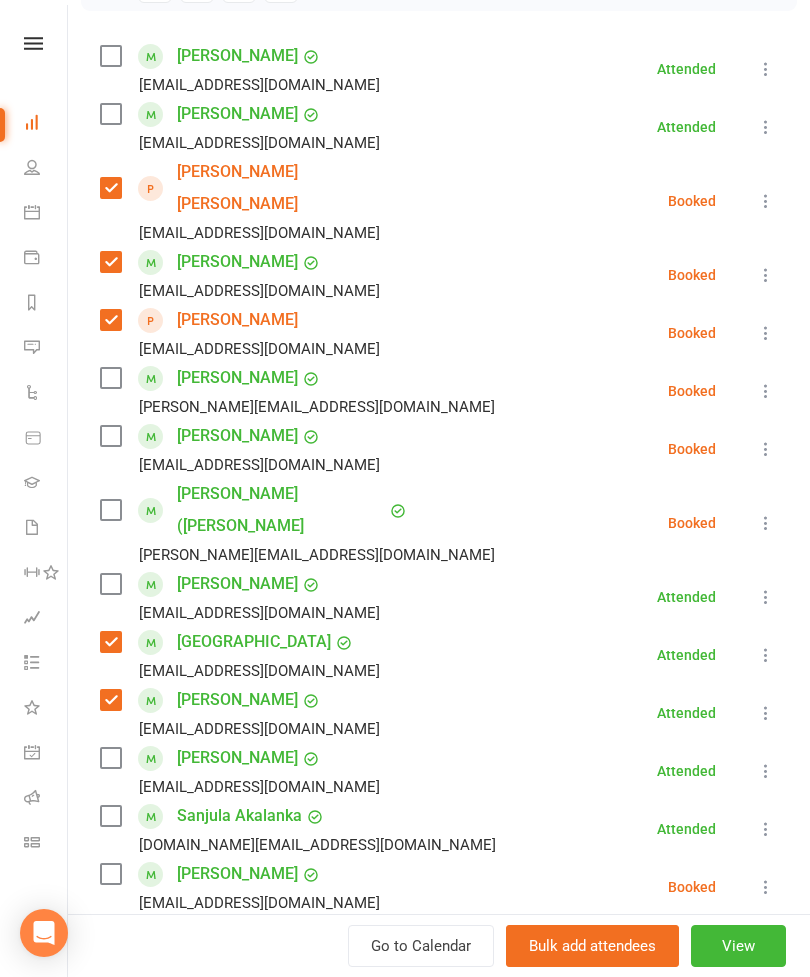 scroll, scrollTop: 356, scrollLeft: 0, axis: vertical 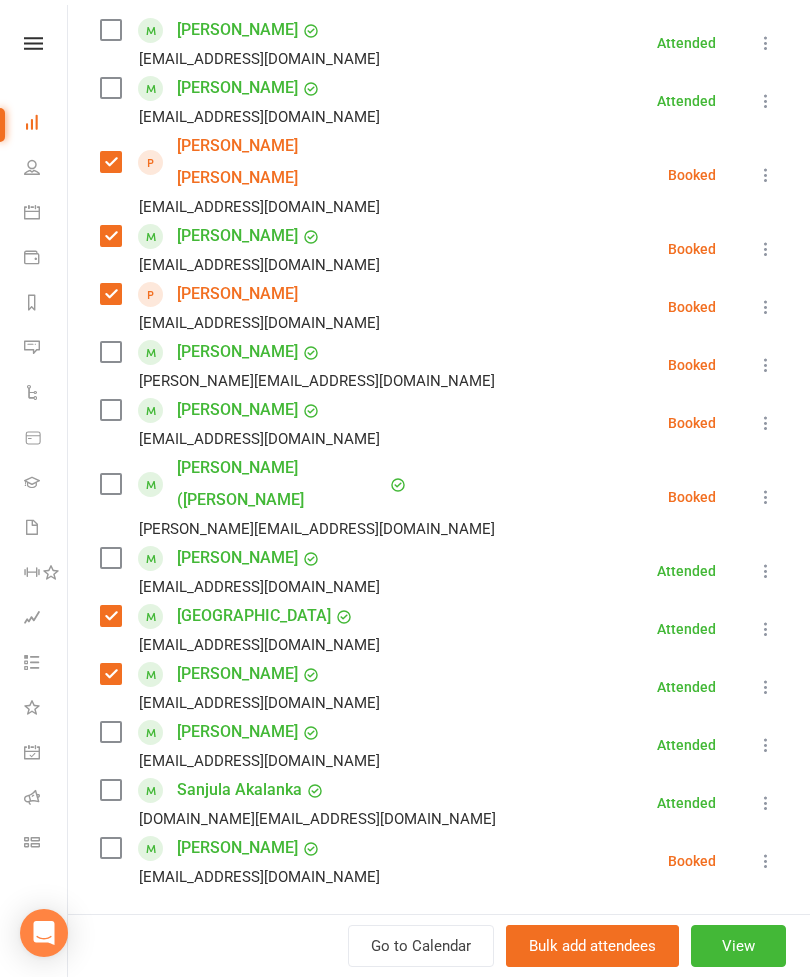 click at bounding box center [110, 558] 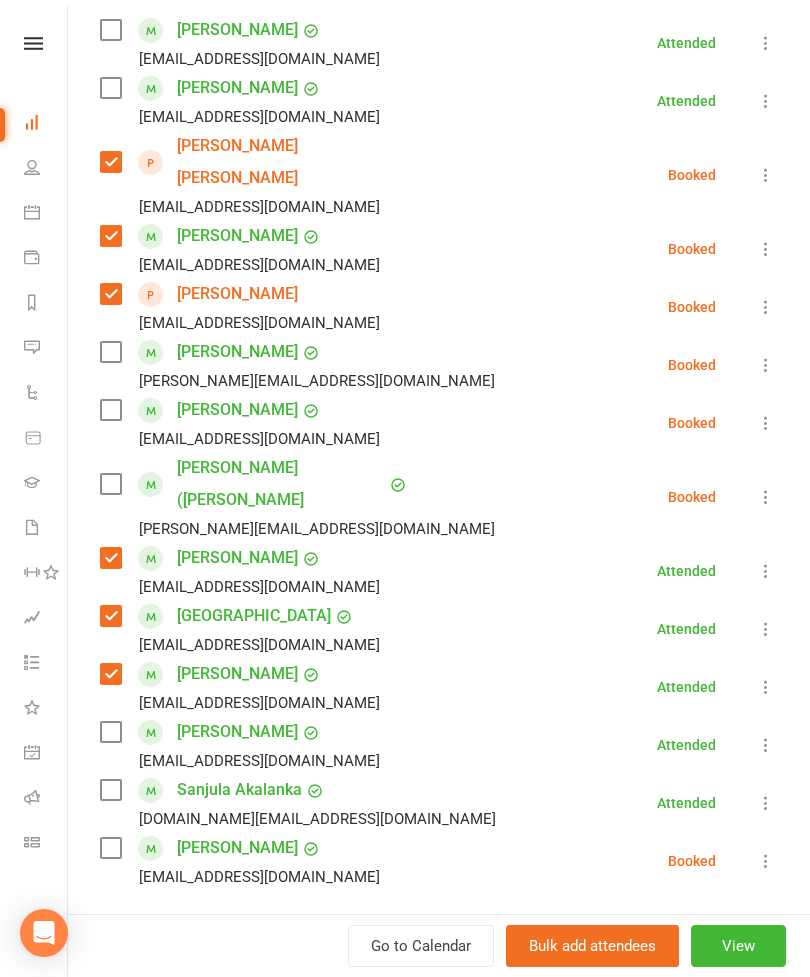 scroll, scrollTop: 371, scrollLeft: 0, axis: vertical 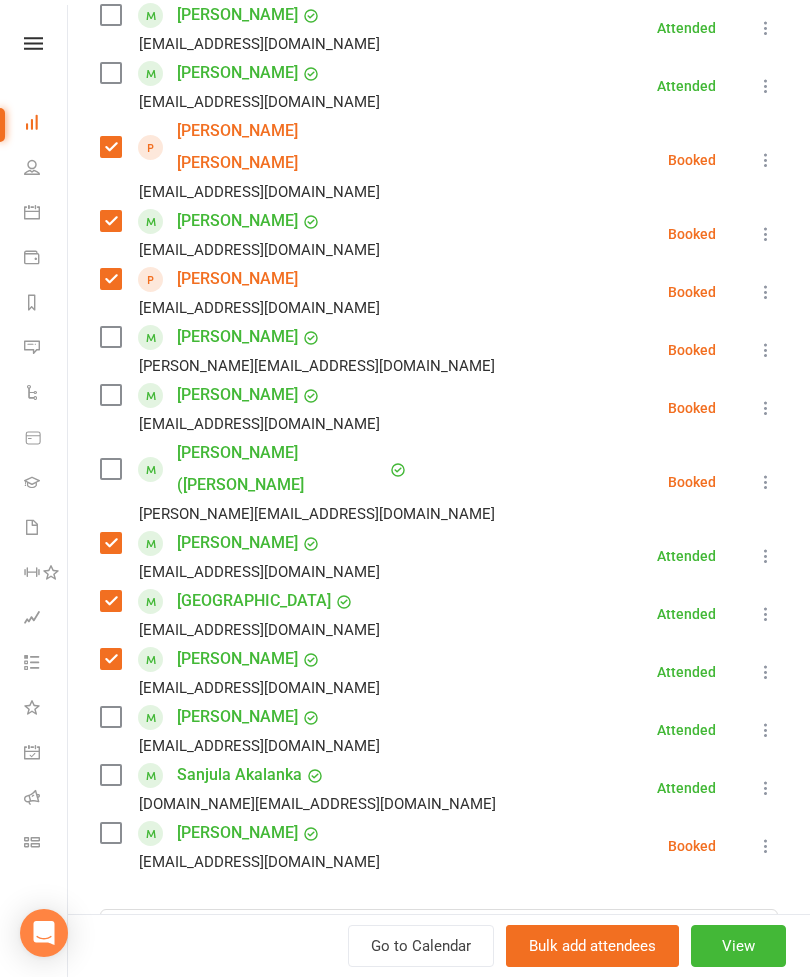 click at bounding box center (110, 395) 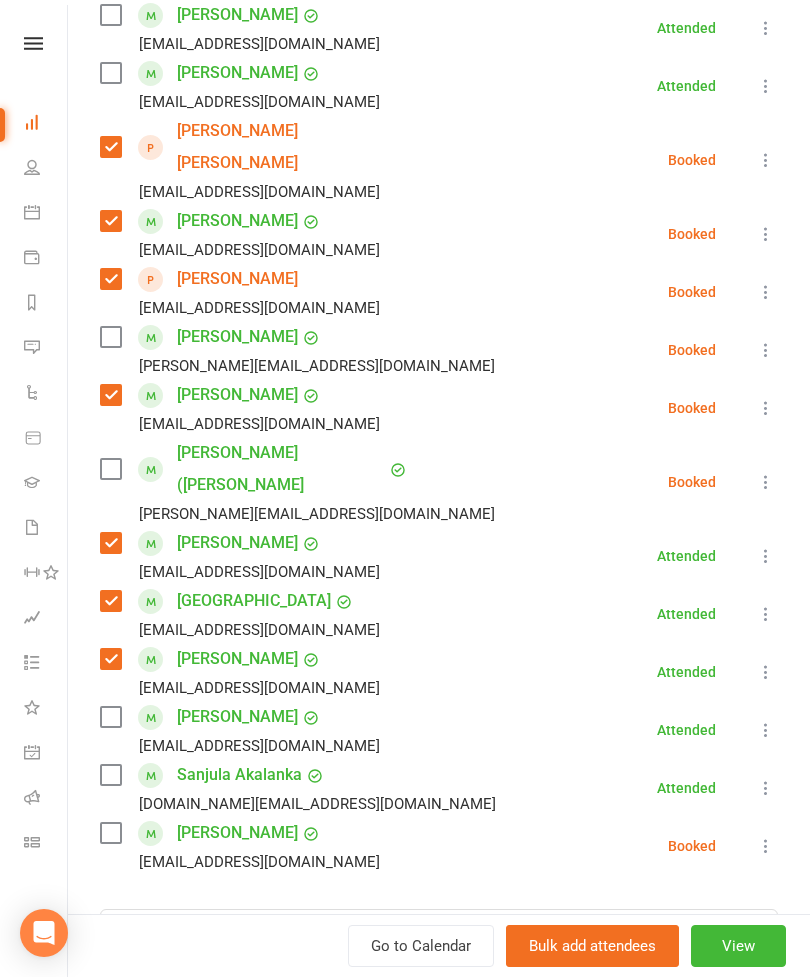 click at bounding box center [110, 717] 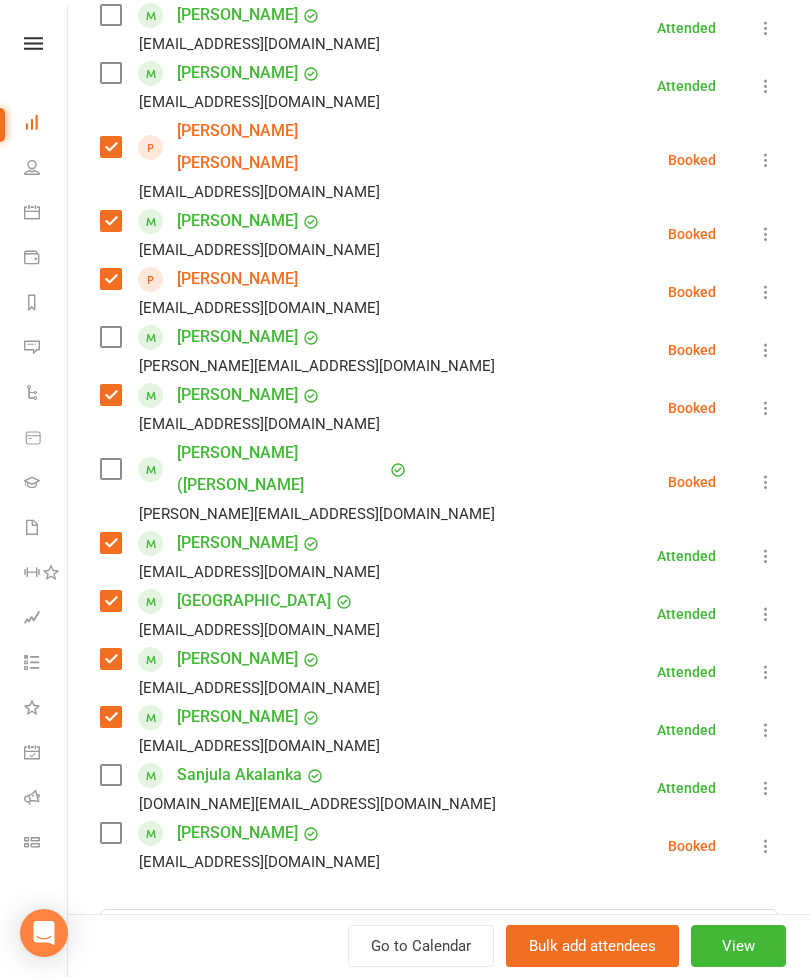 click at bounding box center (110, 833) 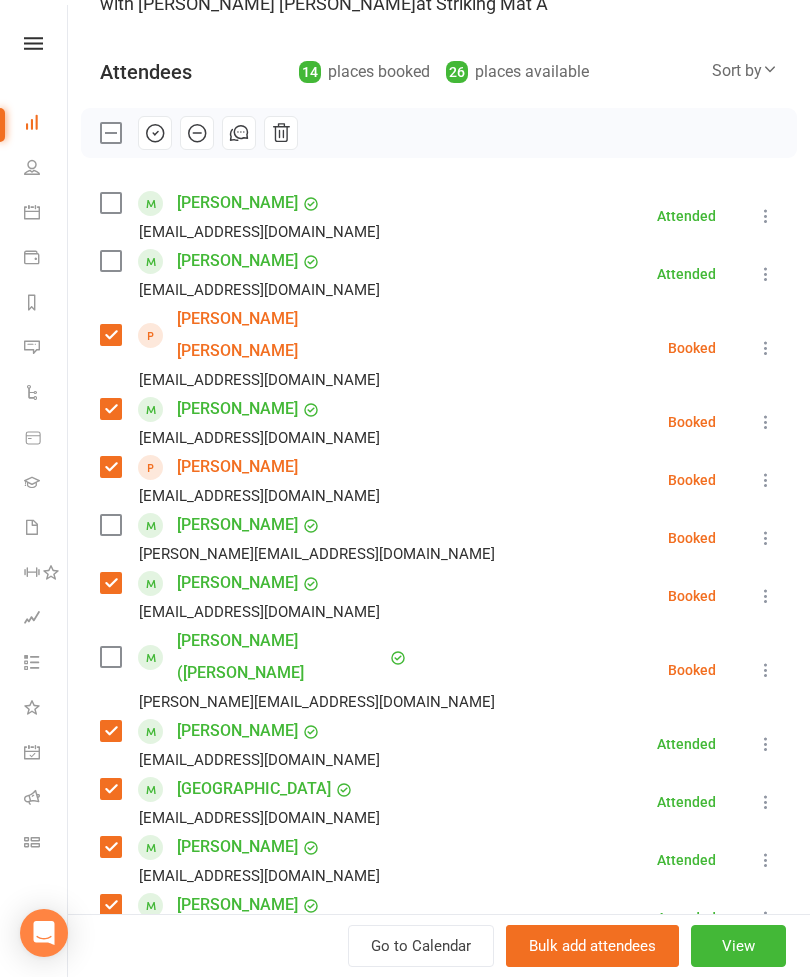 scroll, scrollTop: 163, scrollLeft: 0, axis: vertical 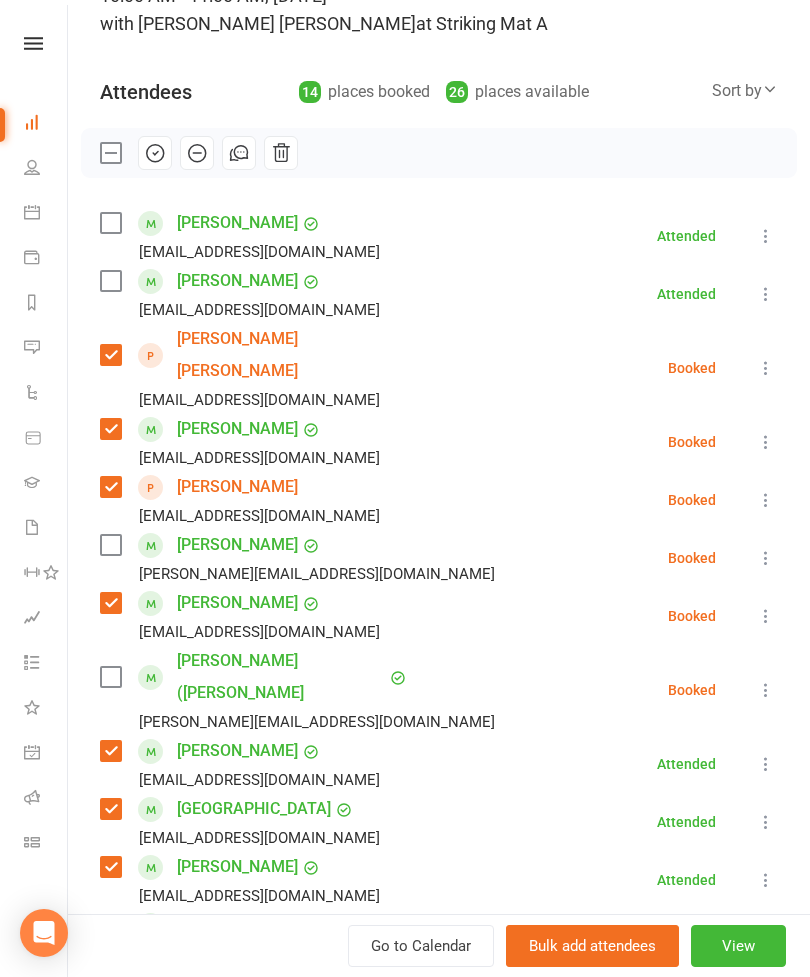 click at bounding box center [110, 223] 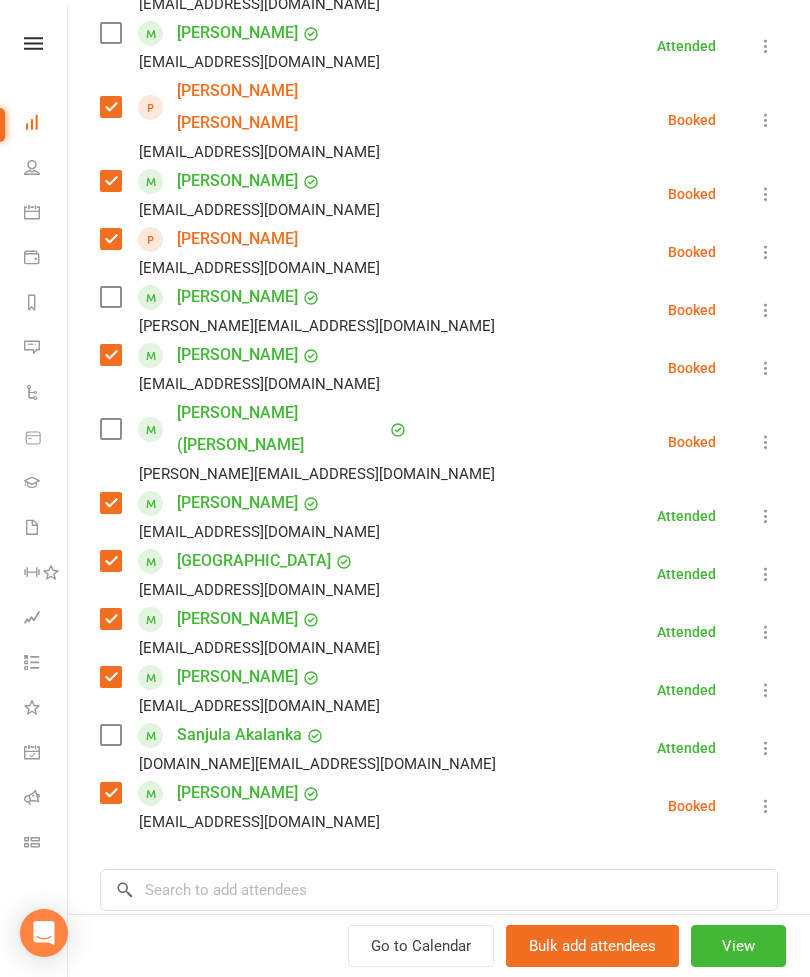 scroll, scrollTop: 425, scrollLeft: 0, axis: vertical 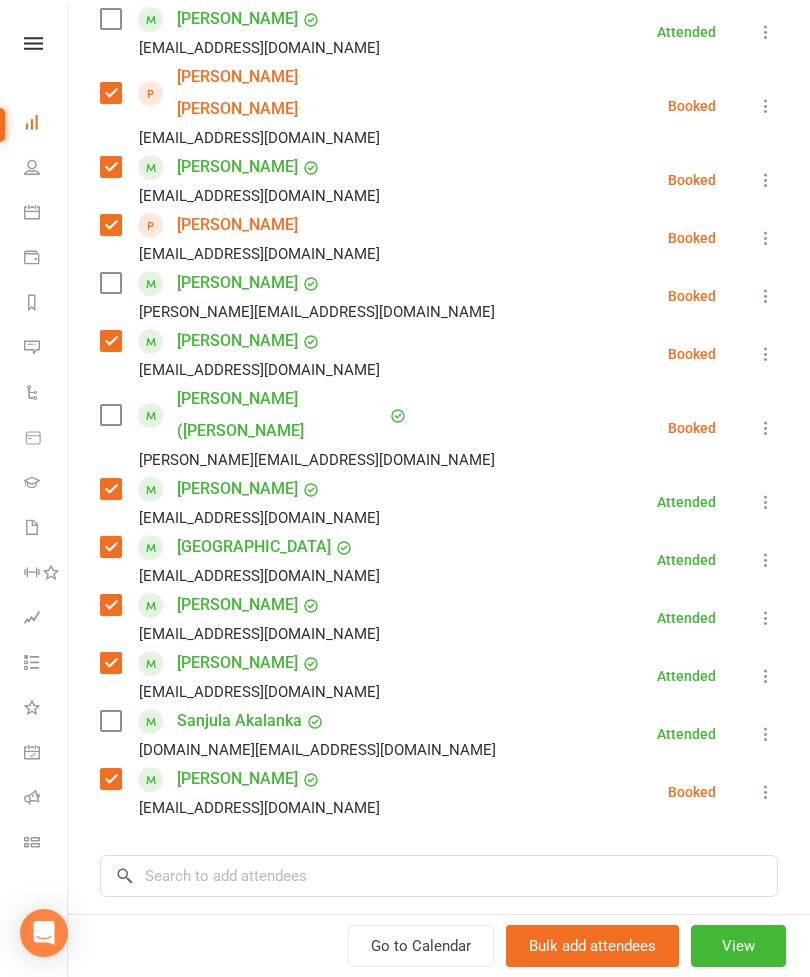 click at bounding box center [110, 283] 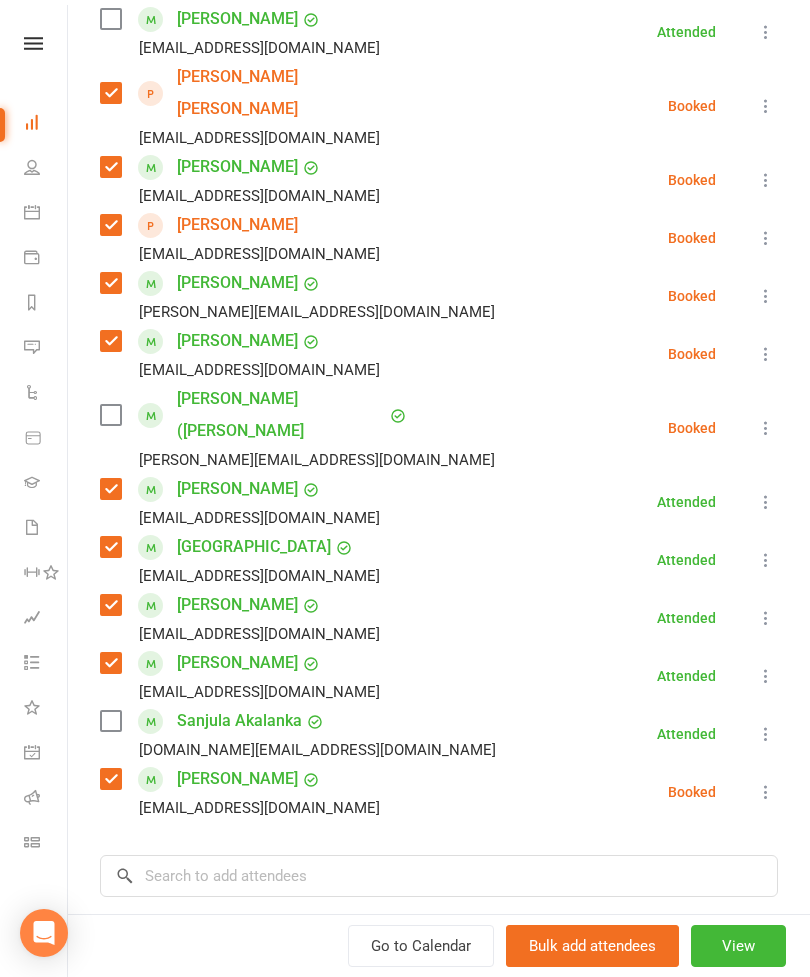 click at bounding box center [110, 415] 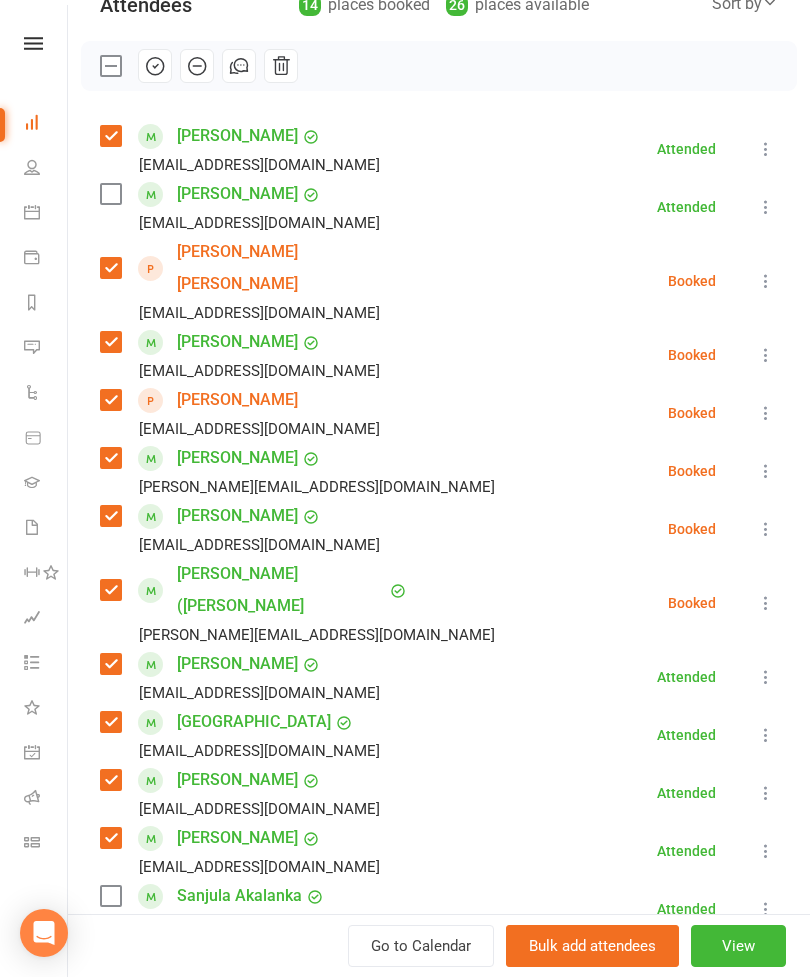 scroll, scrollTop: 183, scrollLeft: 0, axis: vertical 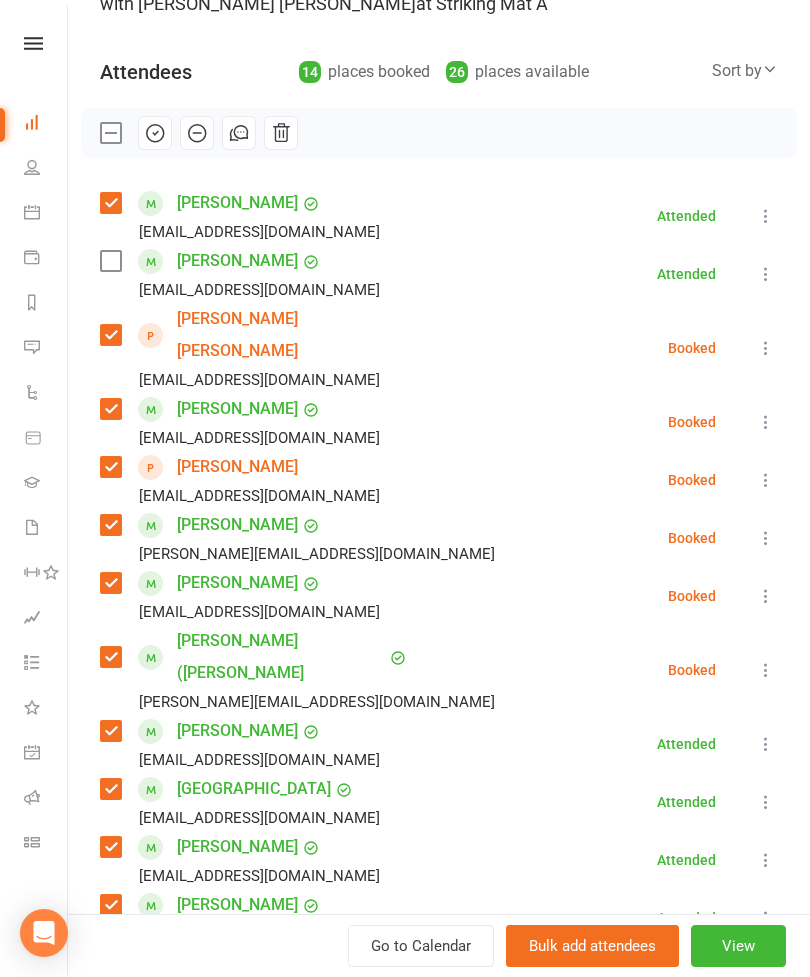click at bounding box center (110, 261) 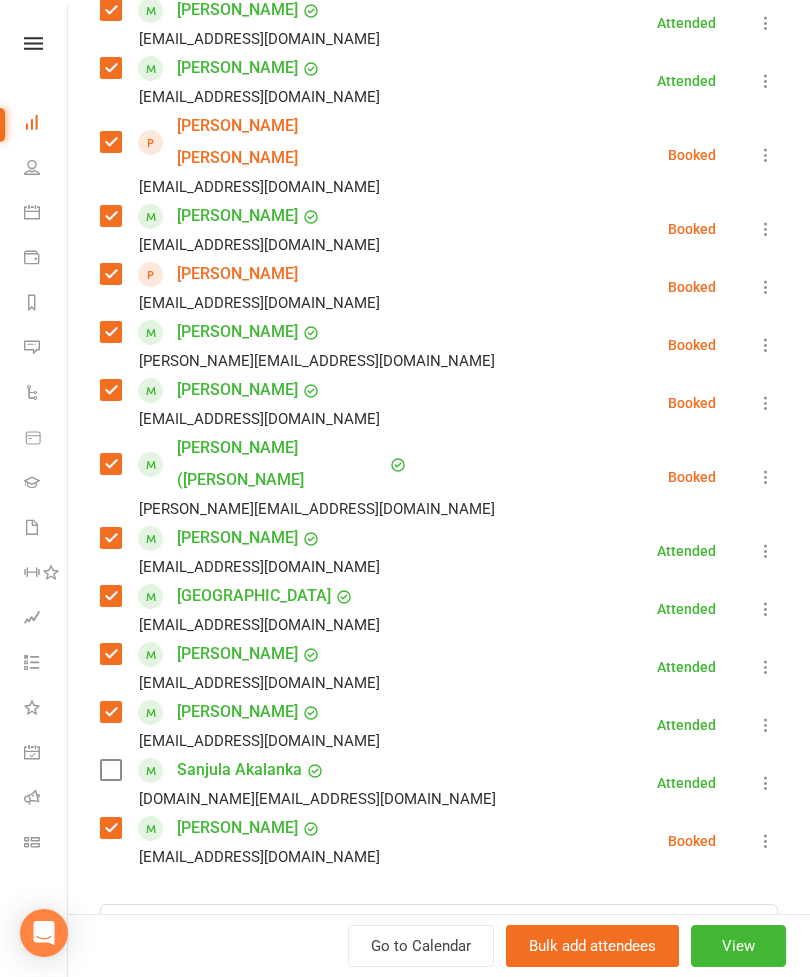 scroll, scrollTop: 408, scrollLeft: 0, axis: vertical 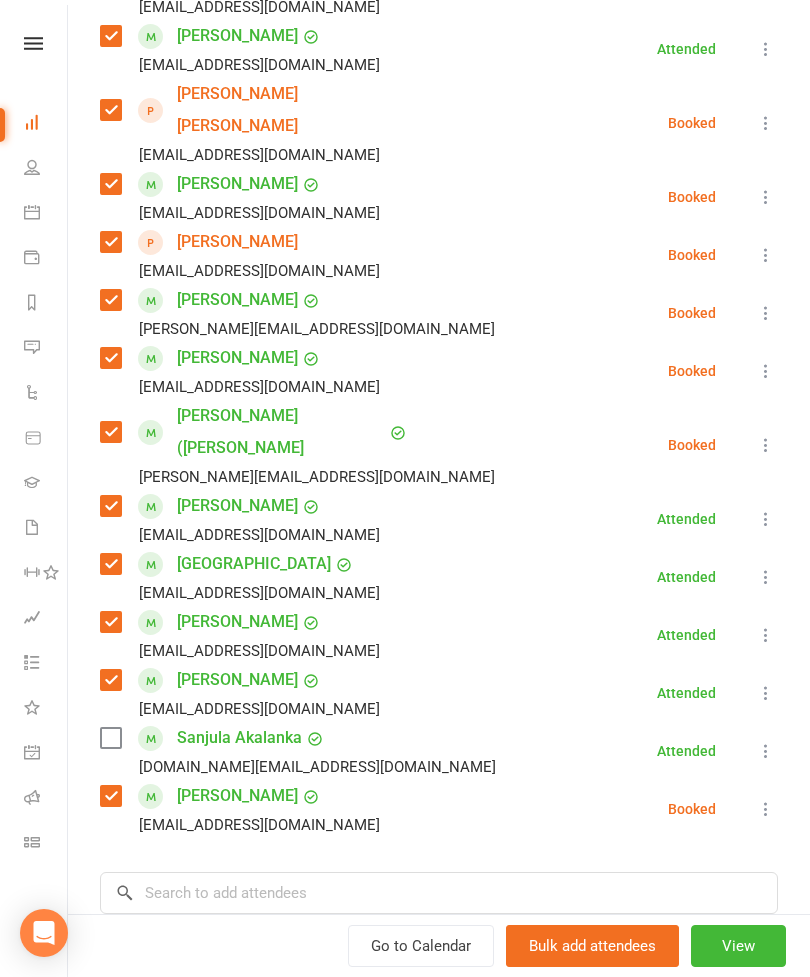 click at bounding box center (110, 738) 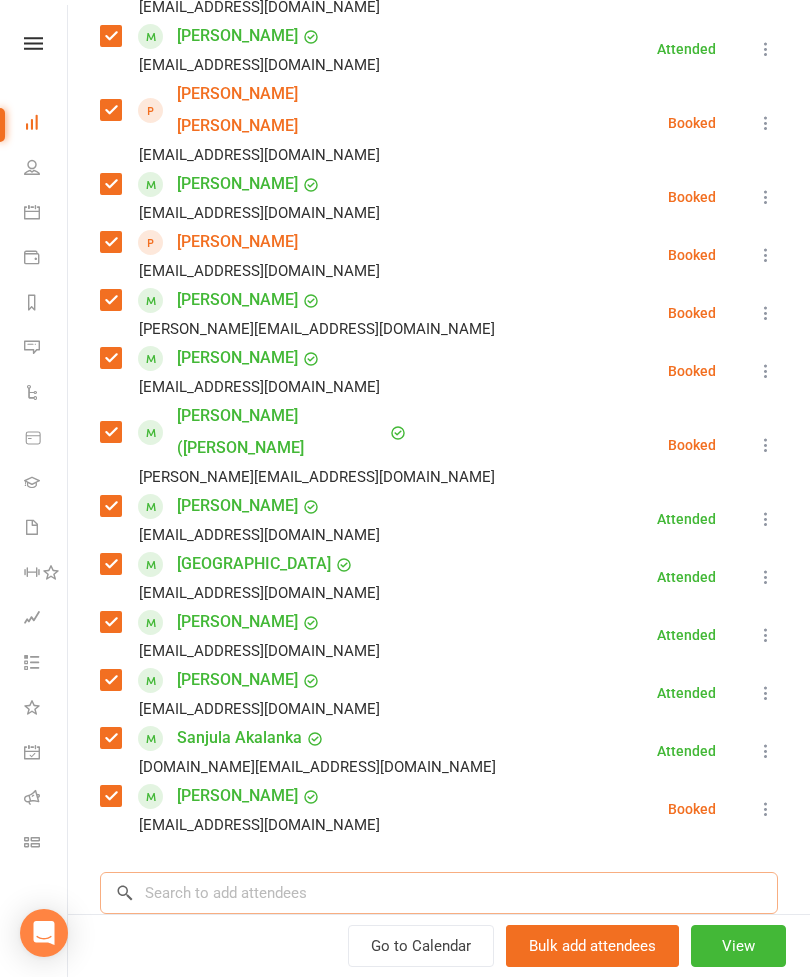 click at bounding box center (439, 893) 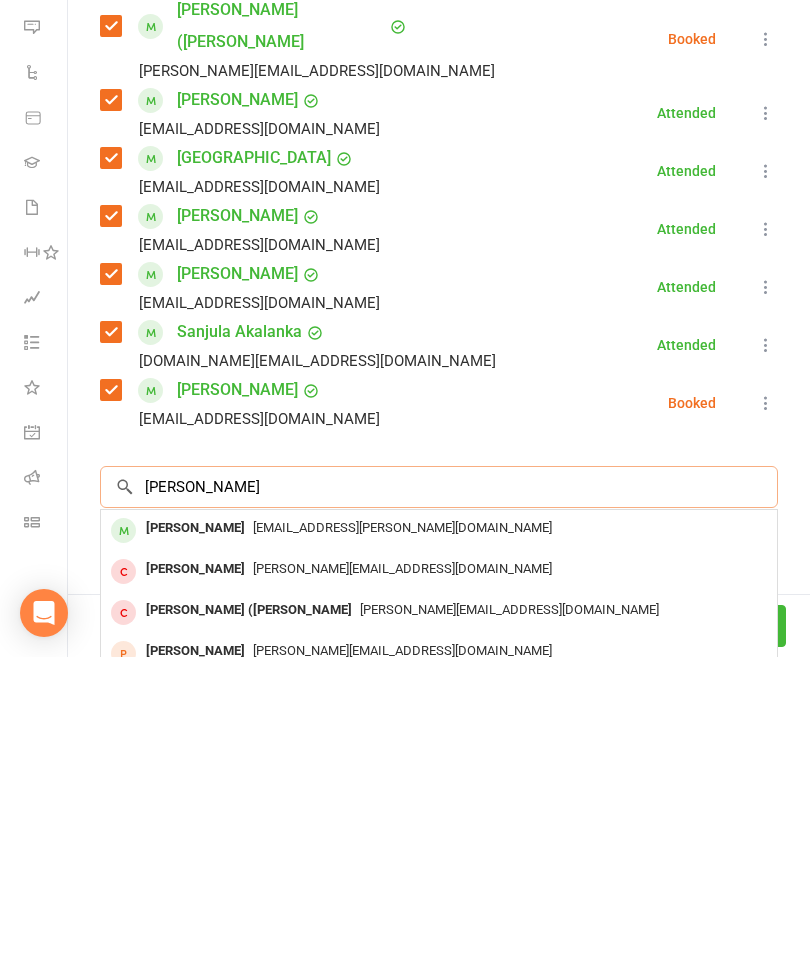 scroll, scrollTop: 495, scrollLeft: 0, axis: vertical 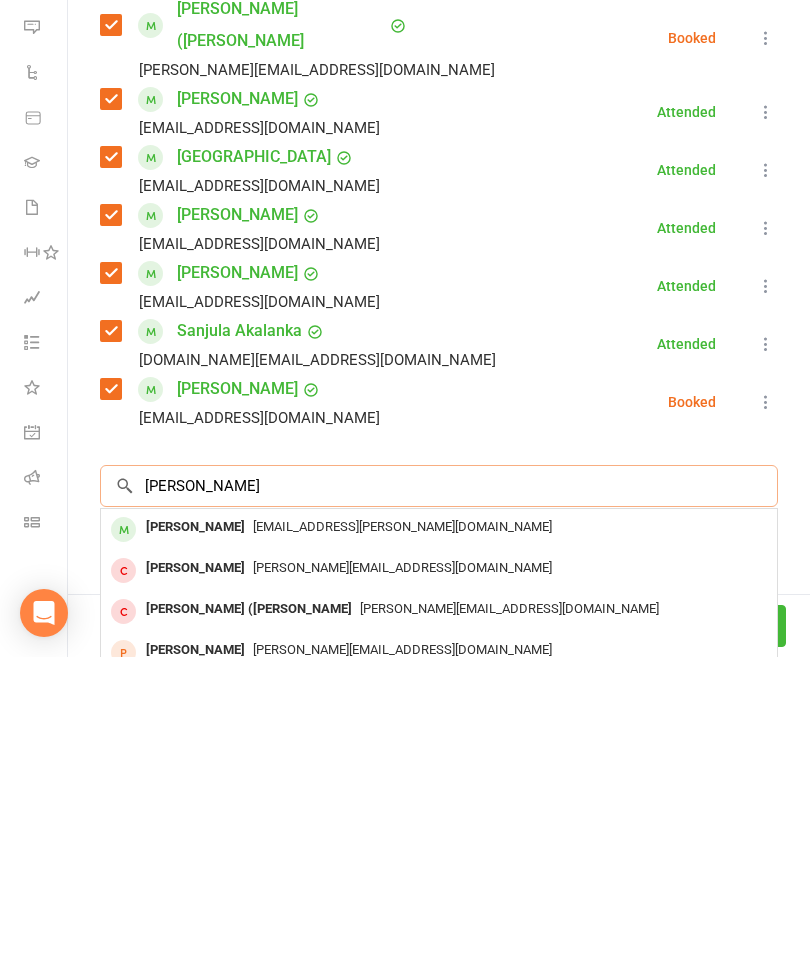 type on "[PERSON_NAME]" 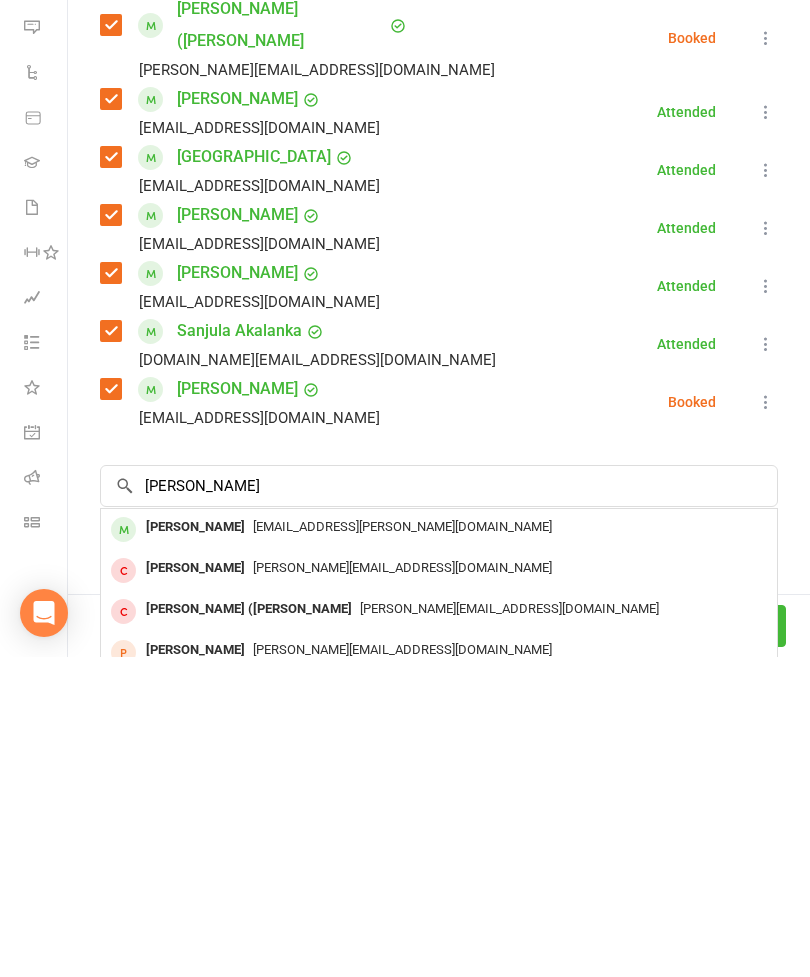 click on "[PERSON_NAME] [PERSON_NAME][EMAIL_ADDRESS][PERSON_NAME][DOMAIN_NAME]" at bounding box center [439, 849] 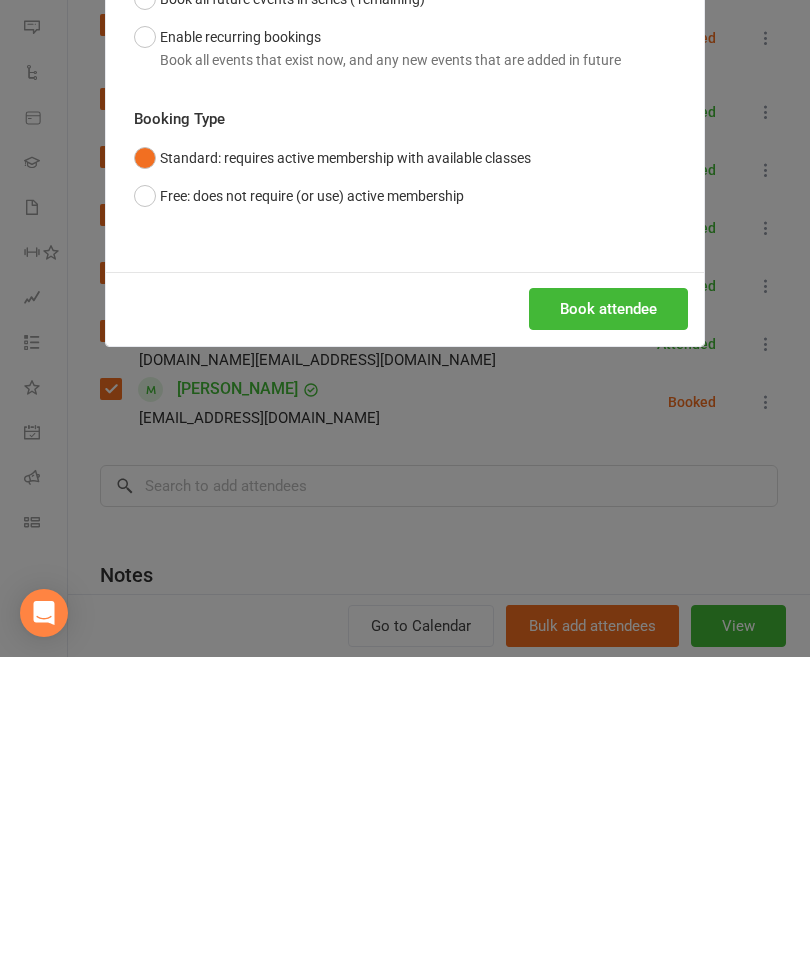 scroll, scrollTop: 783, scrollLeft: 0, axis: vertical 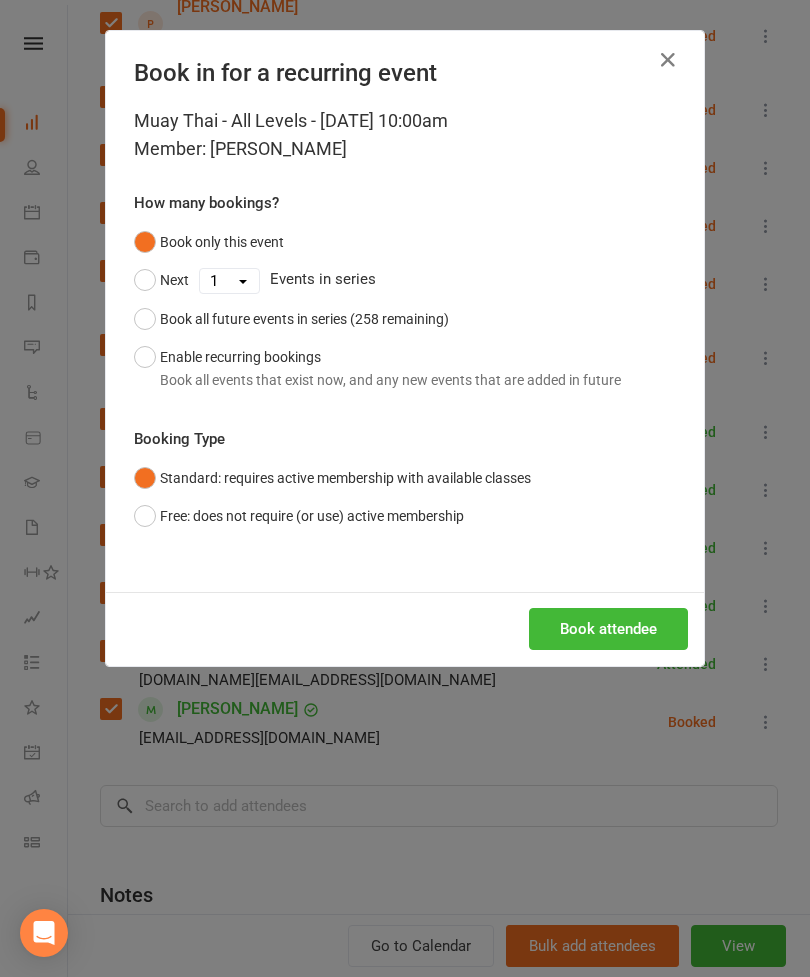 click on "Book attendee" at bounding box center (608, 629) 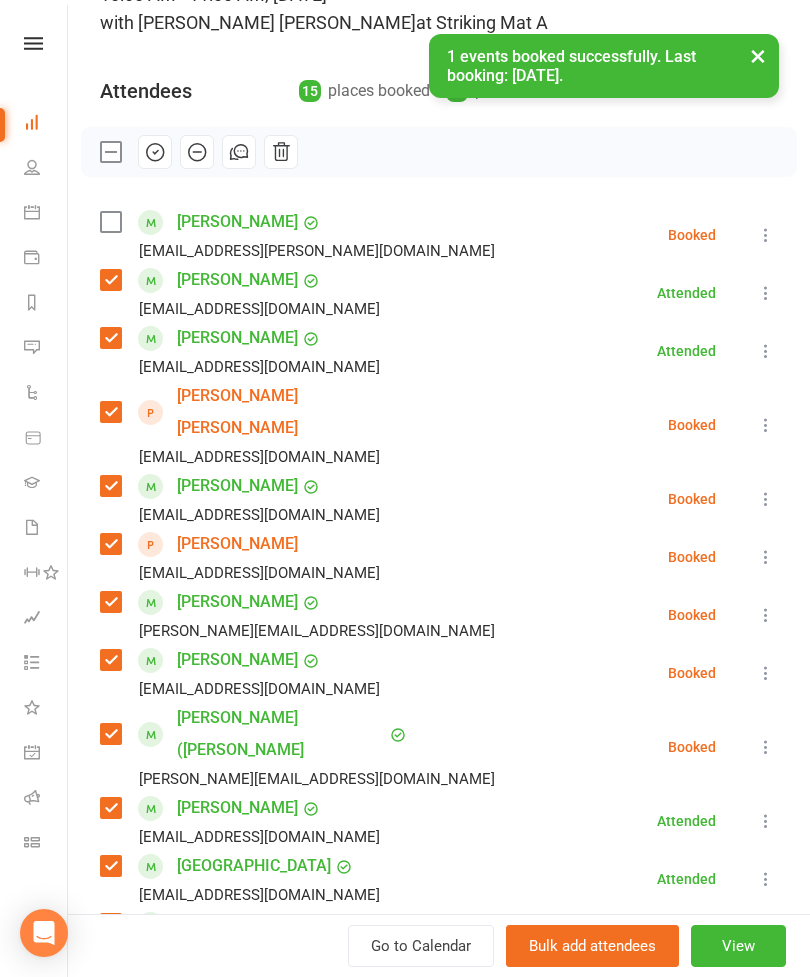 scroll, scrollTop: 161, scrollLeft: 0, axis: vertical 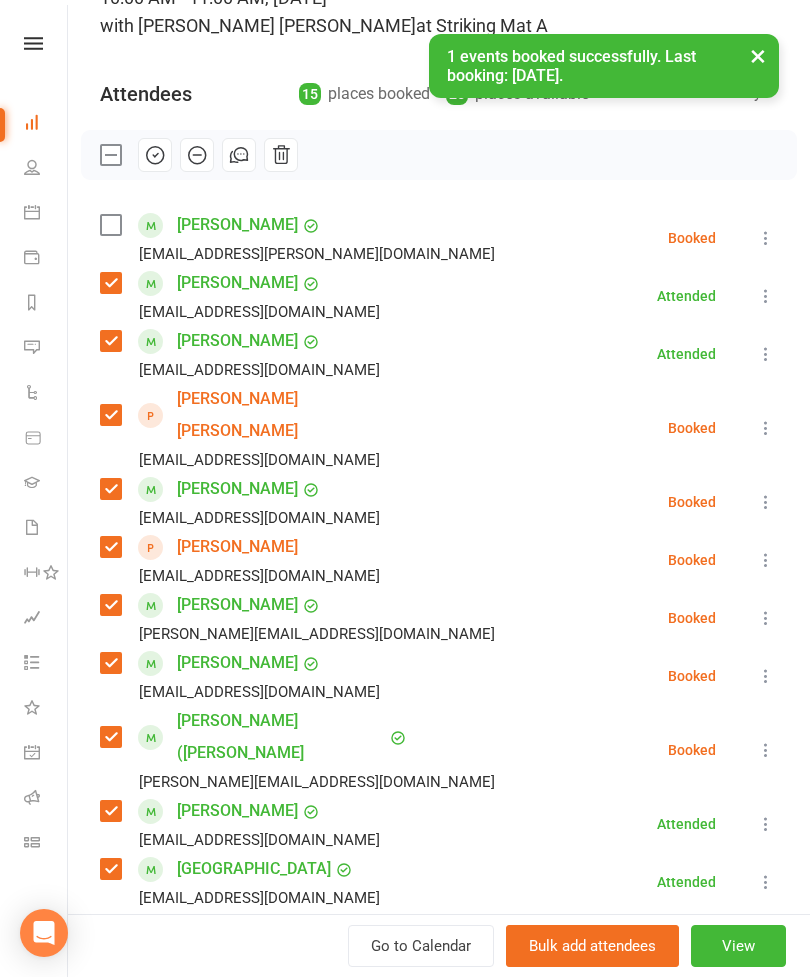 click at bounding box center (110, 225) 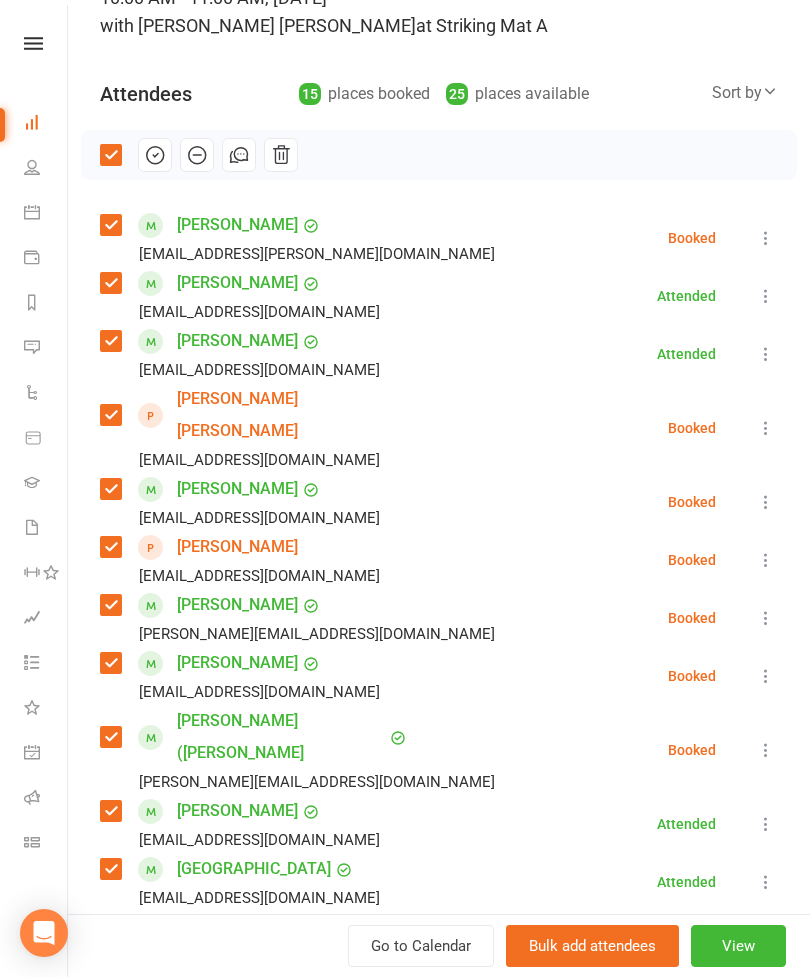 click 